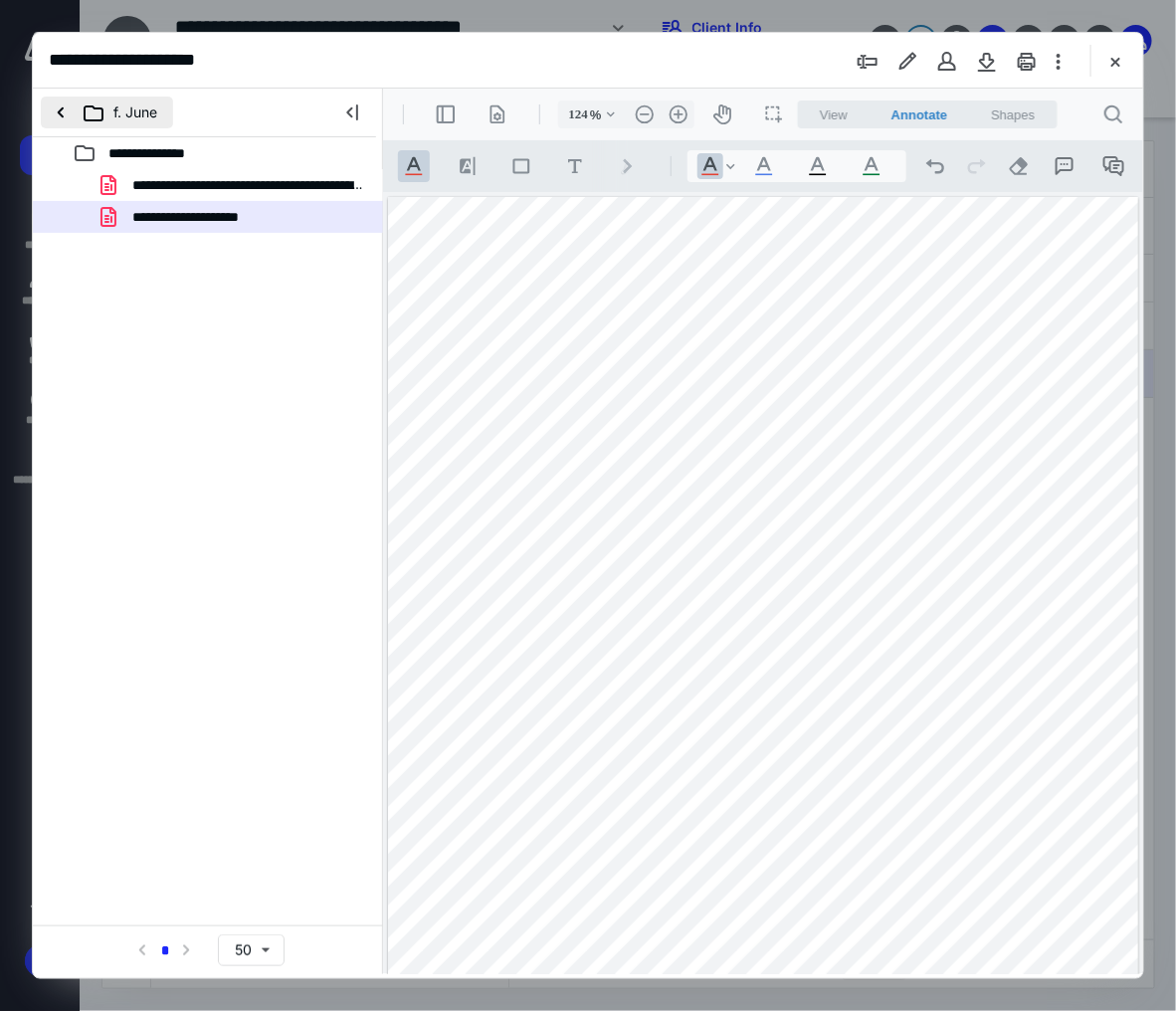 scroll, scrollTop: 0, scrollLeft: 0, axis: both 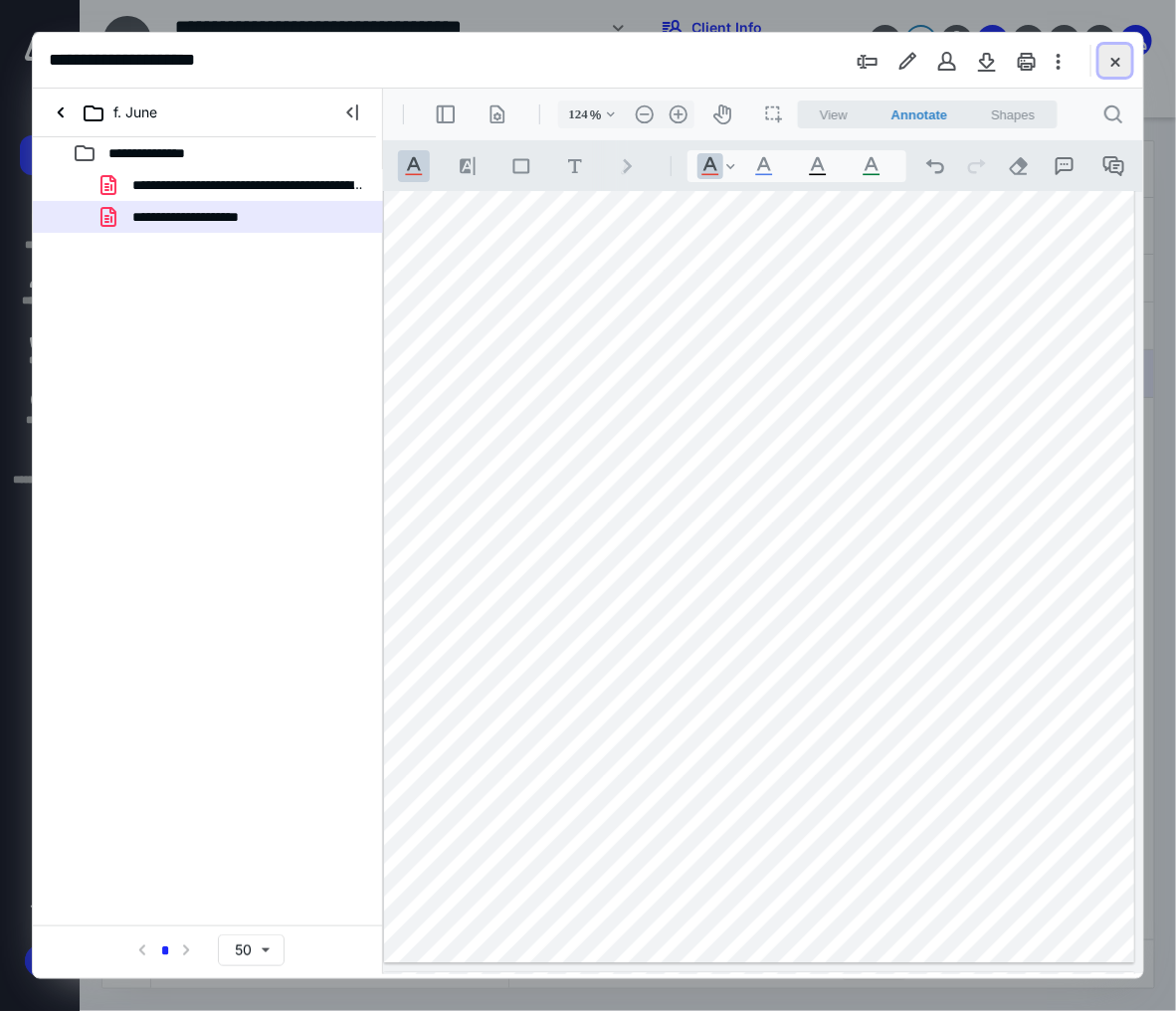 click at bounding box center [1115, 61] 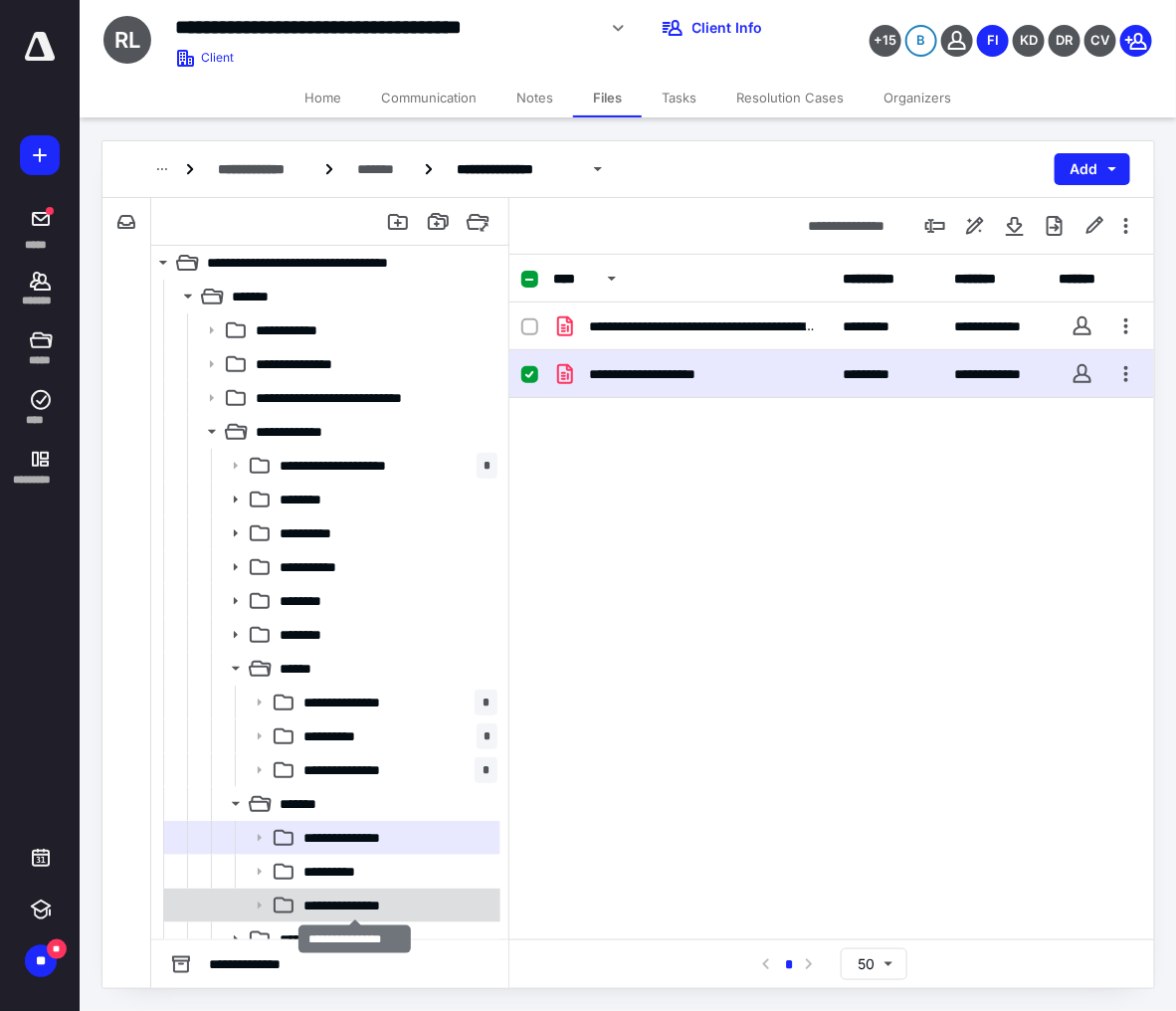 click on "**********" at bounding box center [353, 906] 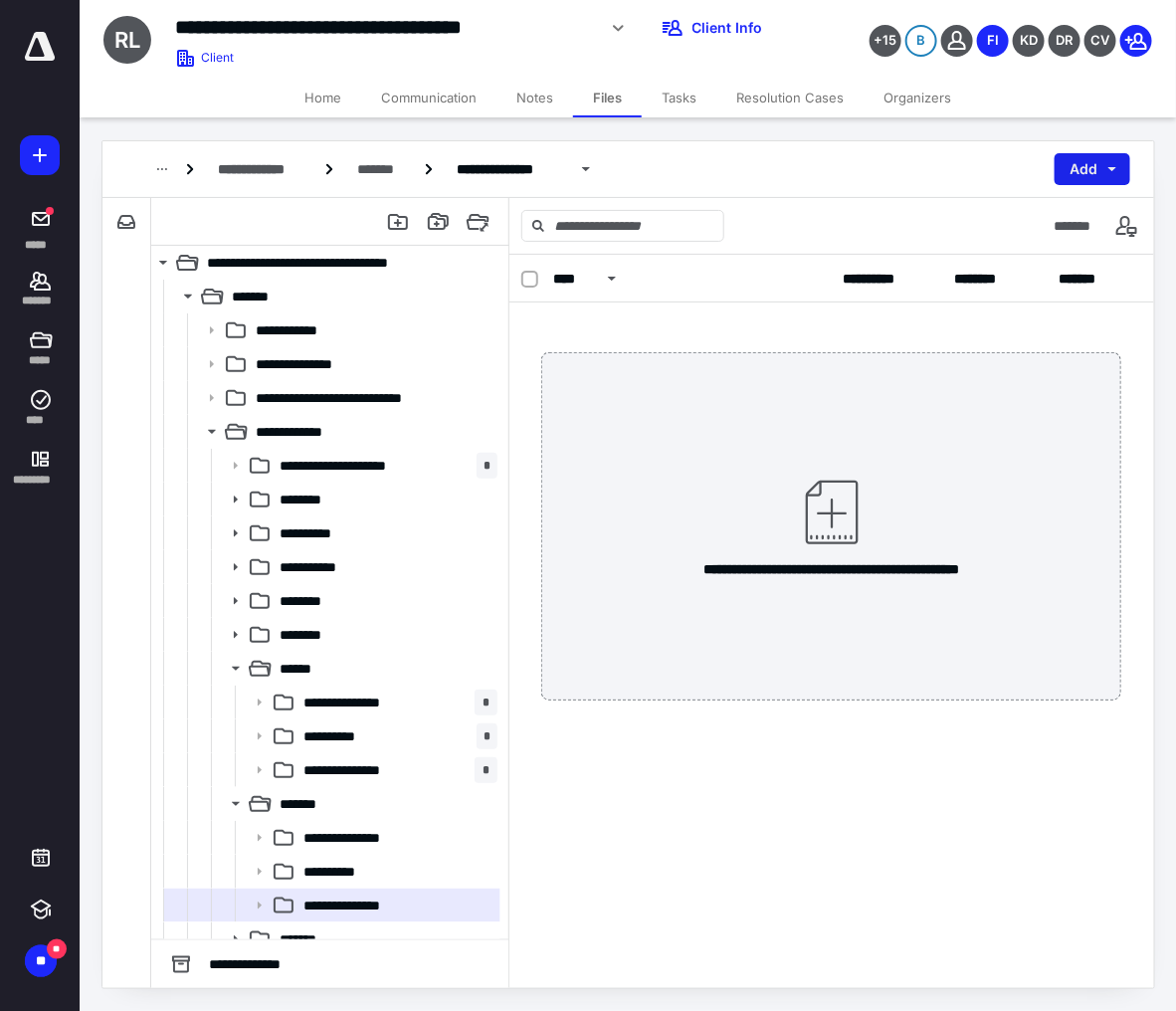 click on "Add" at bounding box center (1092, 169) 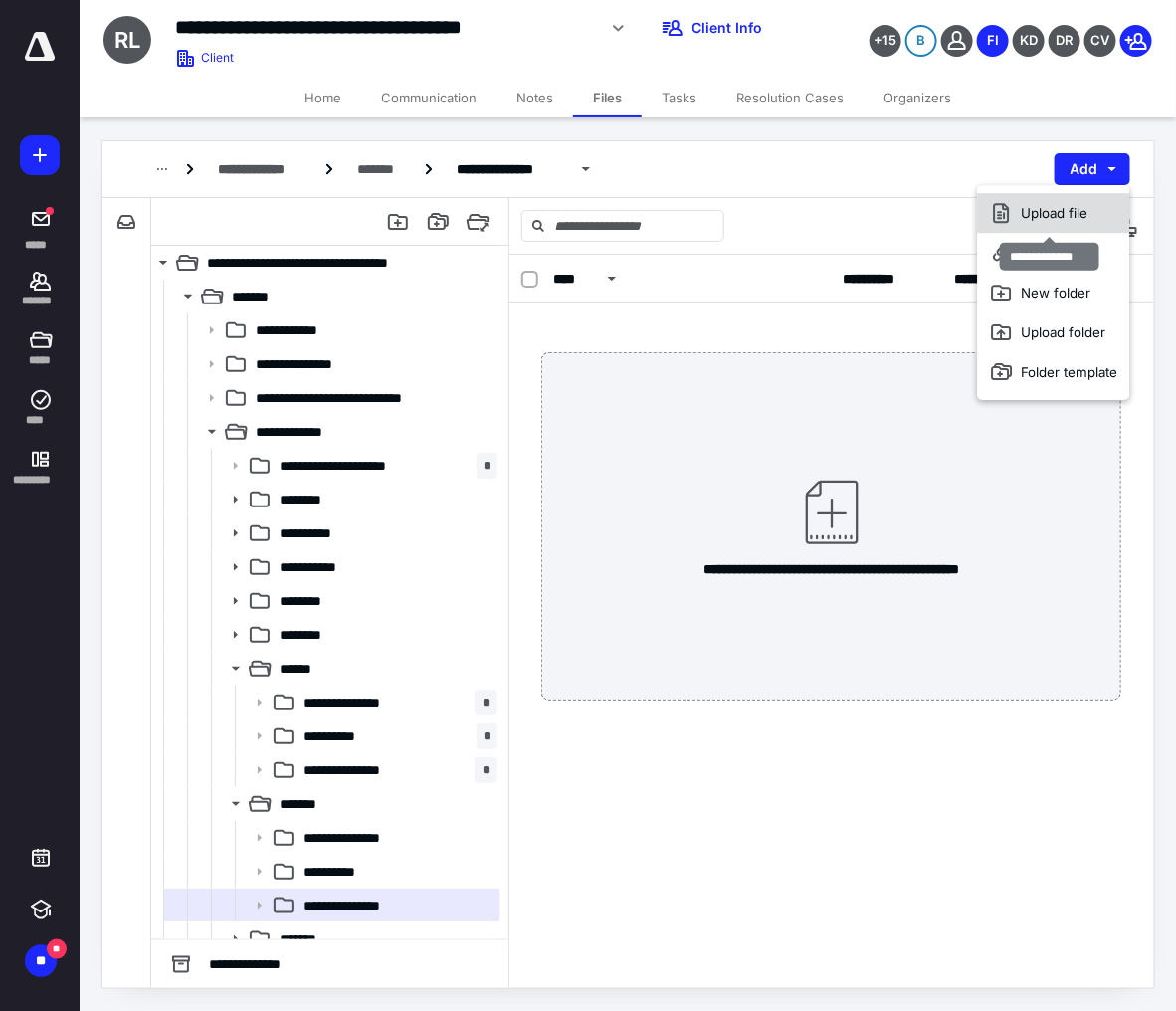 click on "Upload file" at bounding box center [1053, 213] 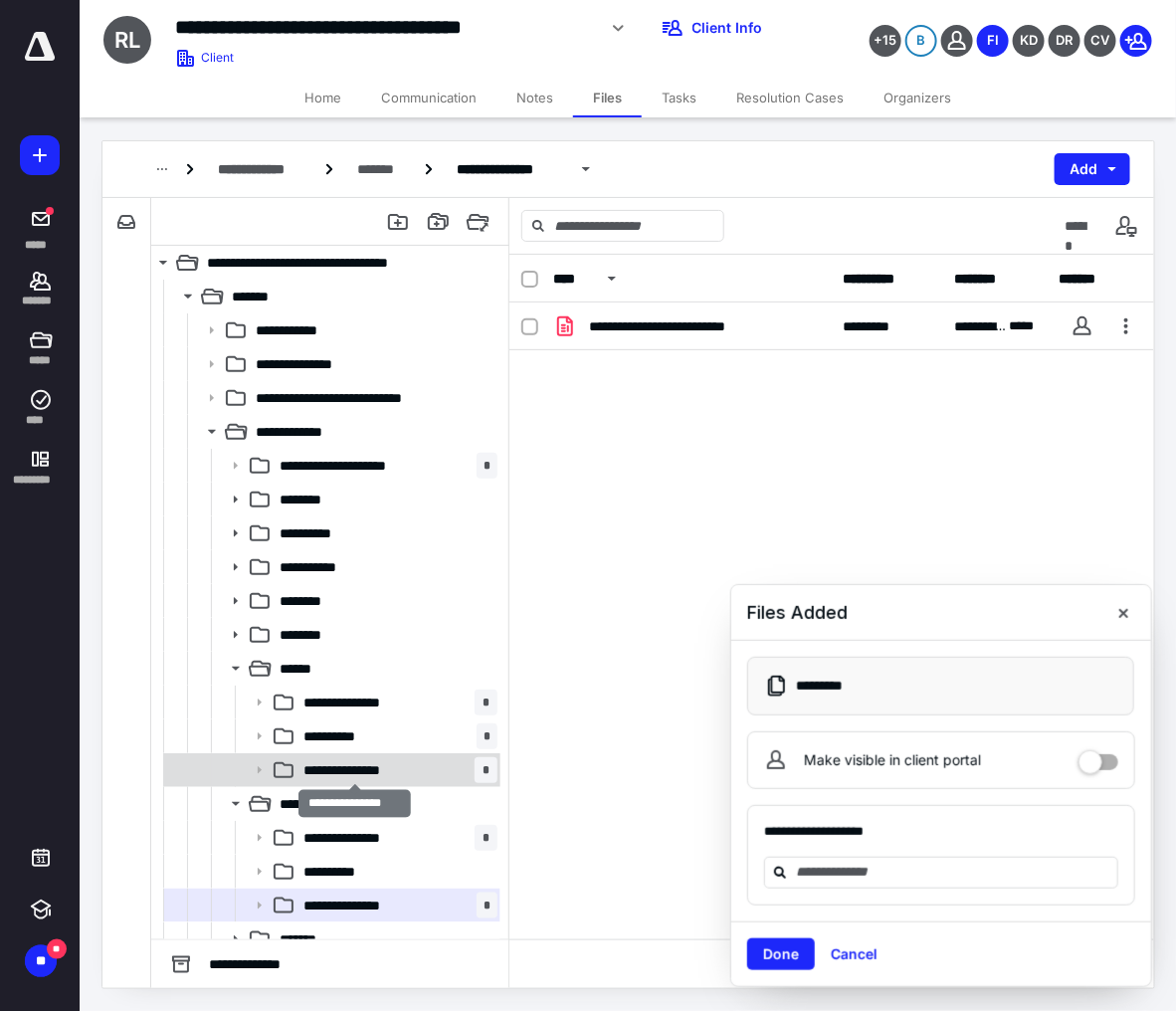 click on "**********" at bounding box center [353, 770] 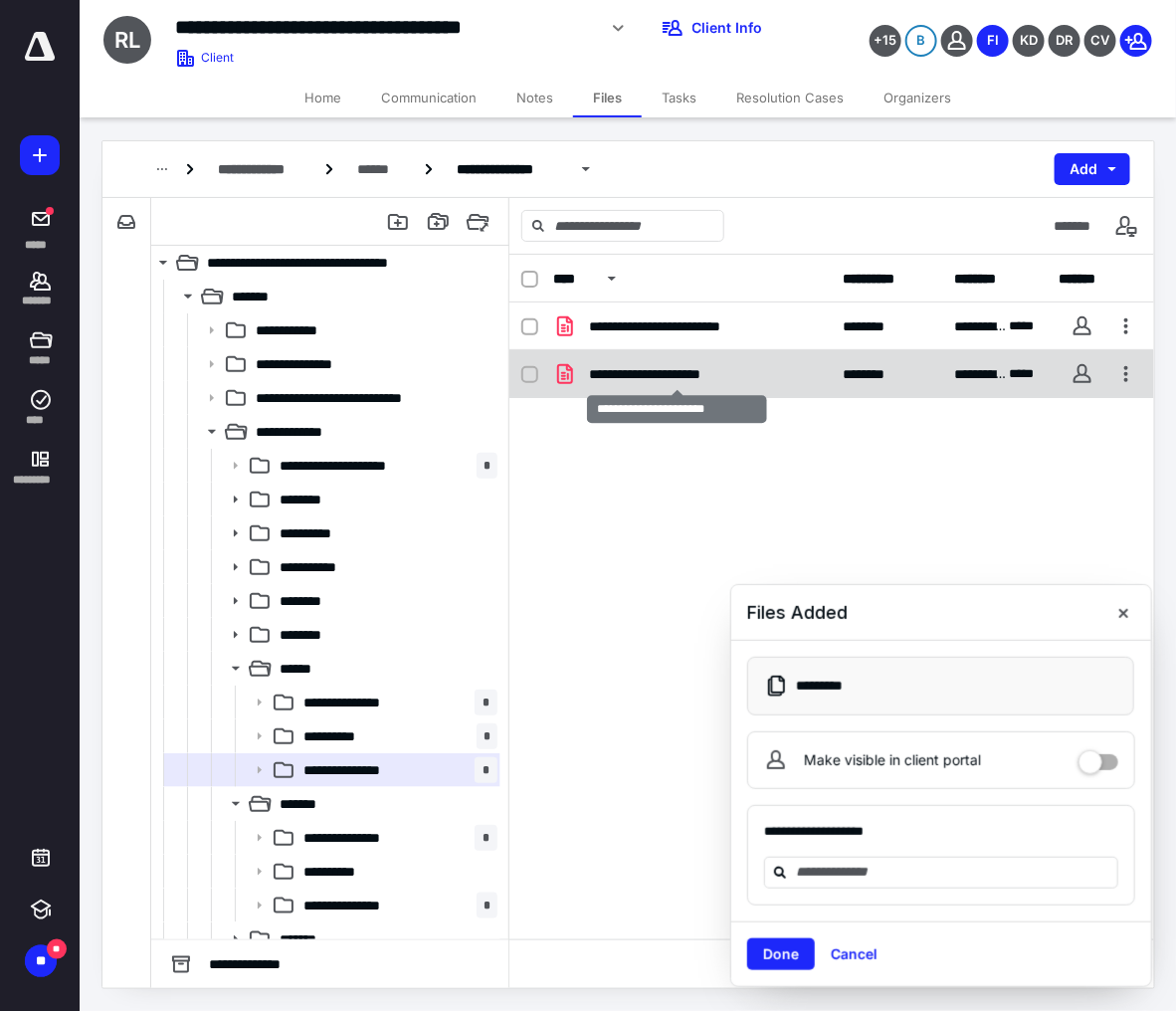 click on "**********" at bounding box center (677, 374) 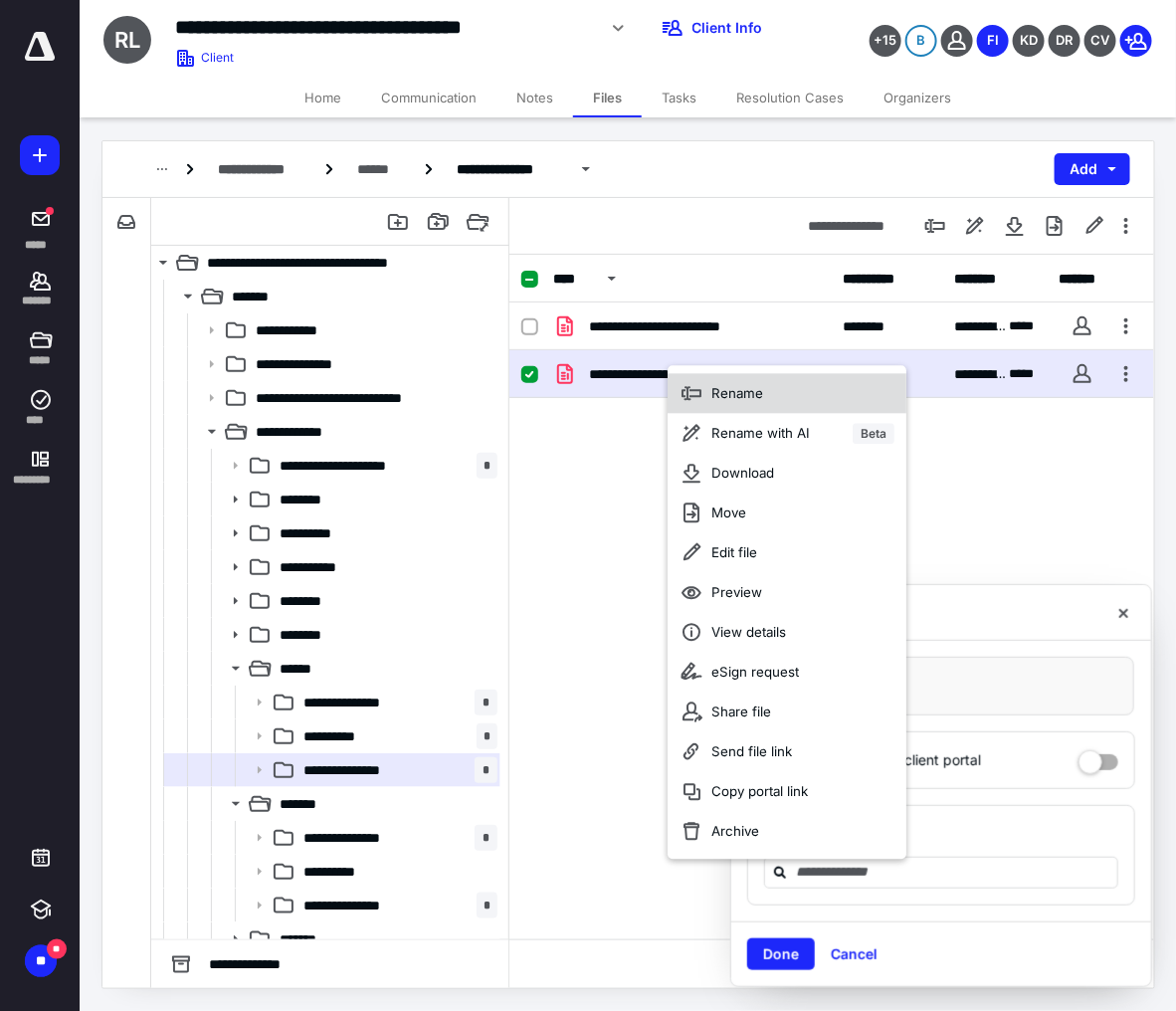 click on "Rename" at bounding box center [737, 394] 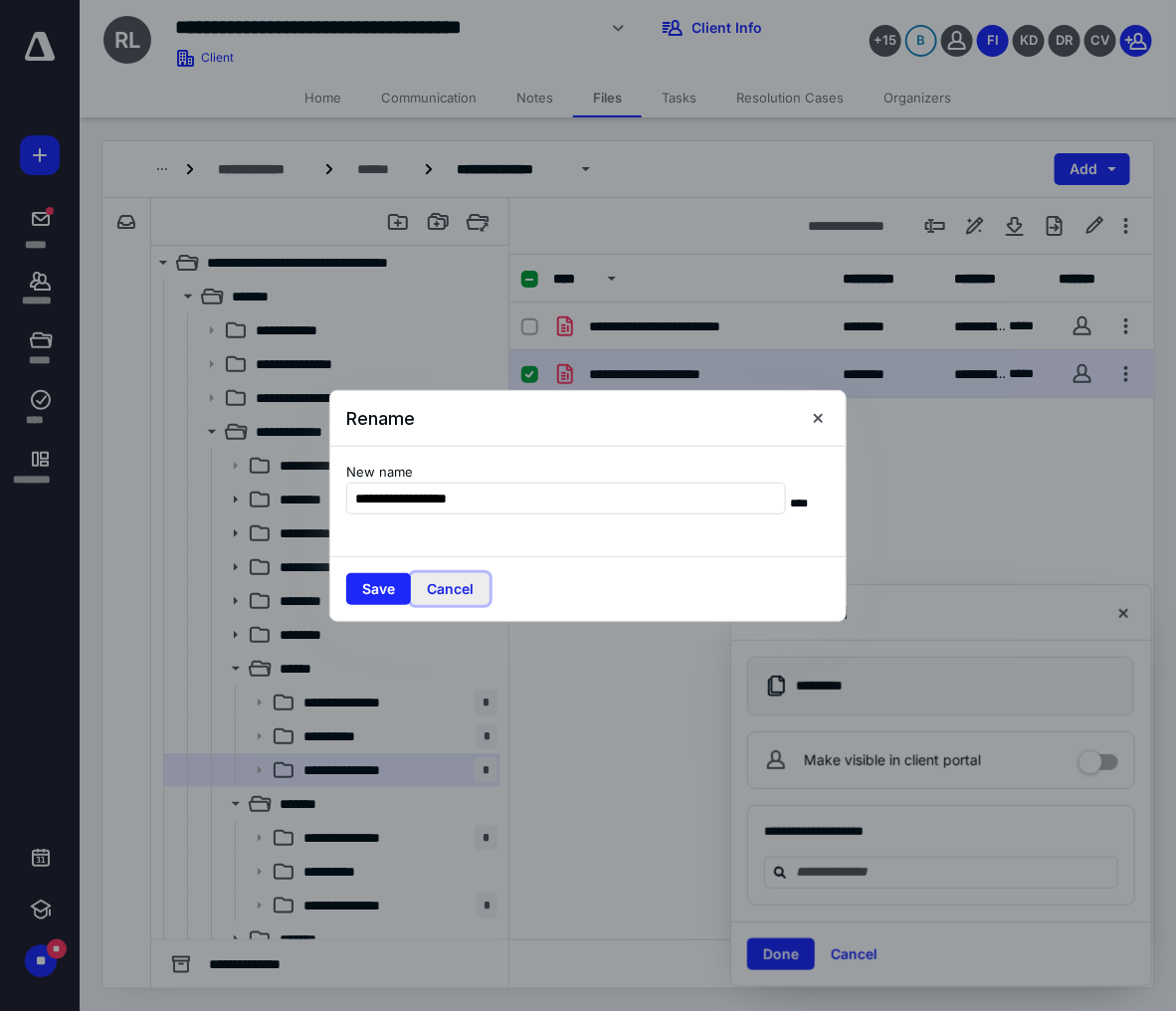 click on "Cancel" at bounding box center (450, 589) 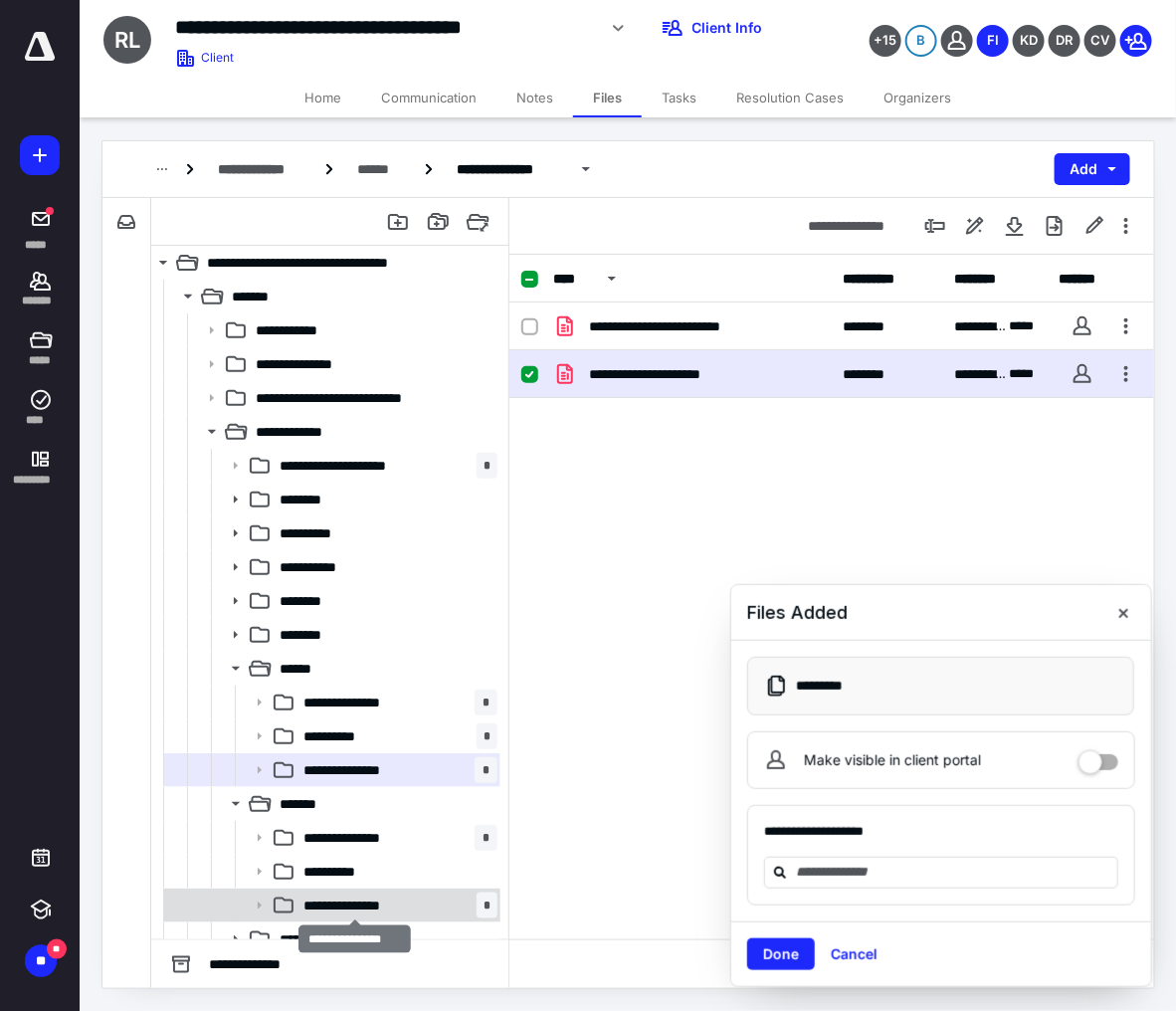 click on "**********" at bounding box center (353, 906) 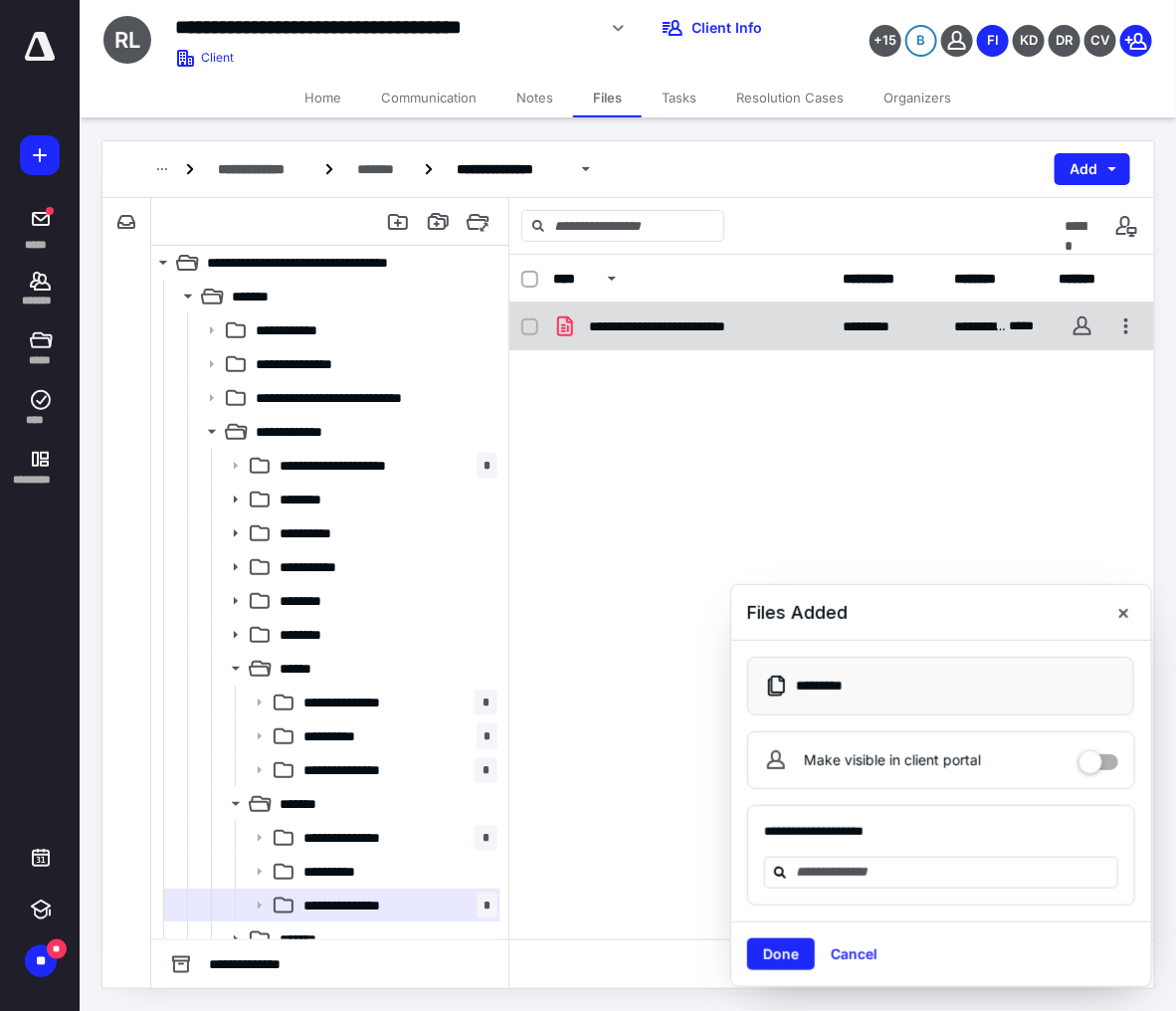 click on "**********" at bounding box center (691, 326) 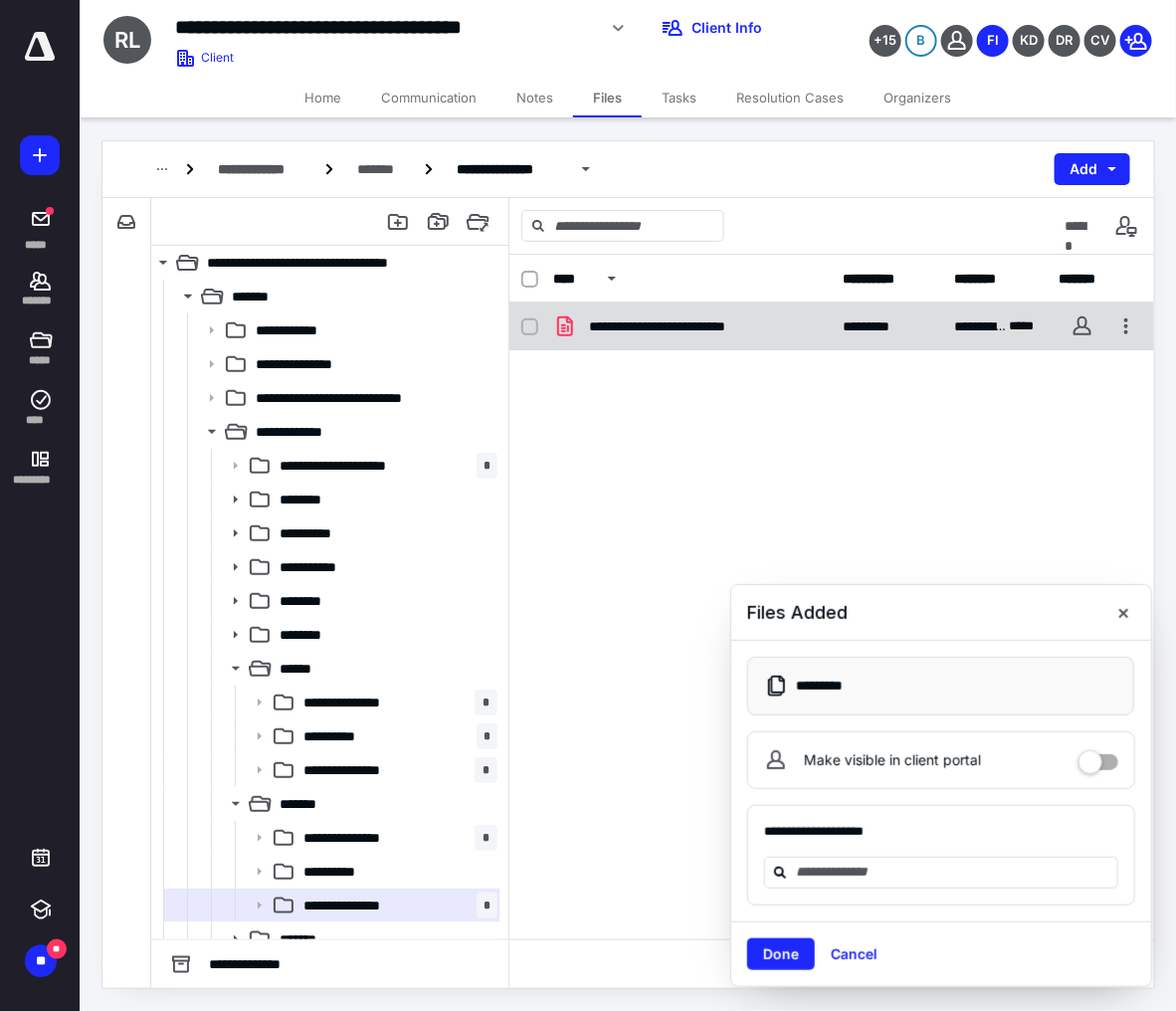 checkbox on "true" 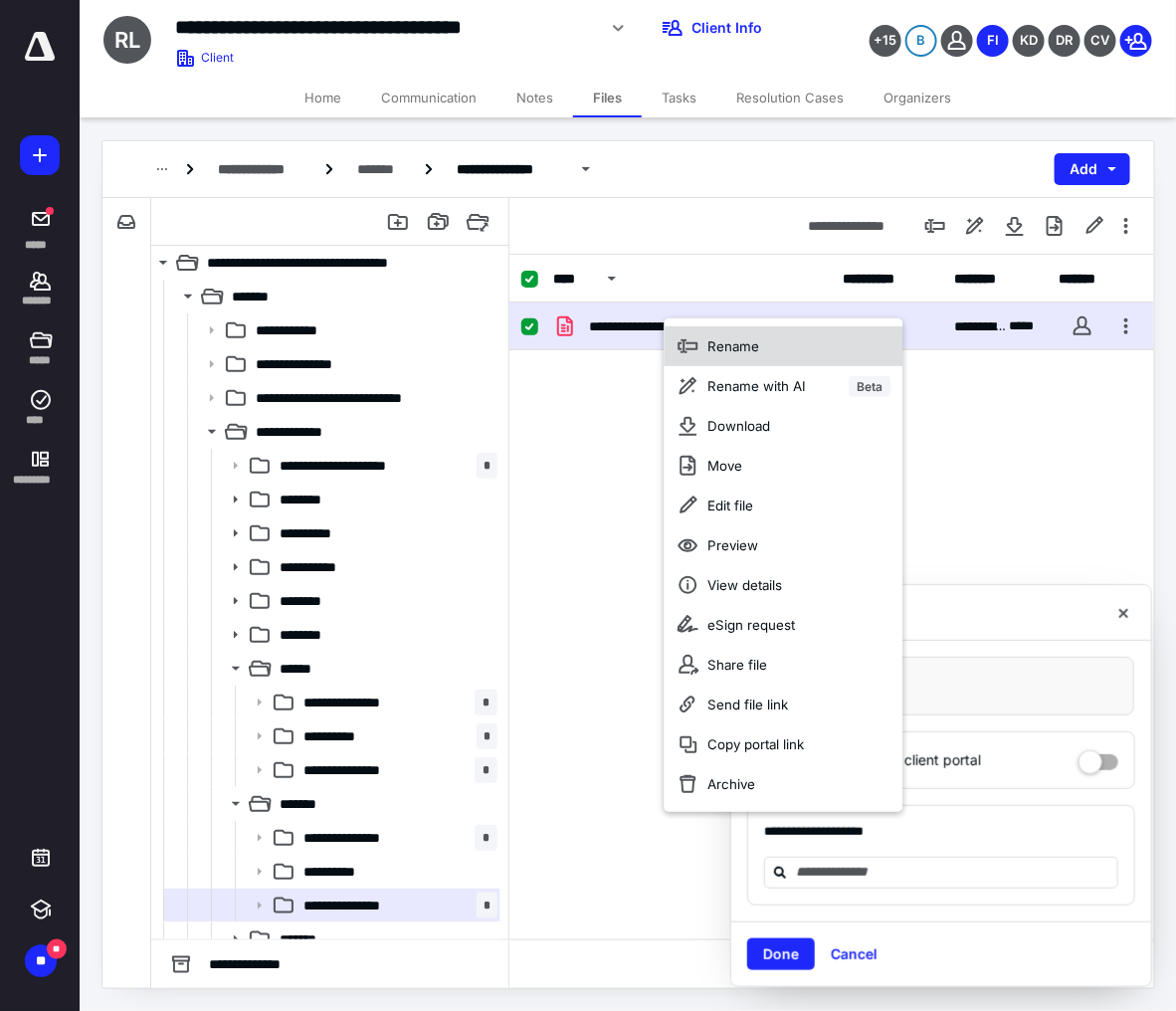 click on "Rename" at bounding box center [784, 346] 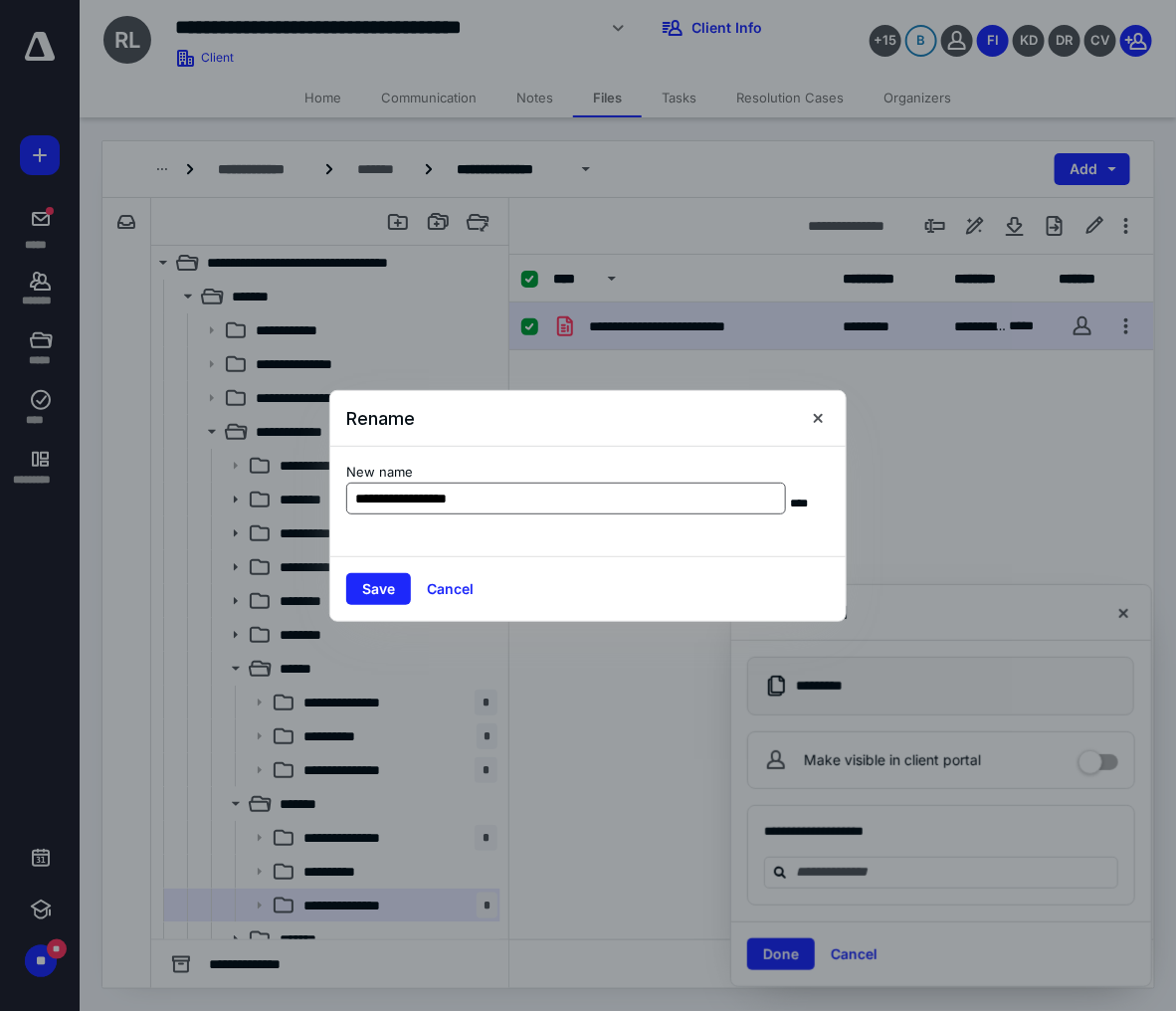 click on "**********" at bounding box center (566, 499) 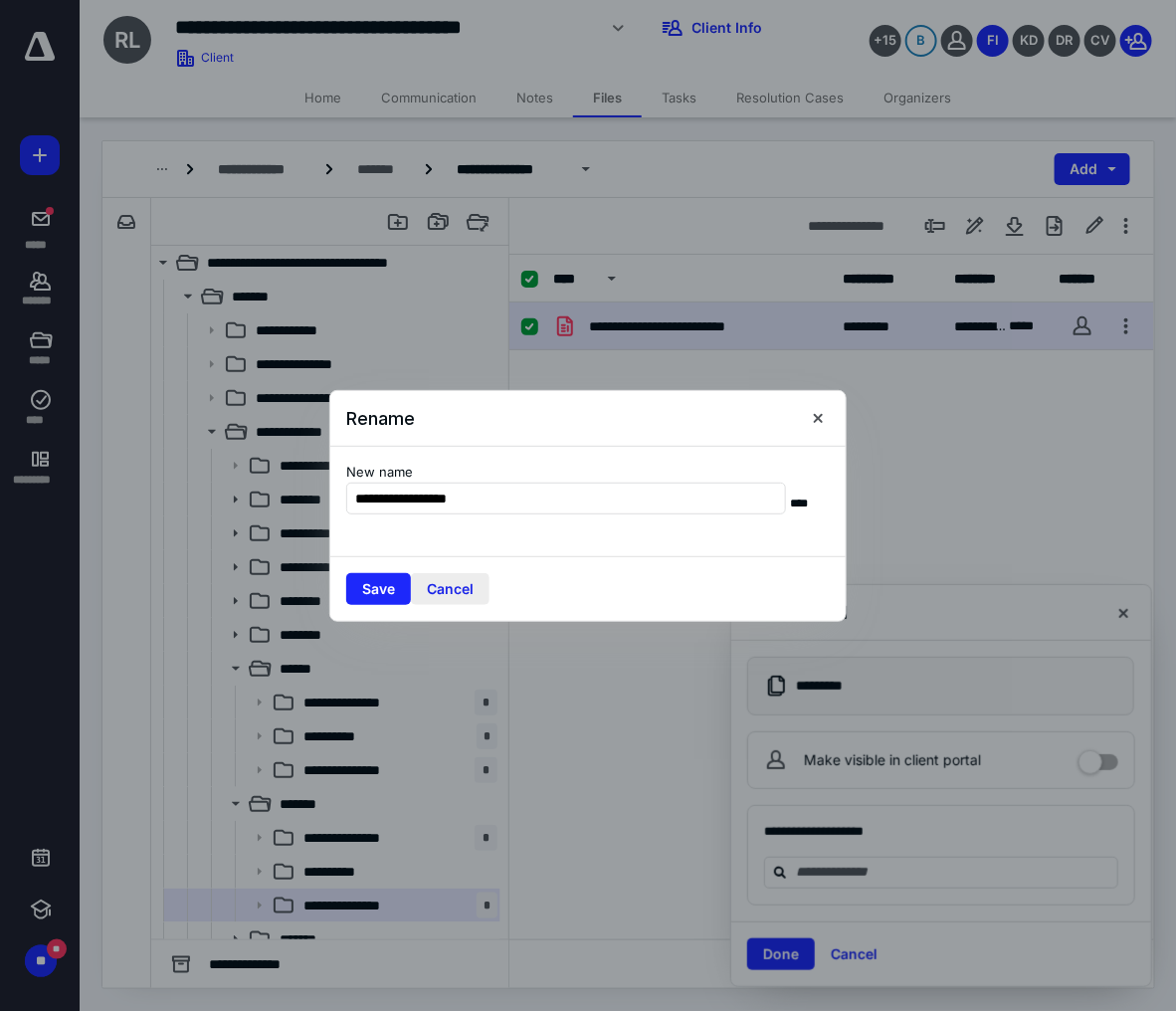 type on "**********" 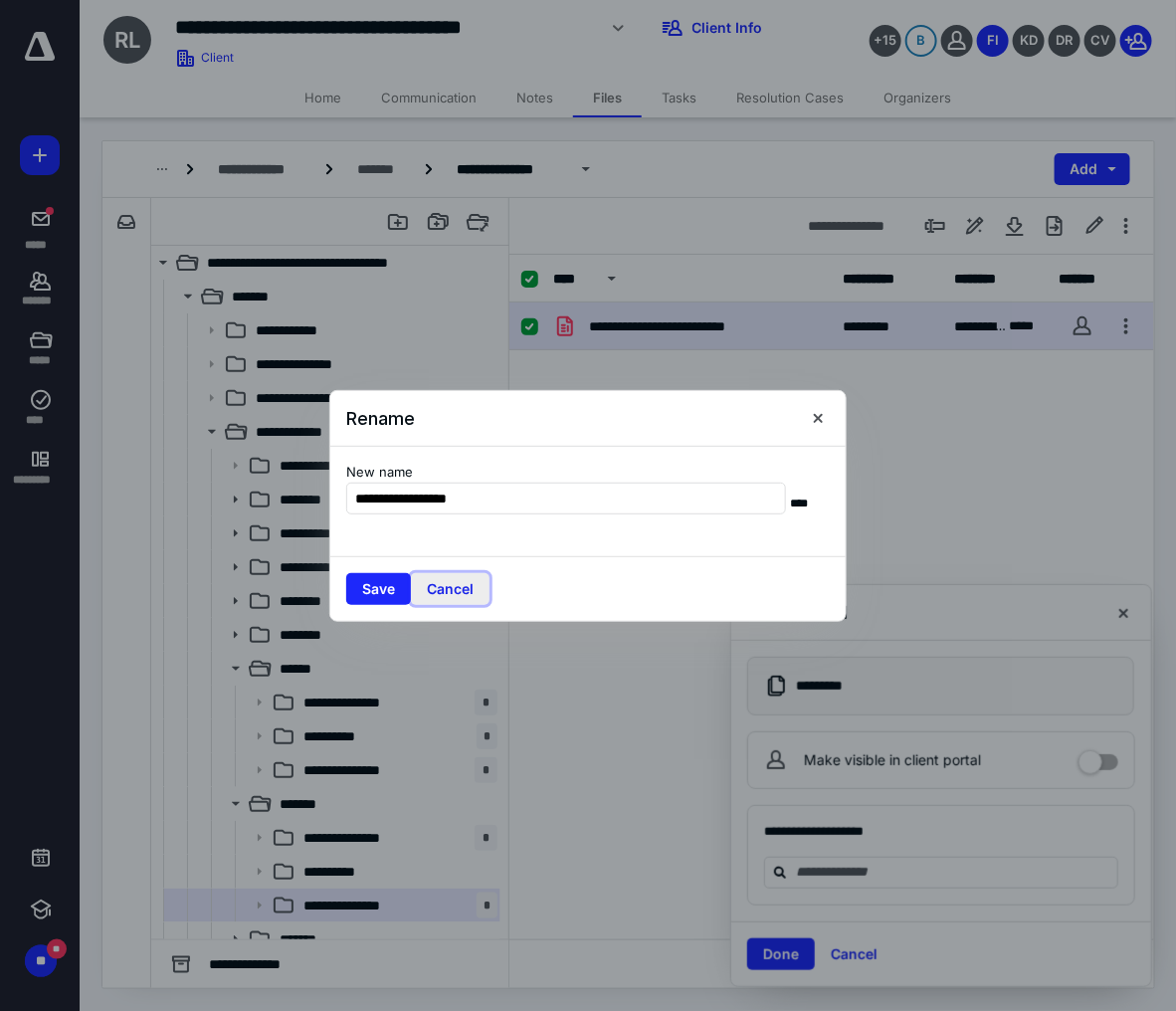 click on "Cancel" at bounding box center (450, 589) 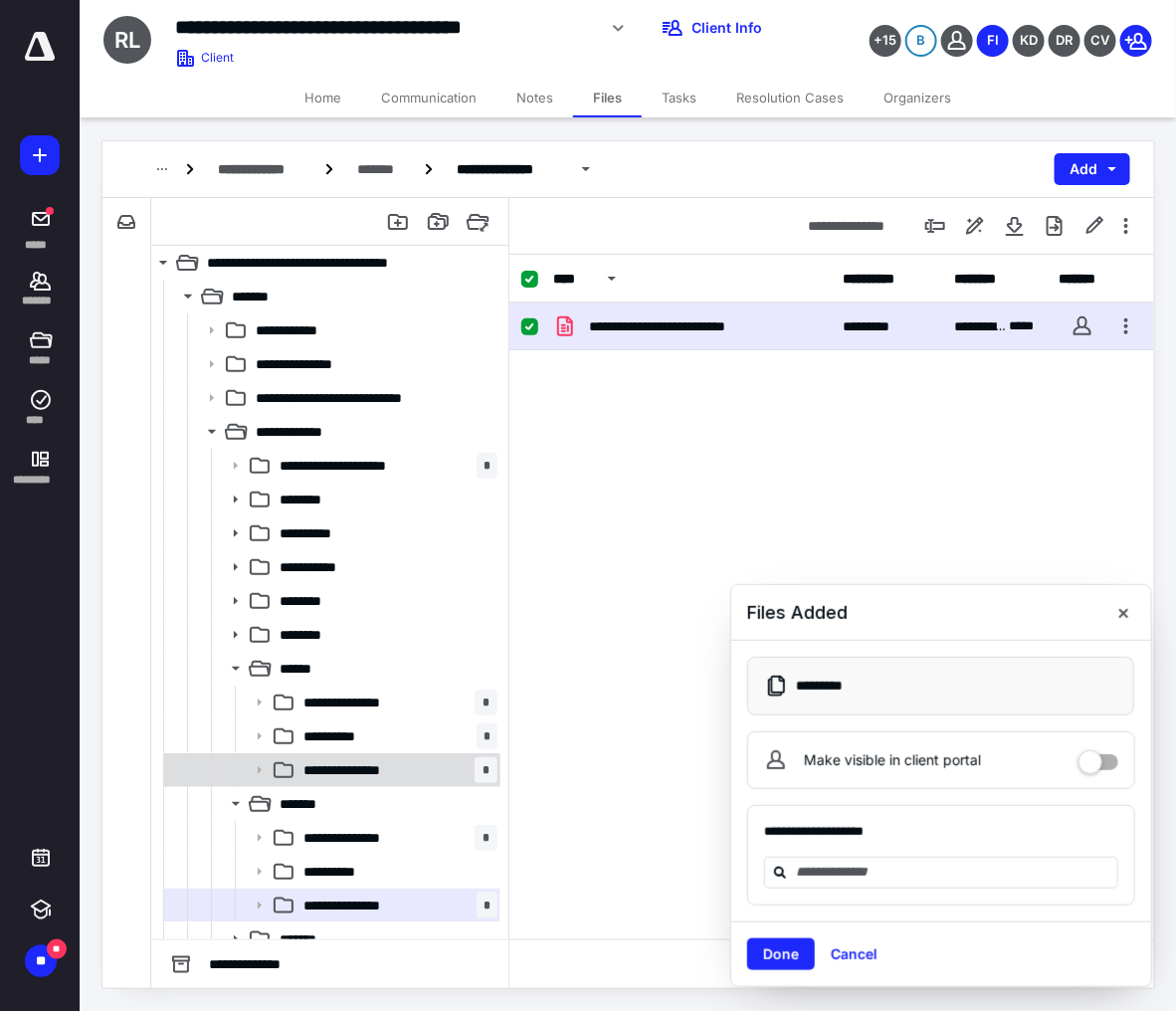 click on "**********" at bounding box center (353, 770) 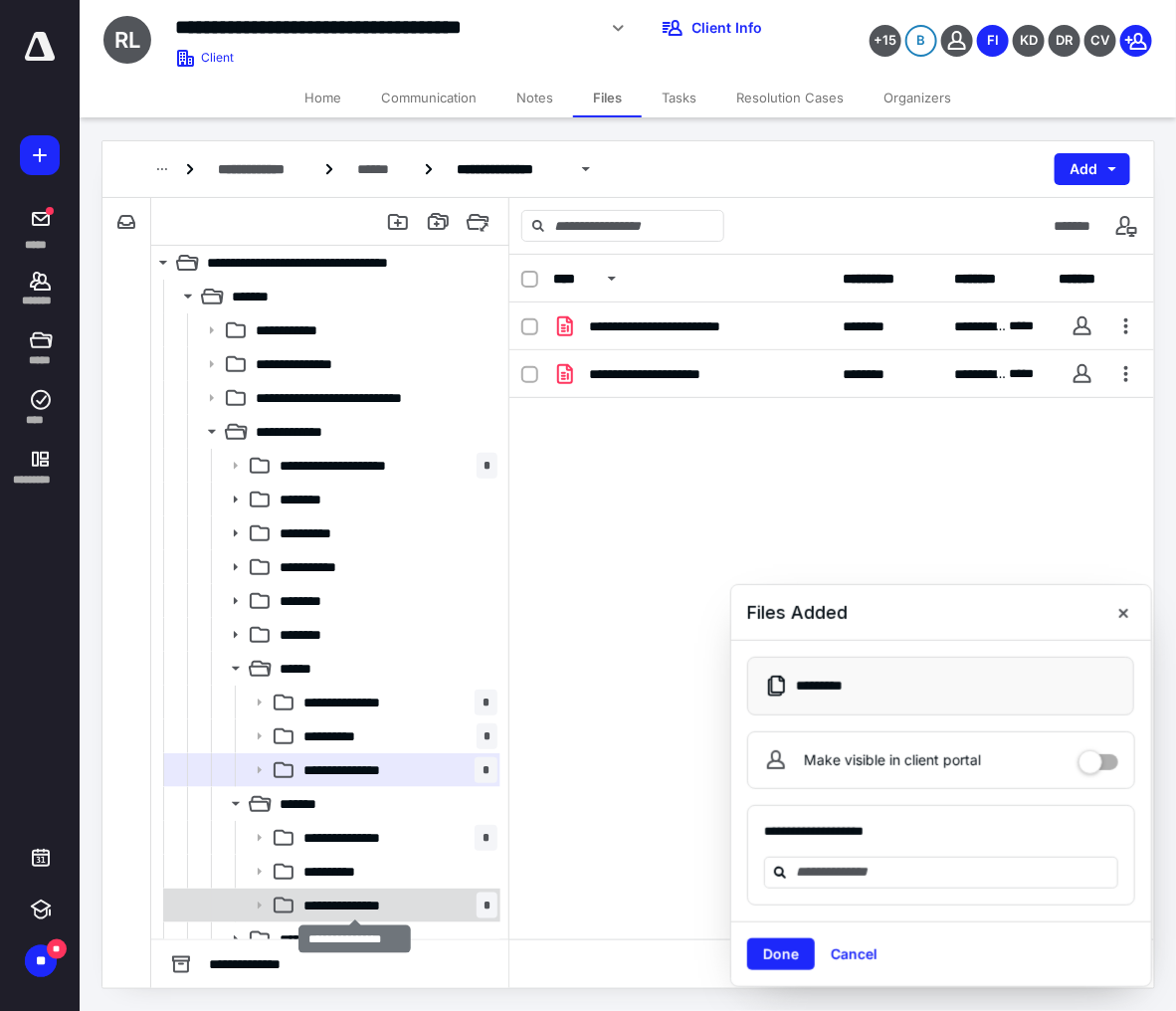 click on "**********" at bounding box center (353, 906) 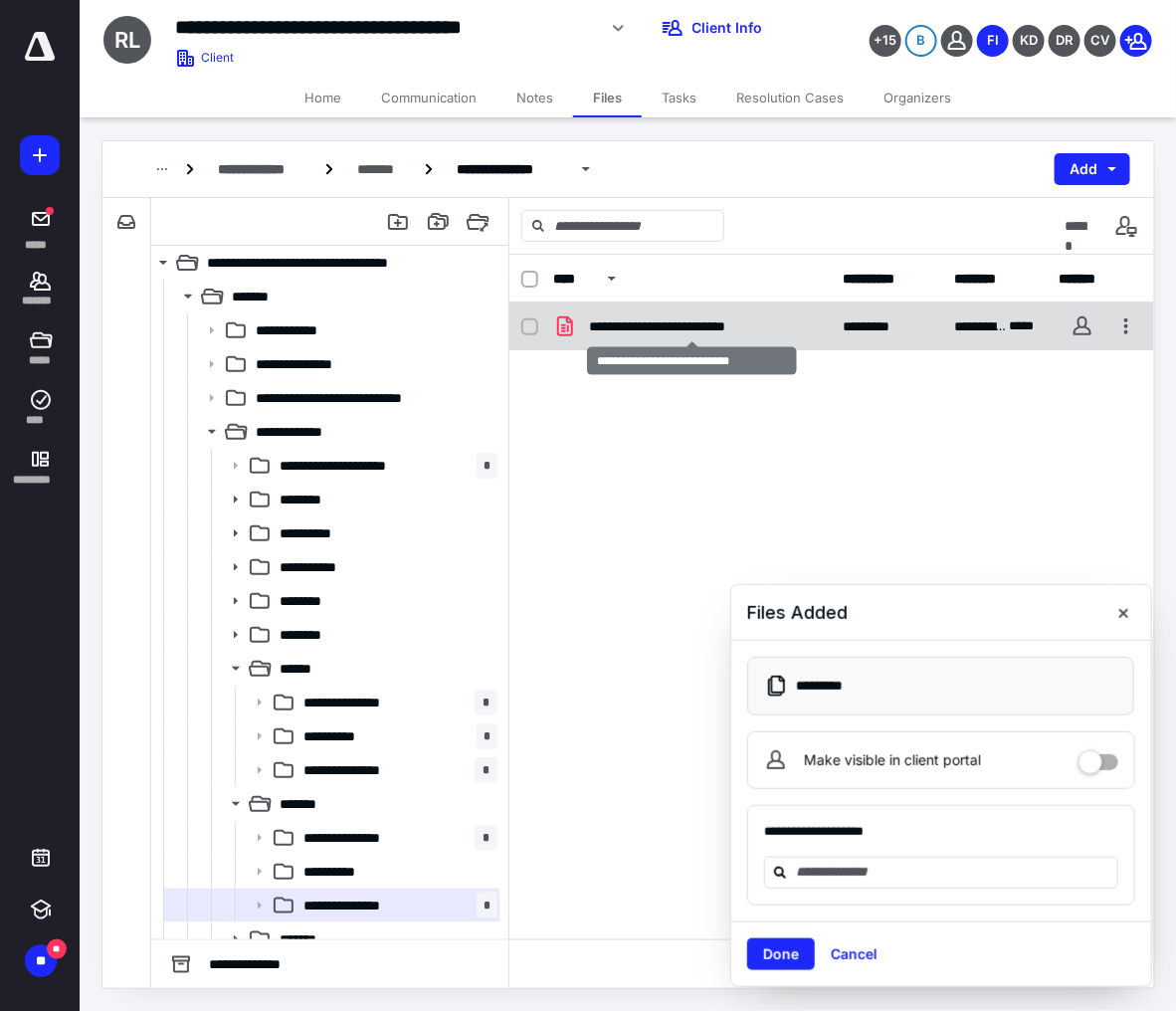 click on "**********" at bounding box center (691, 326) 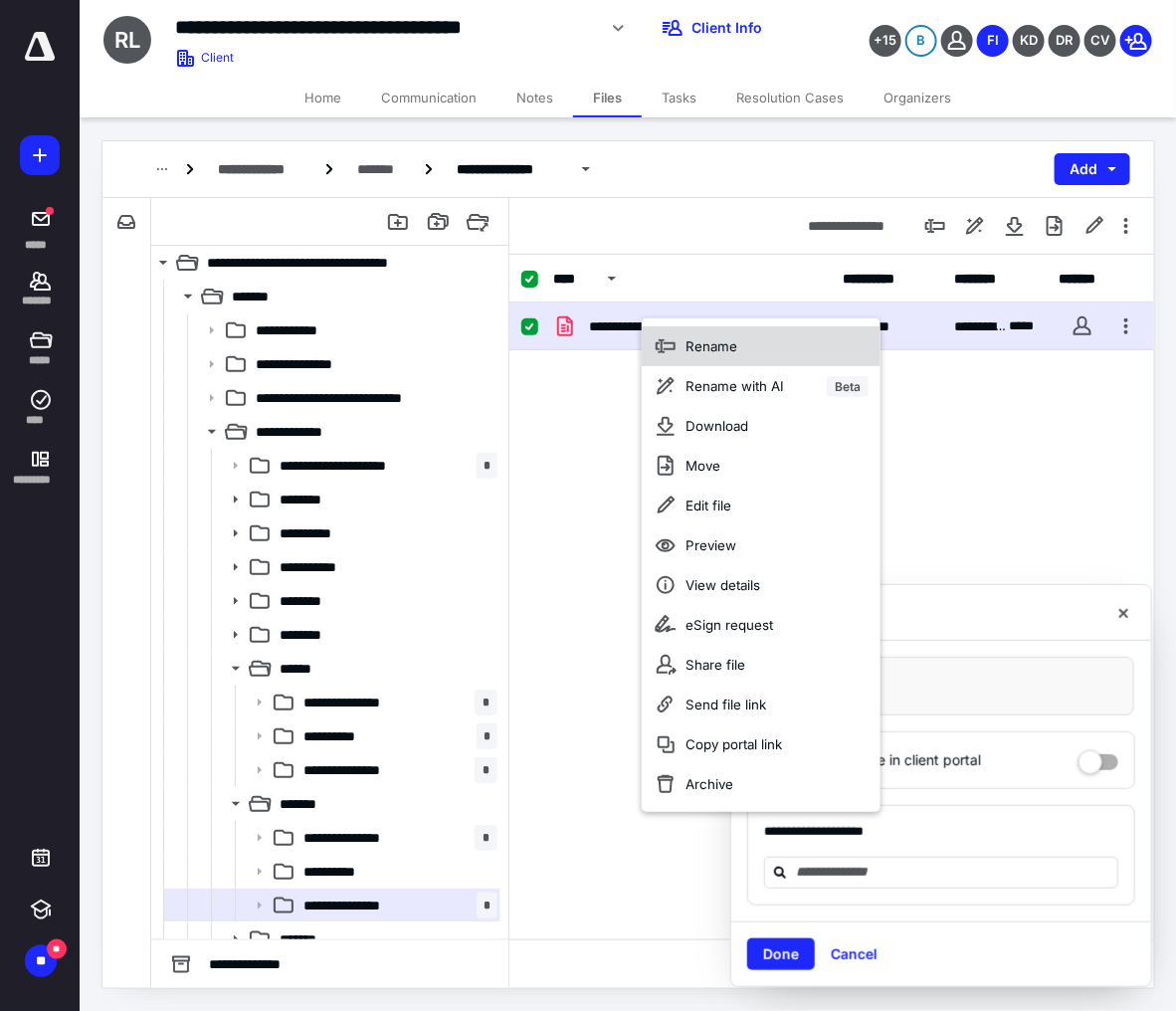 click on "Rename" at bounding box center [711, 346] 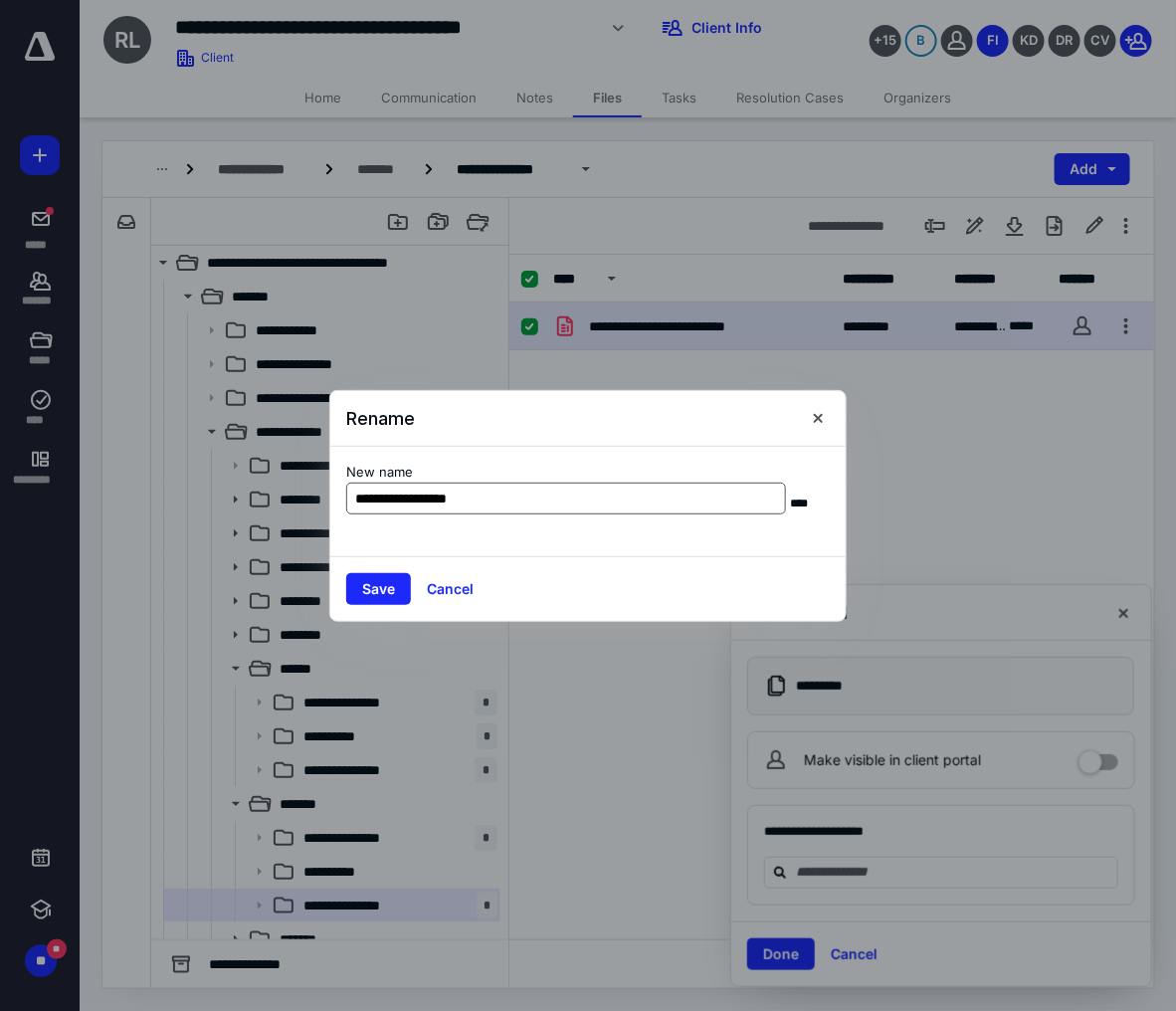 click on "**********" at bounding box center [566, 499] 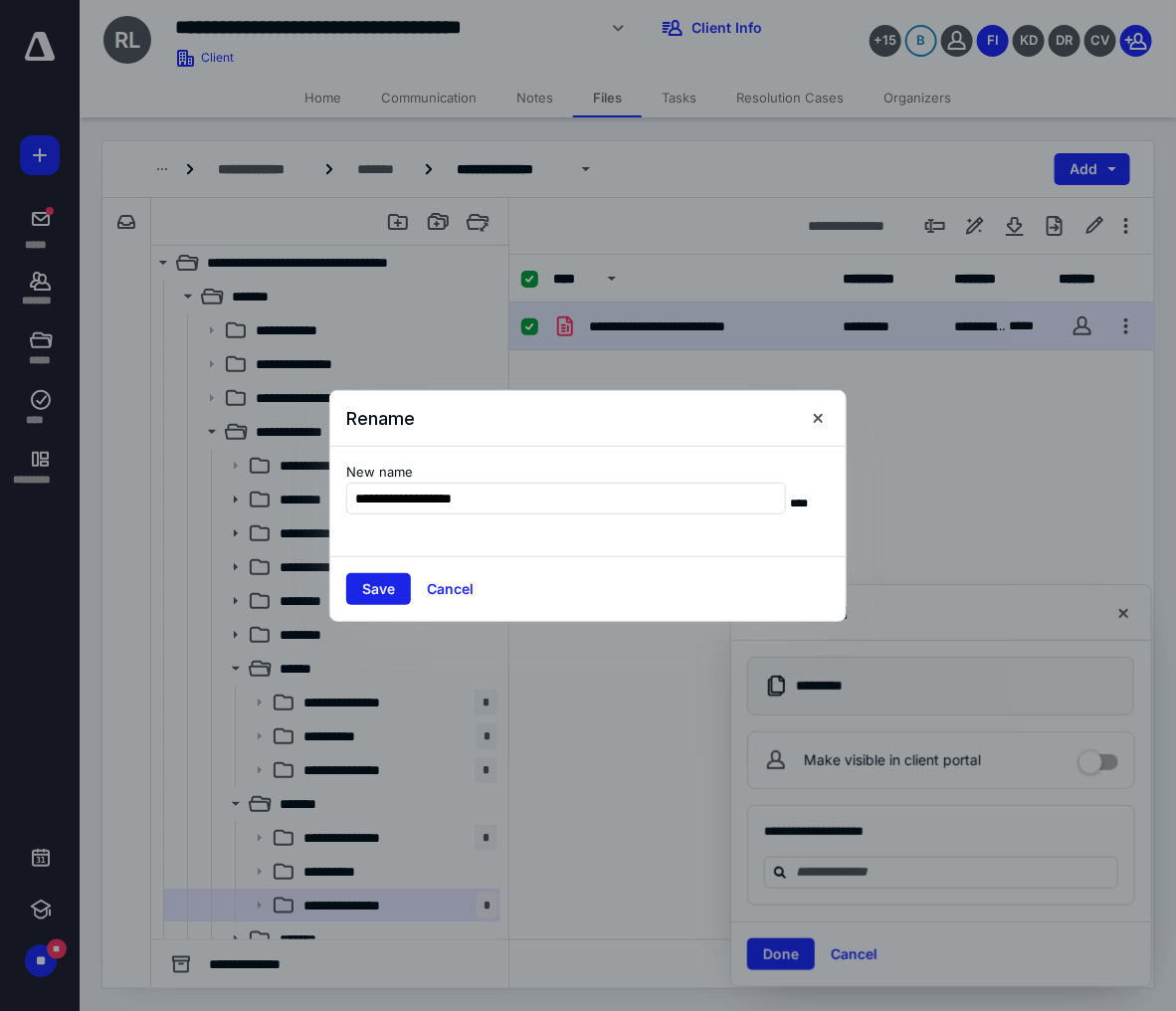 type on "**********" 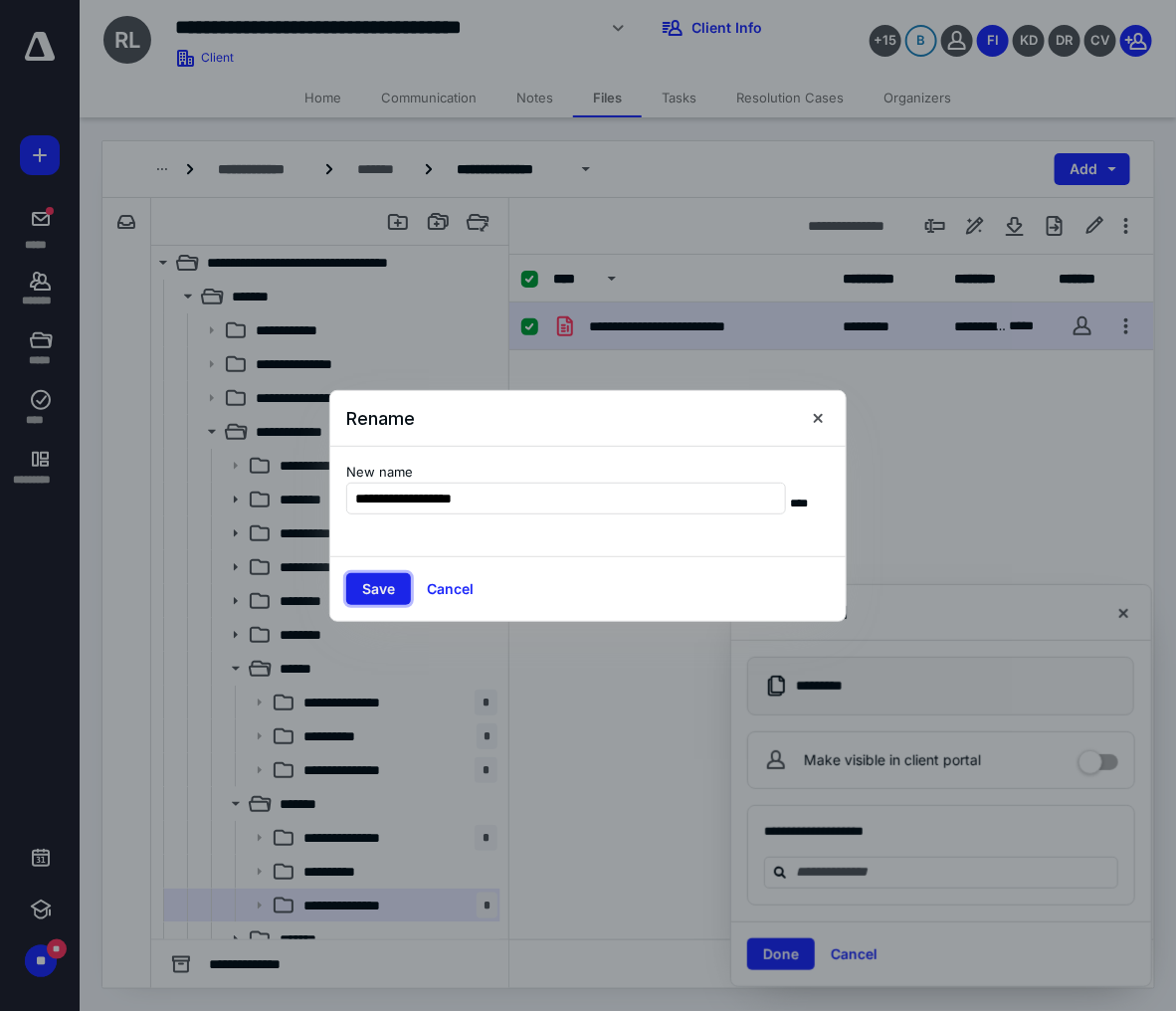 click on "Save" at bounding box center (378, 589) 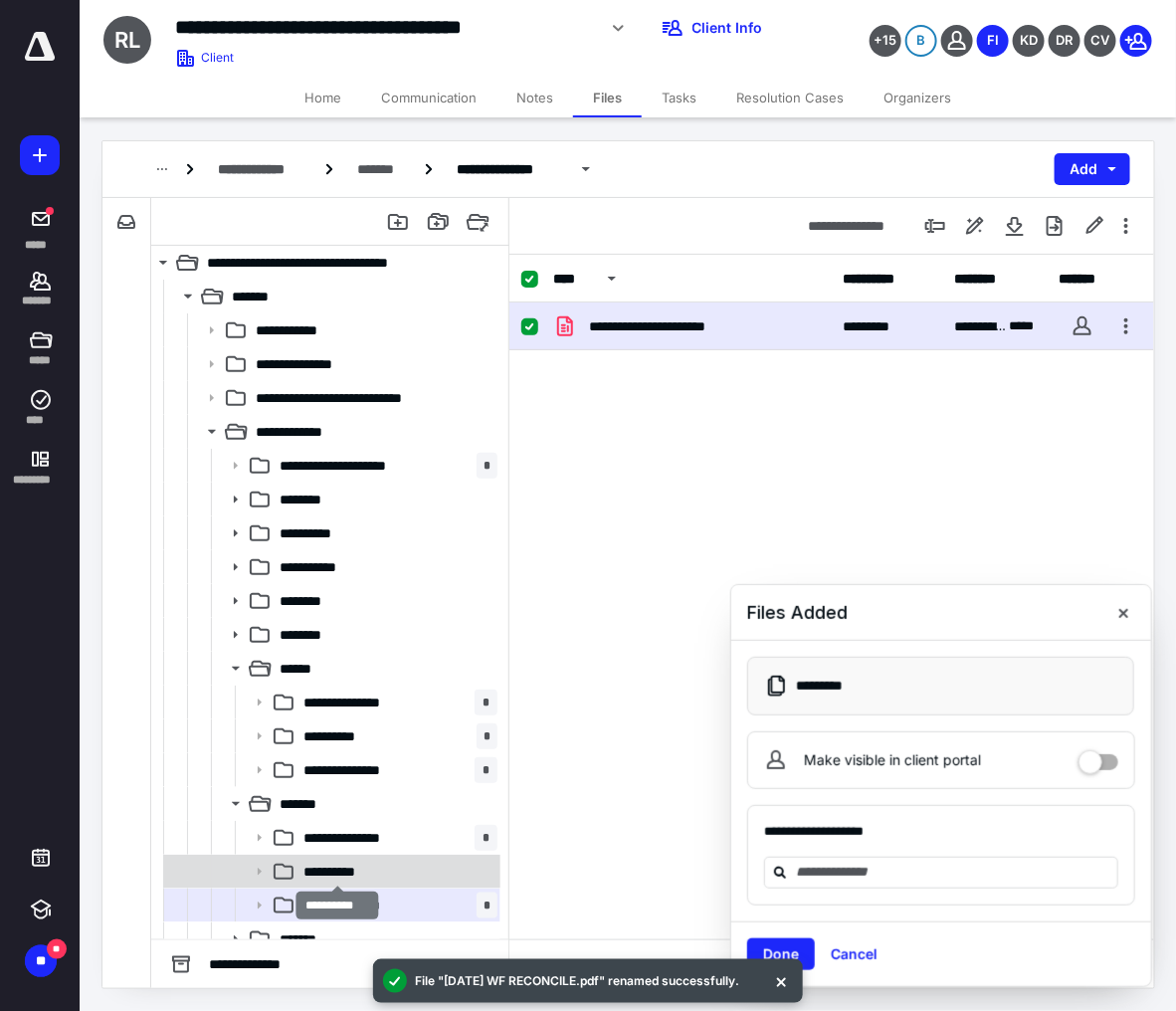 click on "**********" at bounding box center [337, 872] 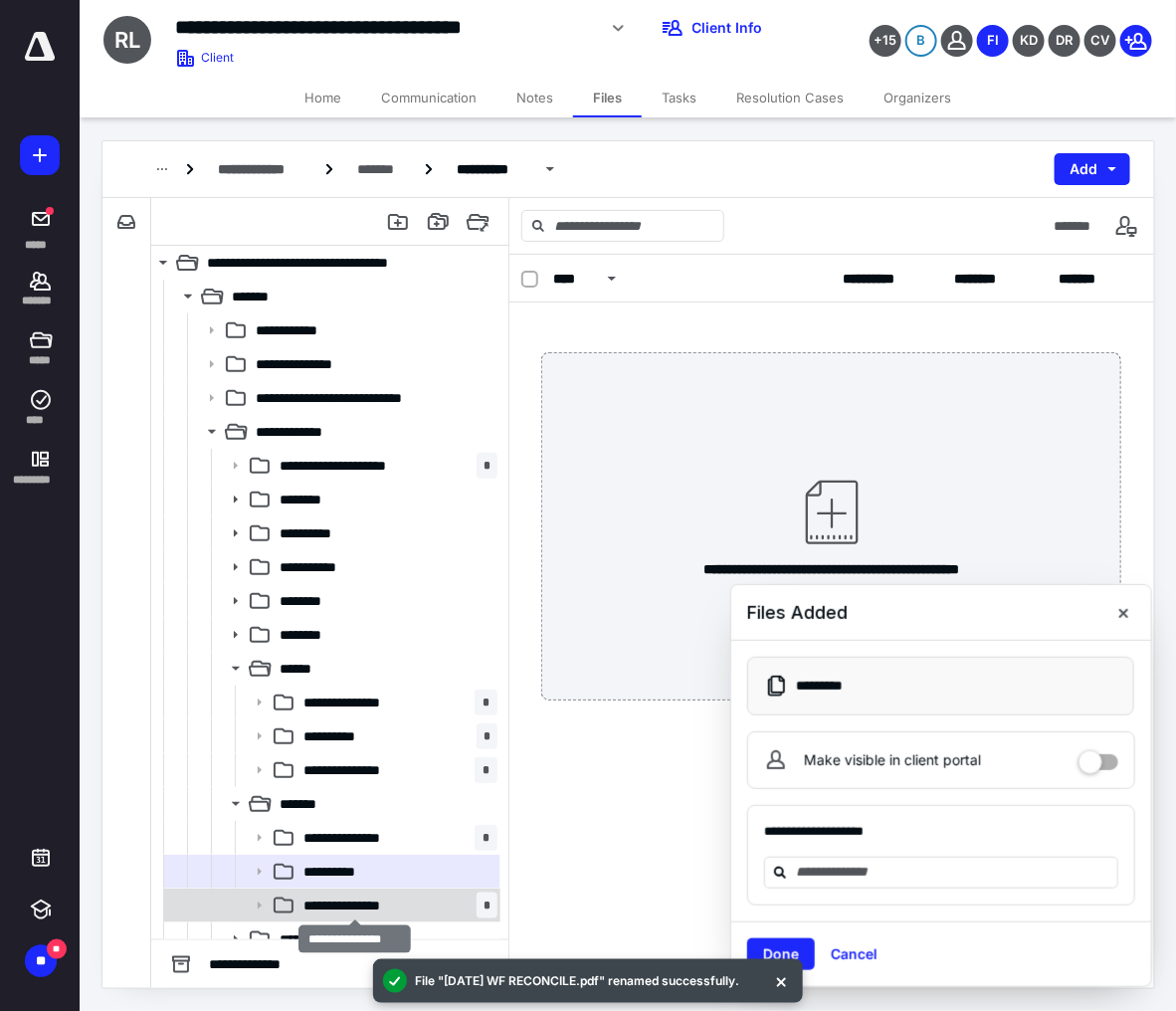 click on "**********" at bounding box center [353, 906] 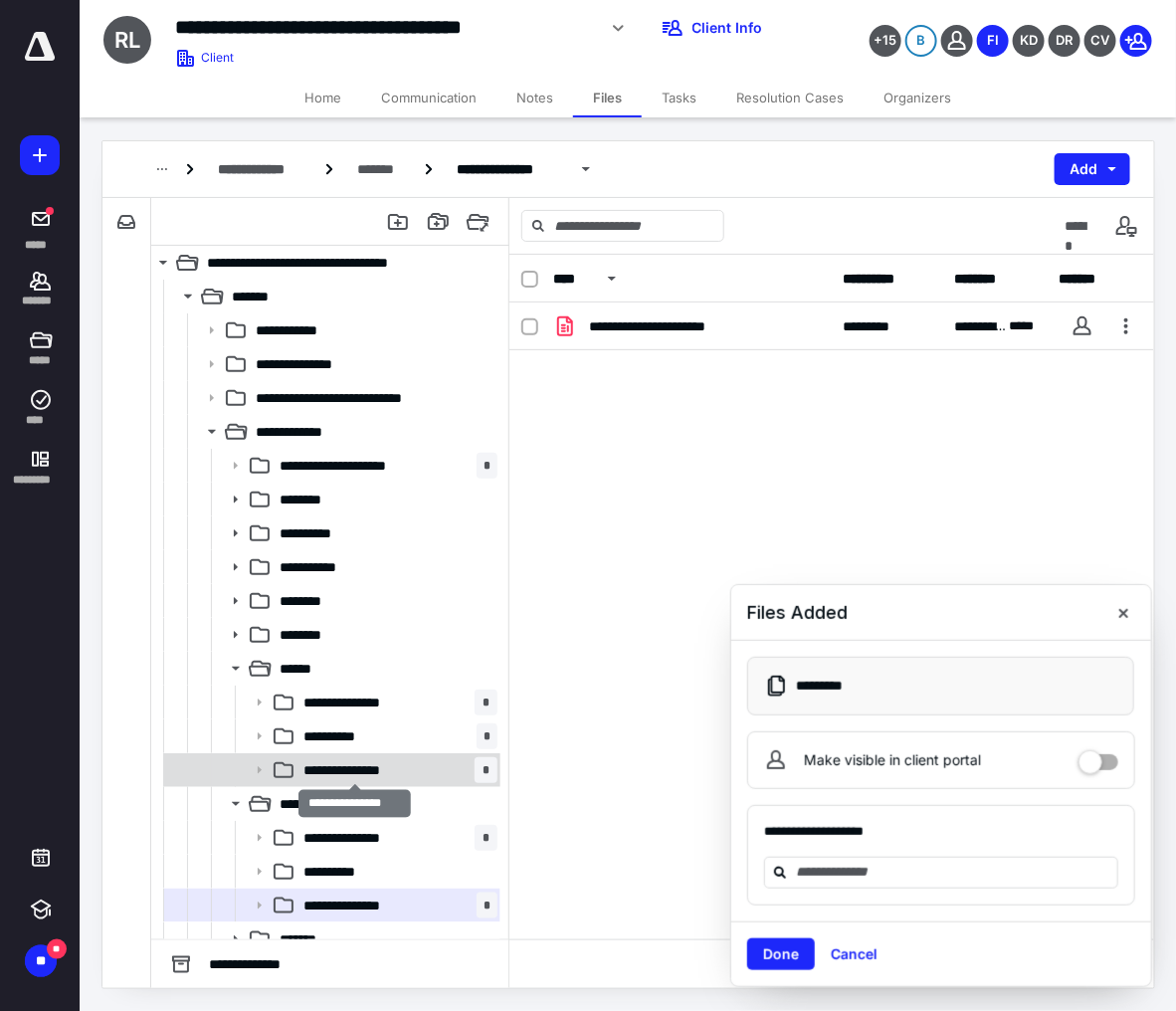 click on "**********" at bounding box center [353, 770] 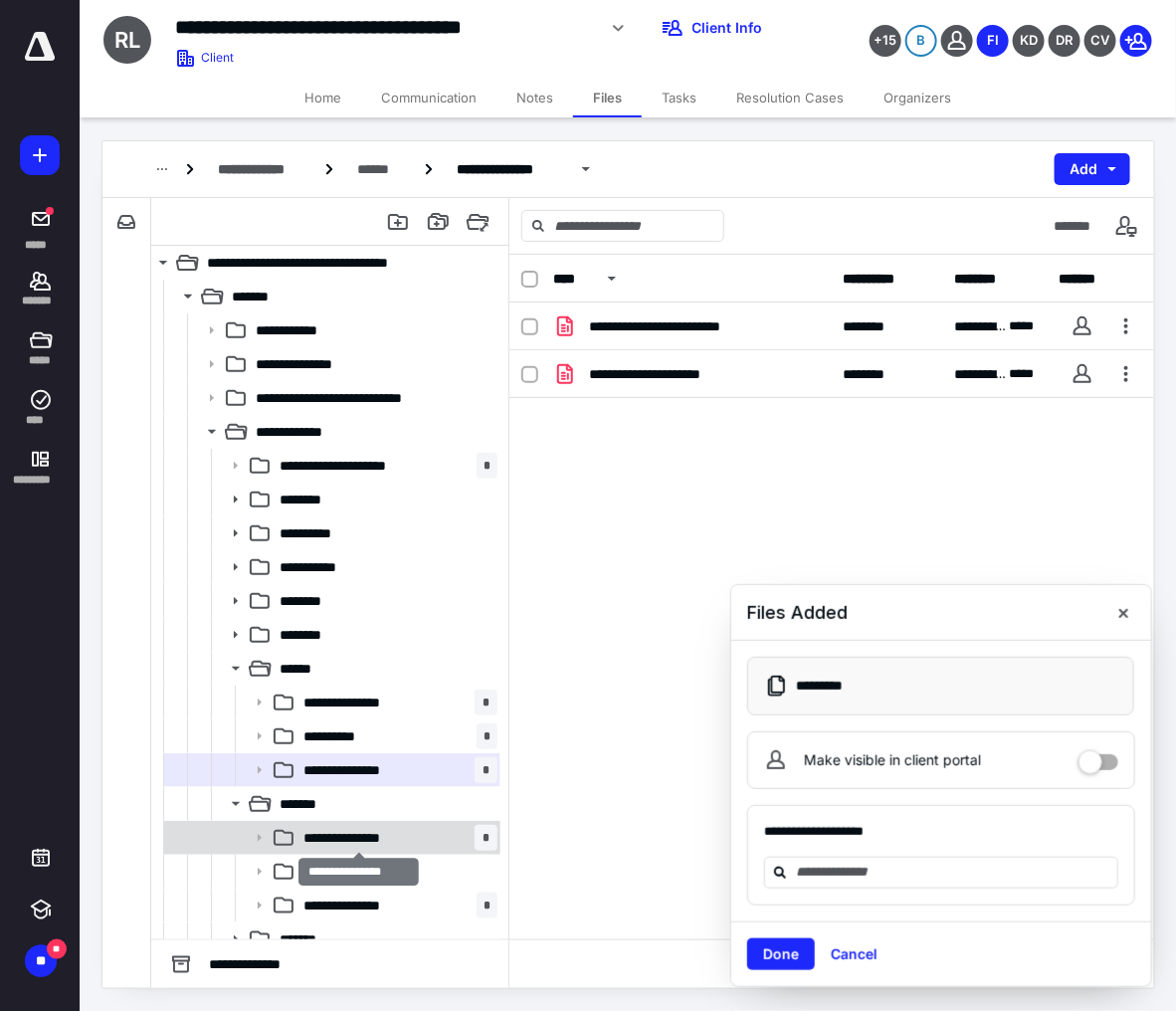 click on "**********" at bounding box center (358, 838) 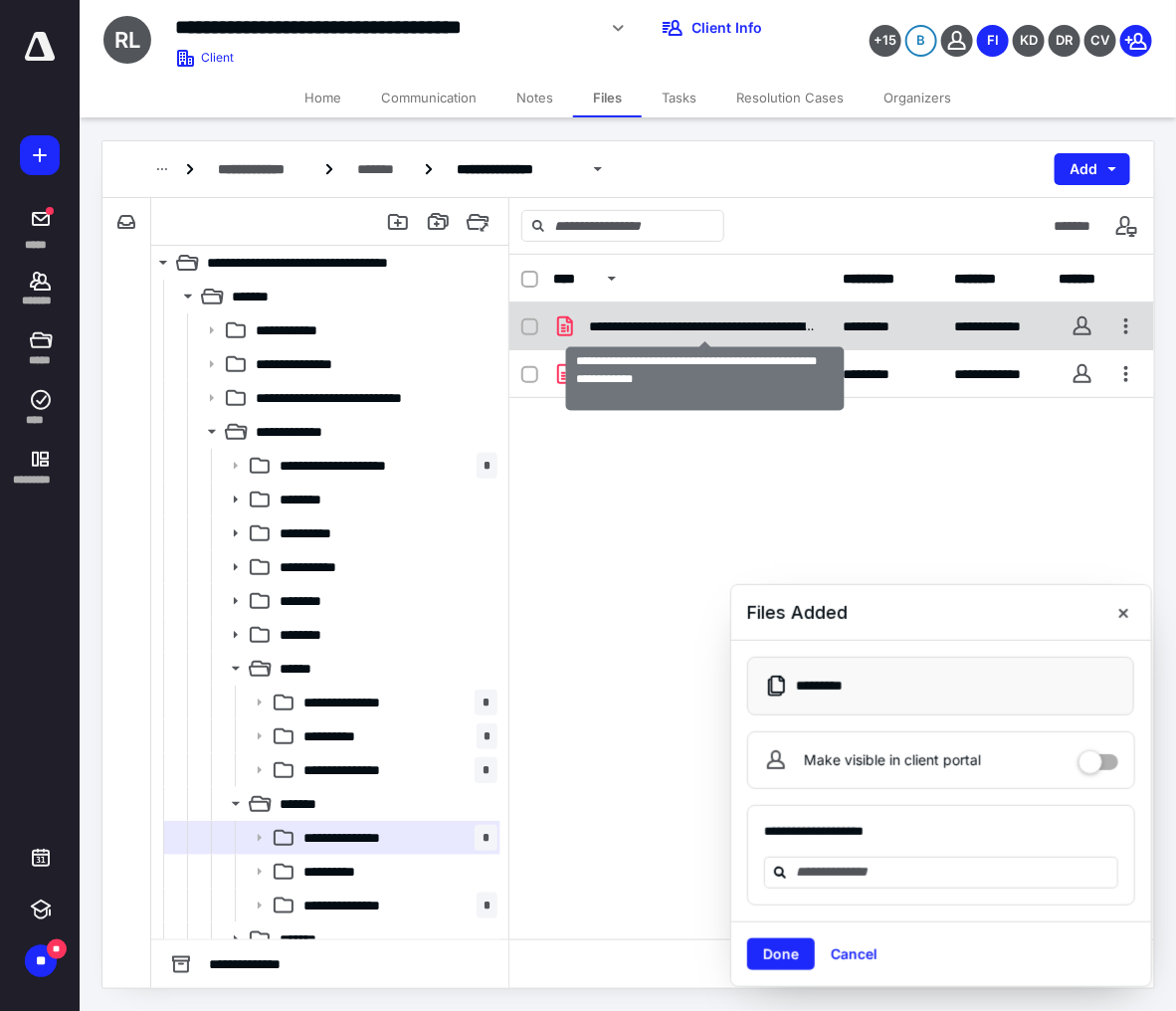 click on "**********" at bounding box center [703, 326] 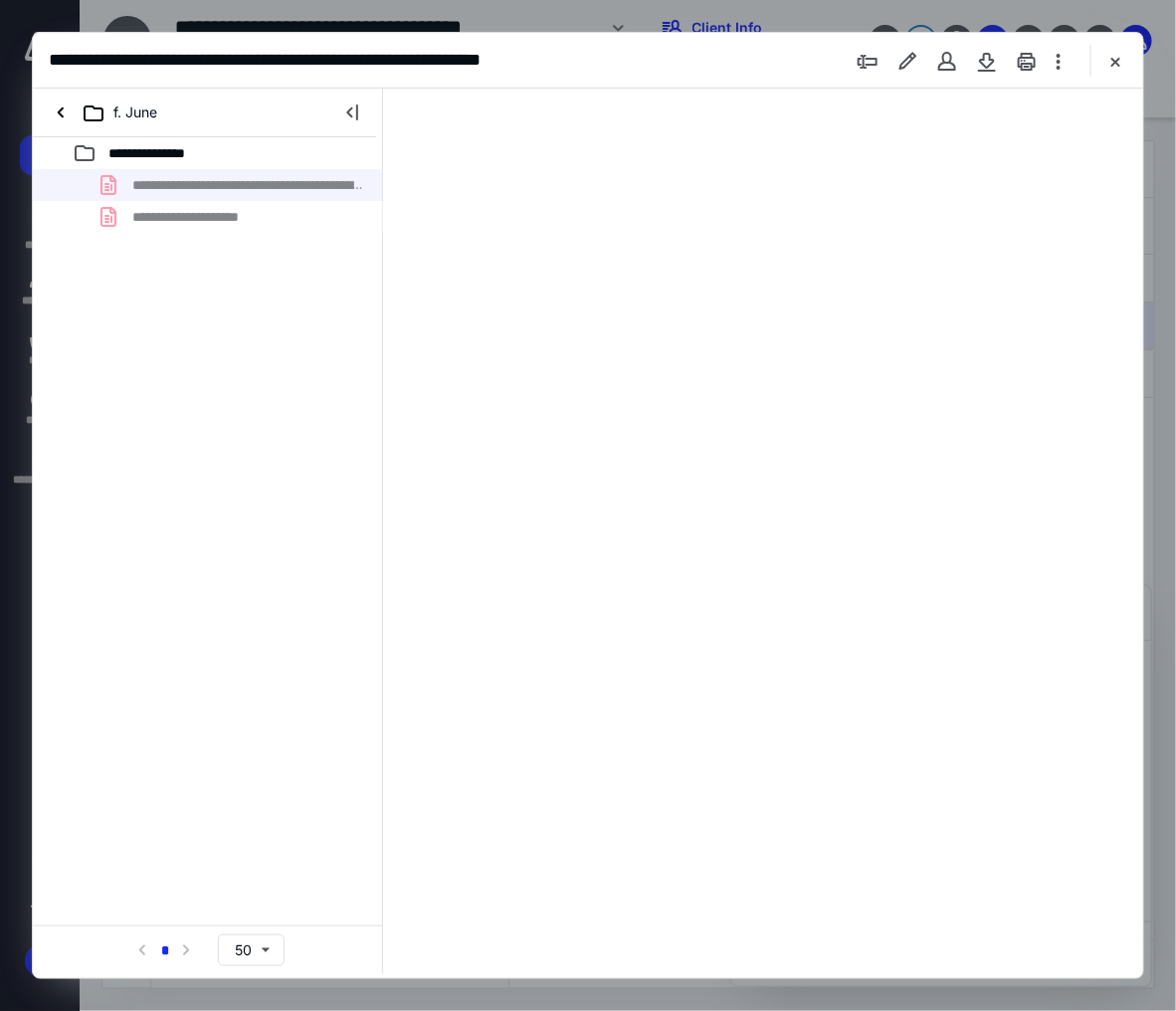 scroll, scrollTop: 0, scrollLeft: 0, axis: both 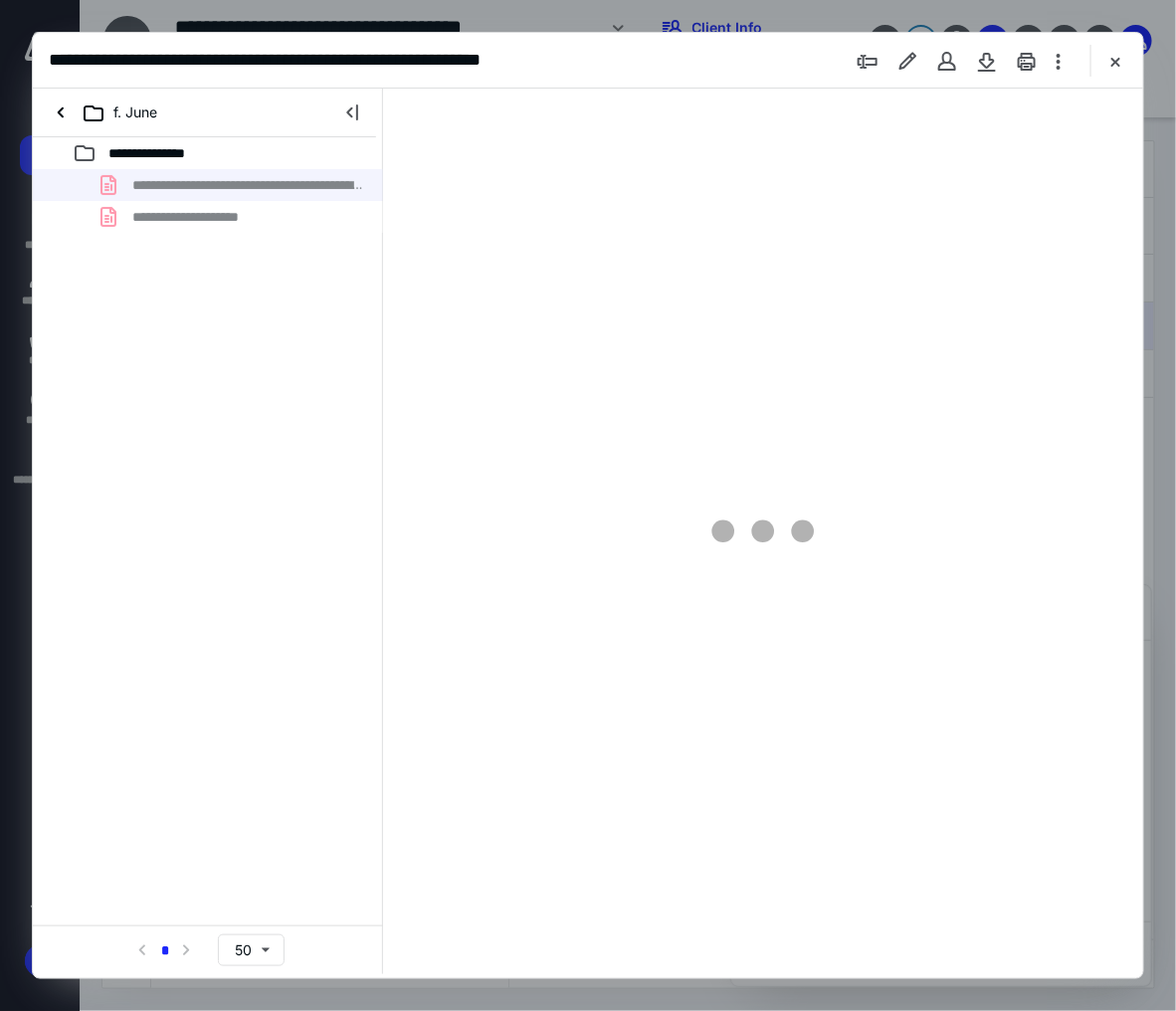 type on "99" 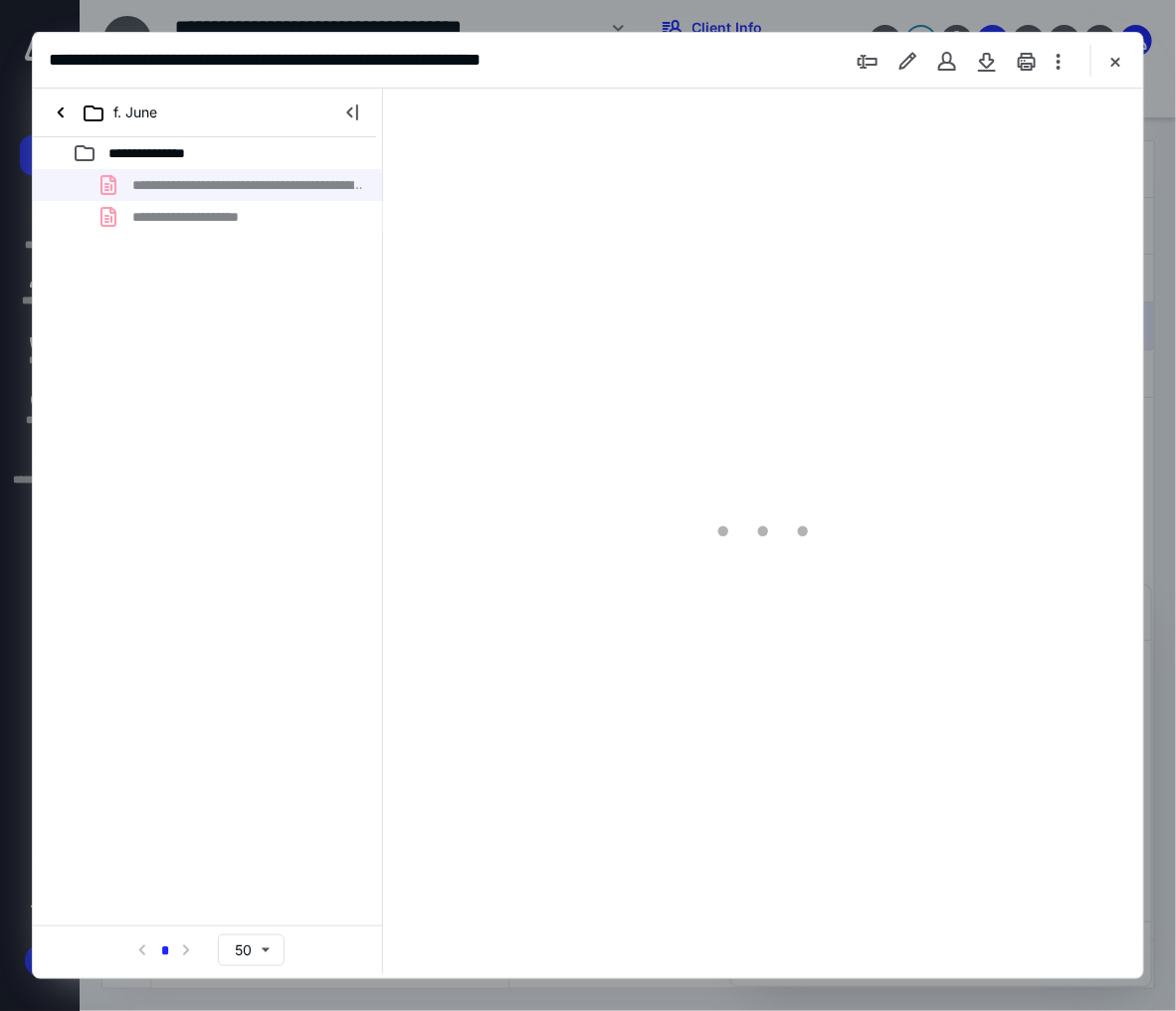 scroll, scrollTop: 106, scrollLeft: 0, axis: vertical 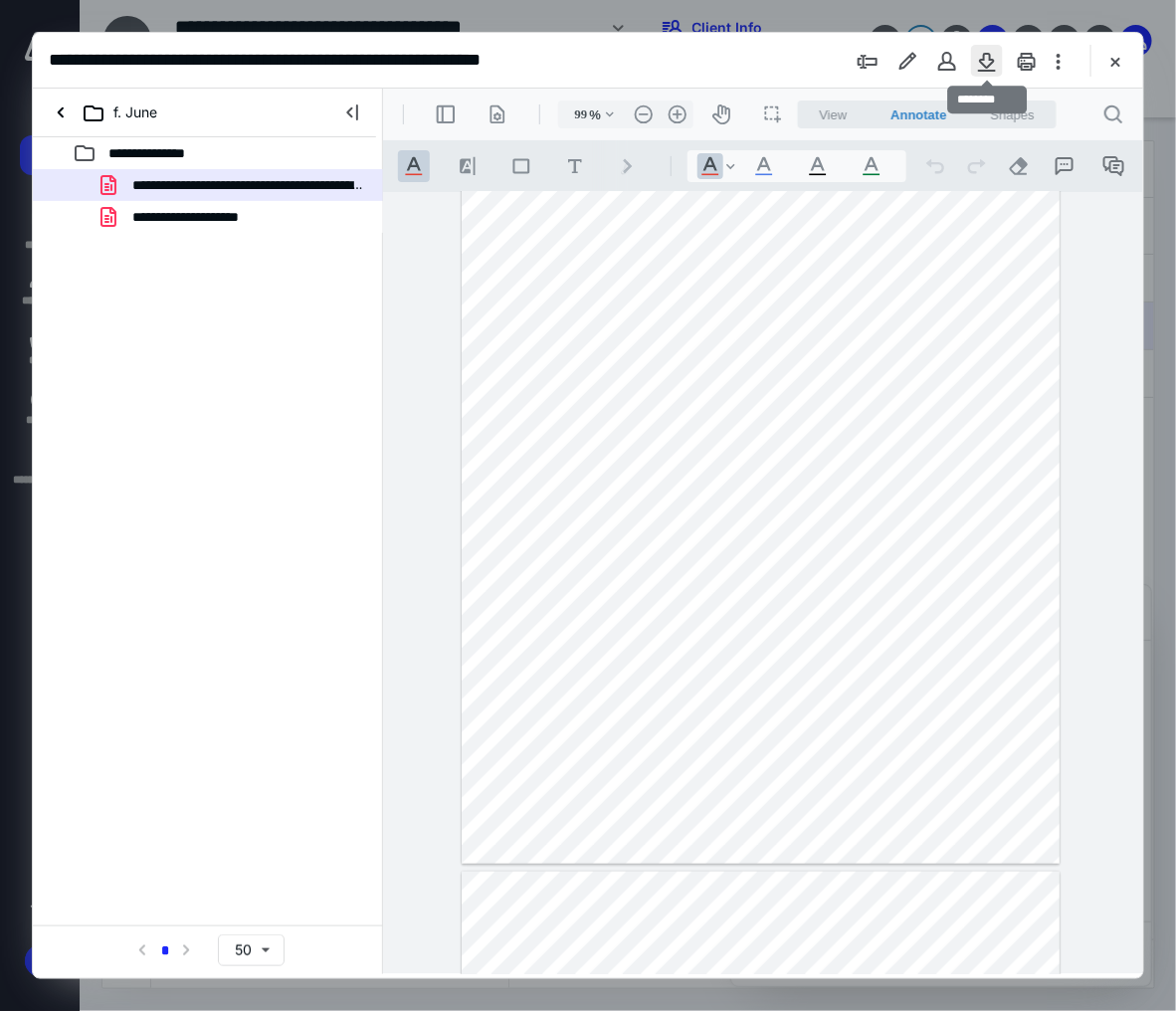 click at bounding box center [987, 61] 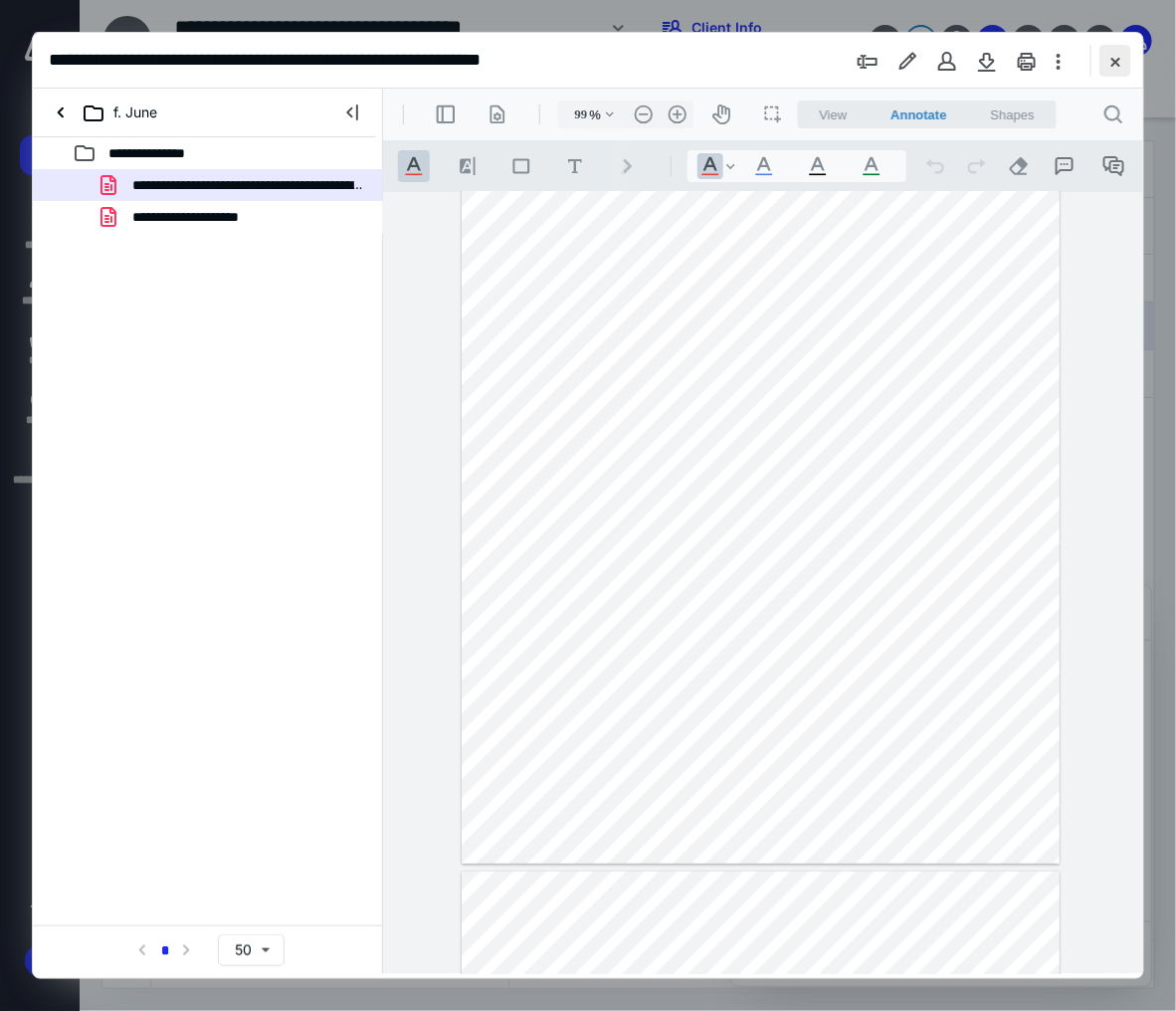 click at bounding box center (1115, 61) 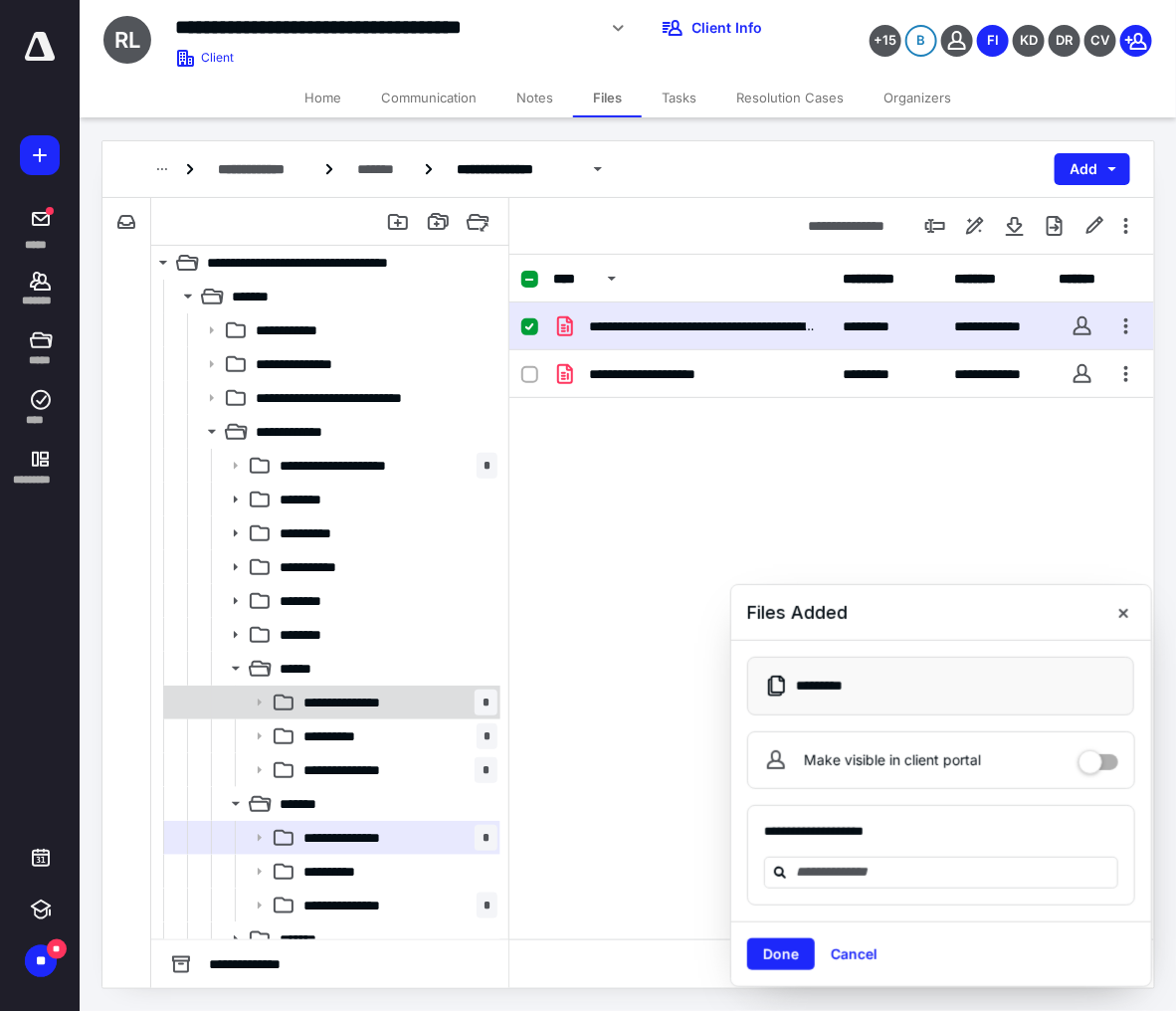 click on "**********" at bounding box center [396, 703] 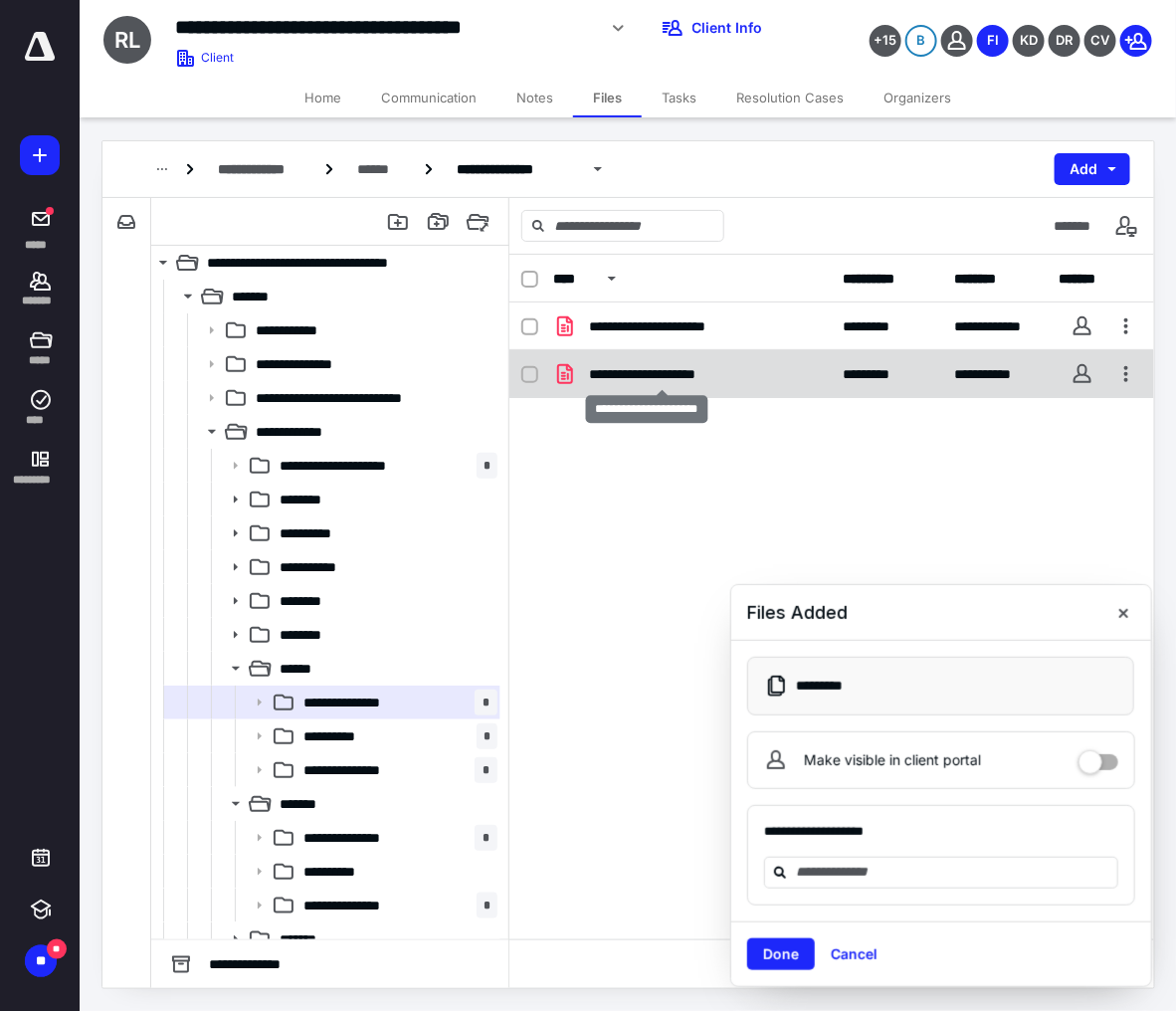 click on "**********" at bounding box center [661, 374] 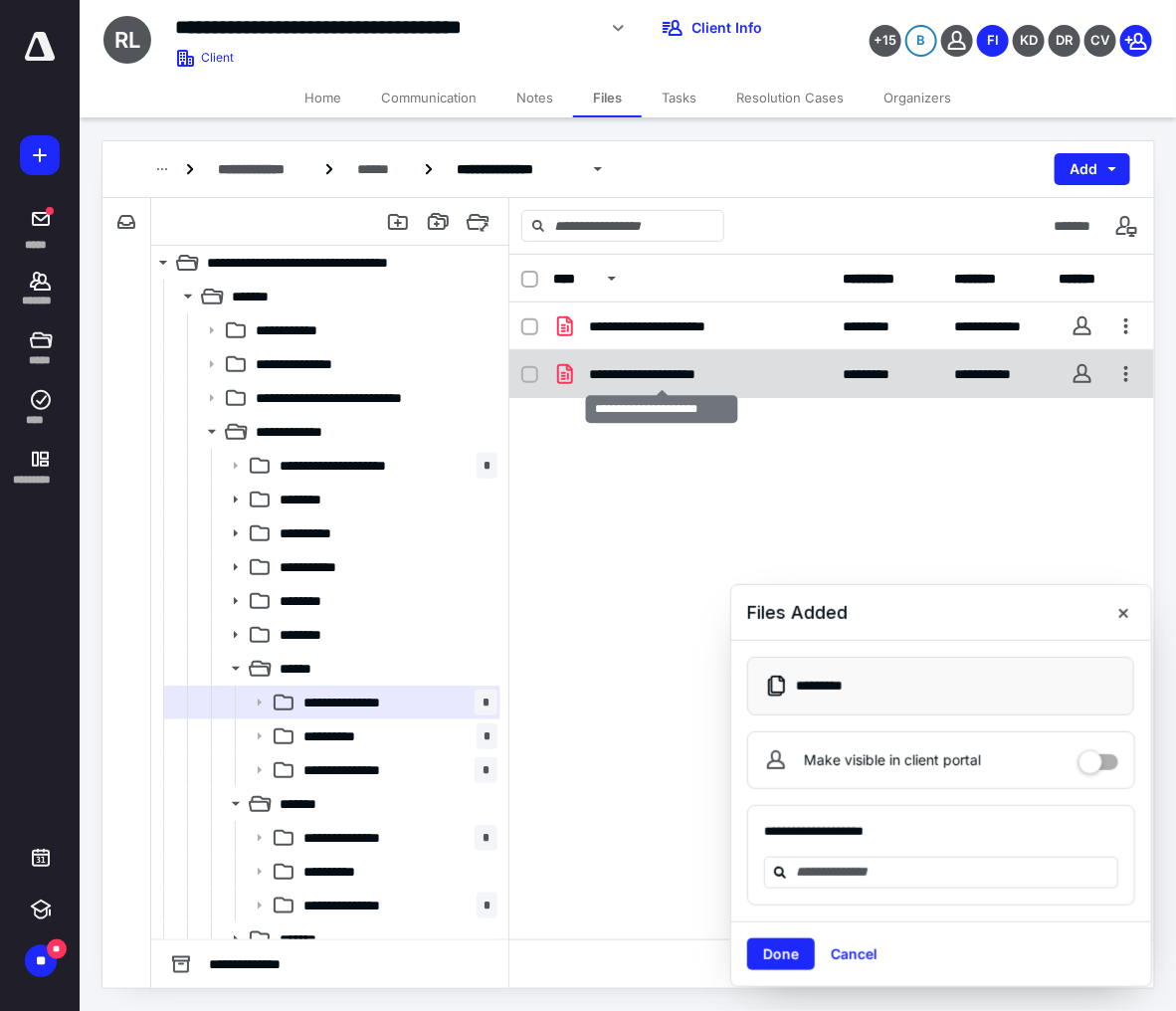 click on "**********" at bounding box center [661, 374] 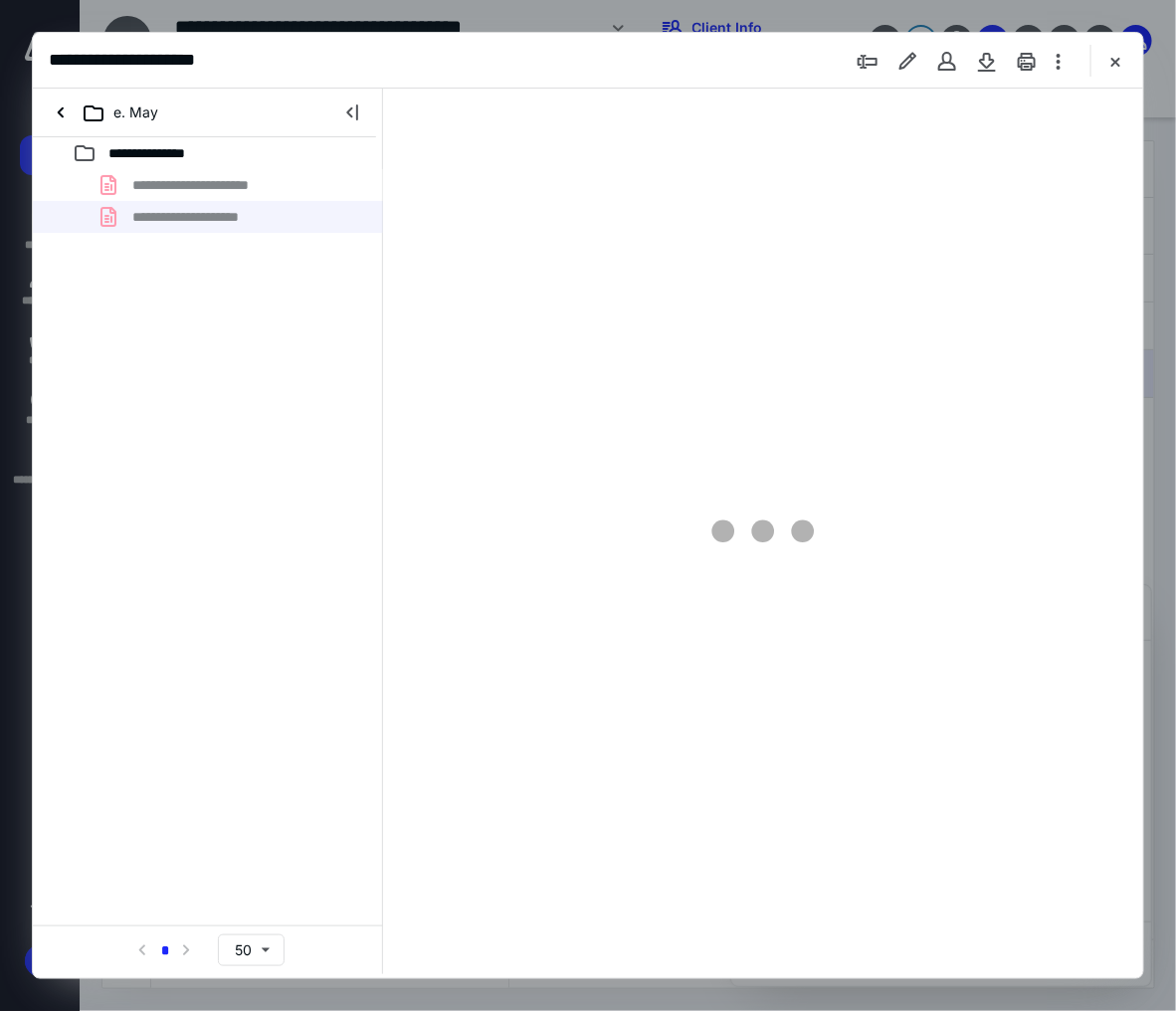 scroll, scrollTop: 0, scrollLeft: 0, axis: both 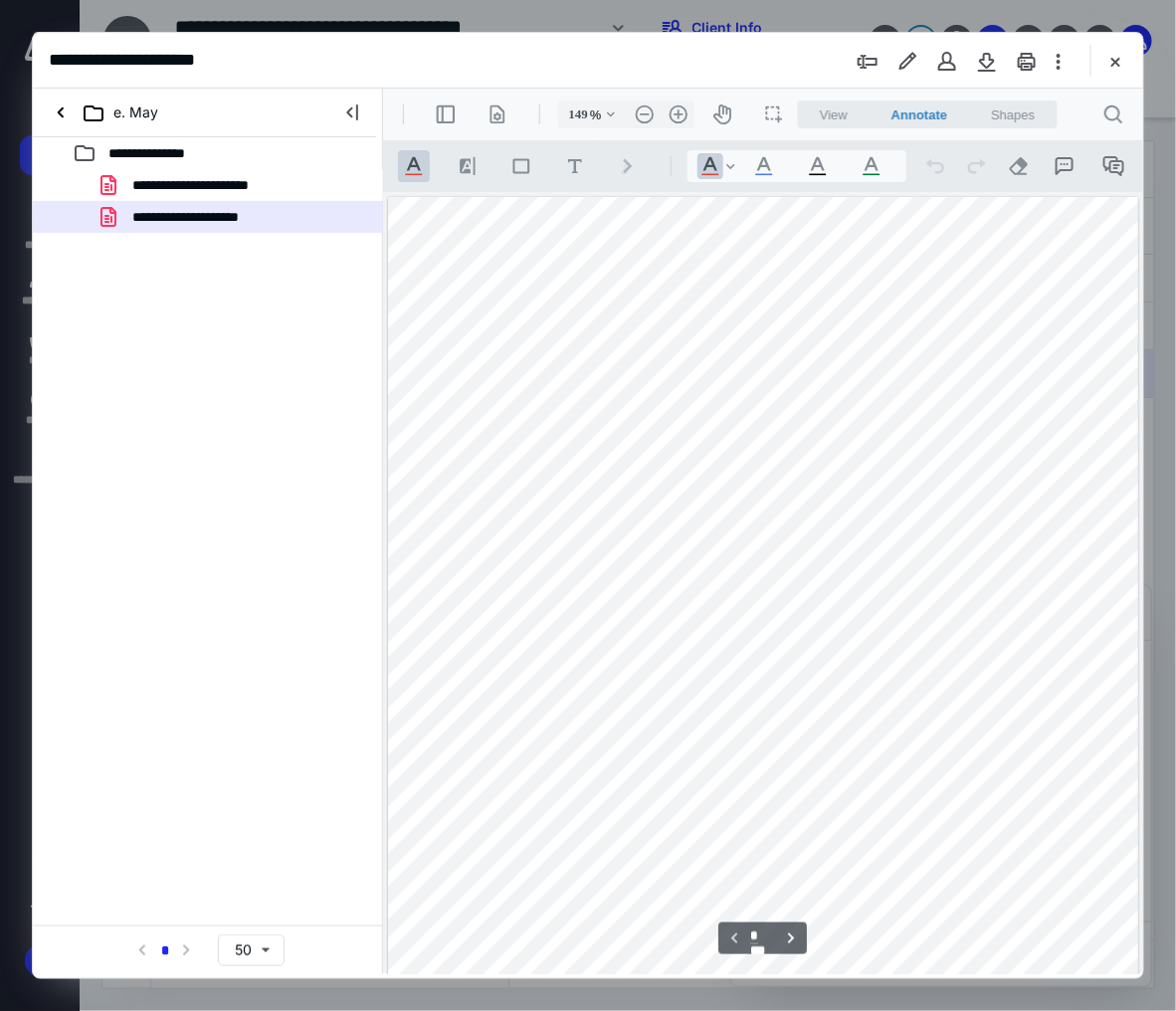 type on "174" 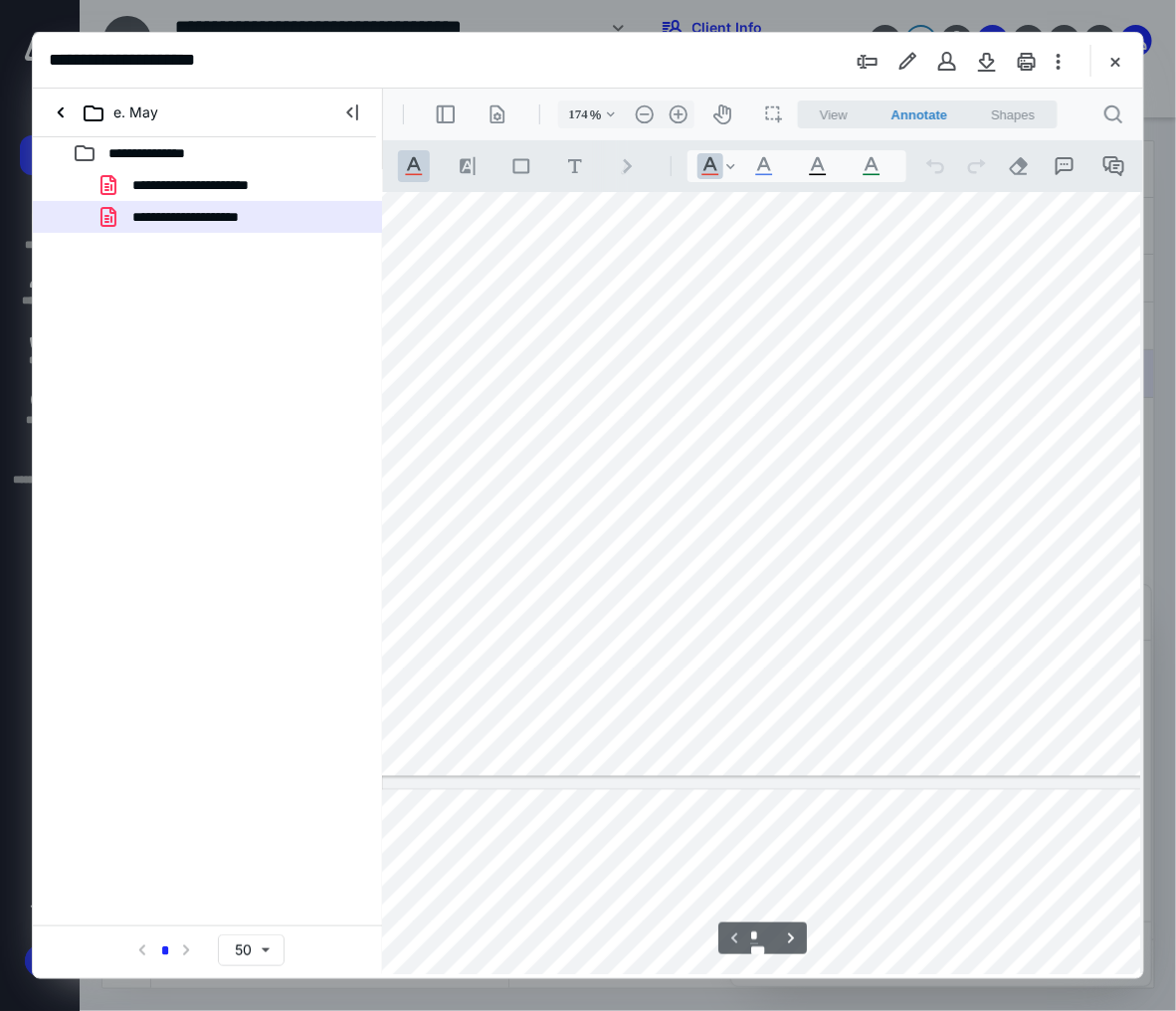 type on "*" 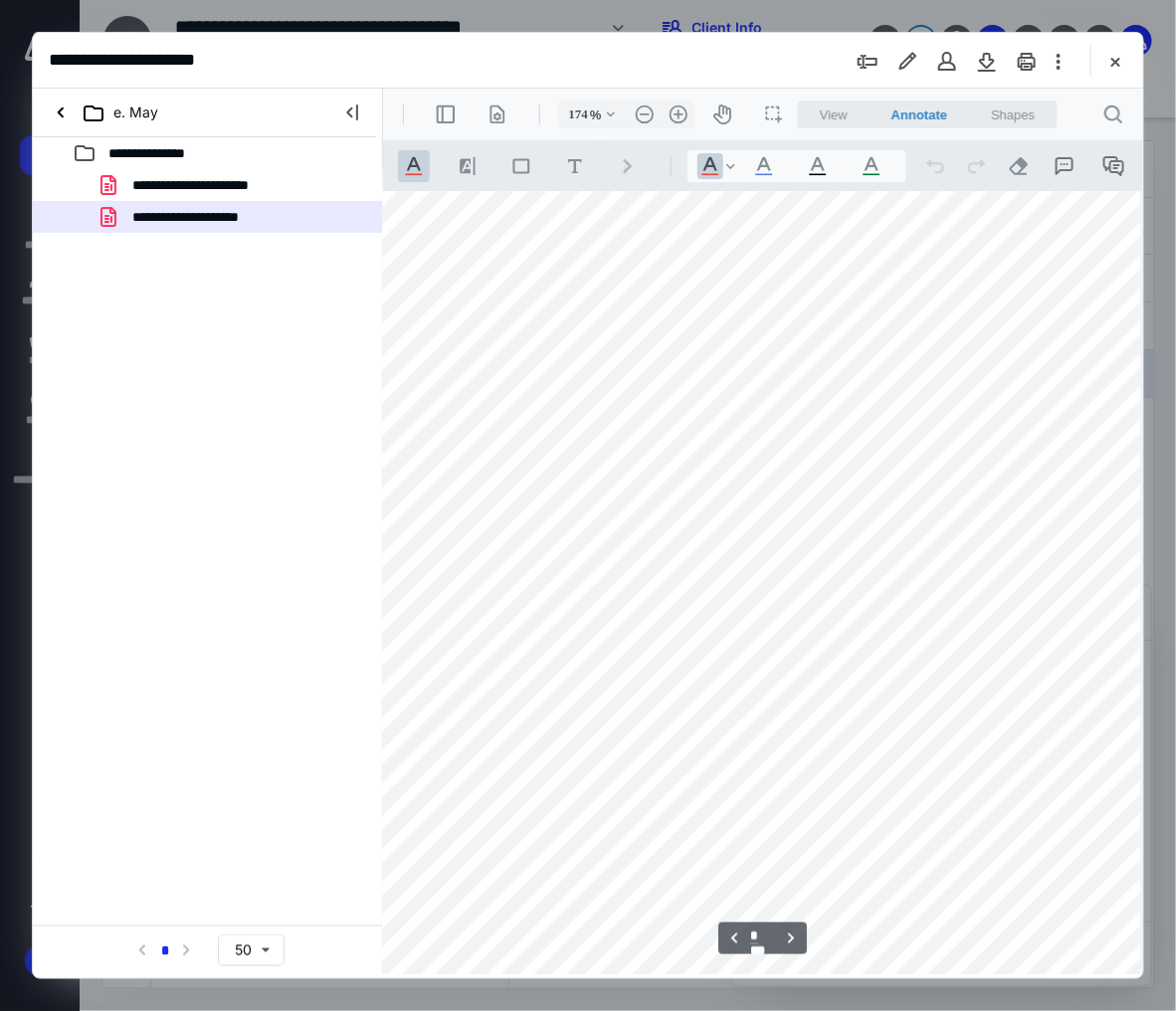 scroll, scrollTop: 1410, scrollLeft: 174, axis: both 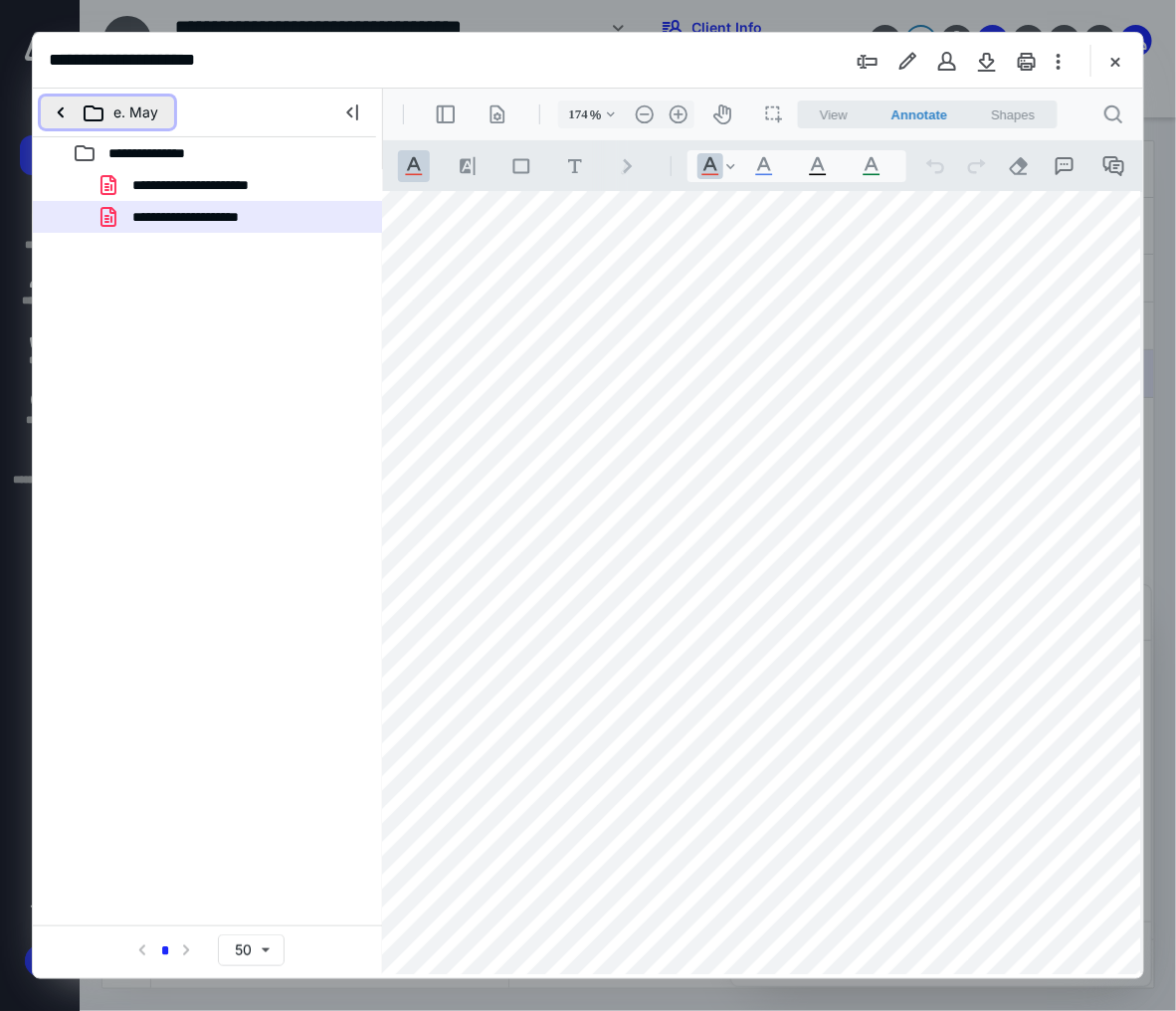 click on "e. May" at bounding box center [107, 112] 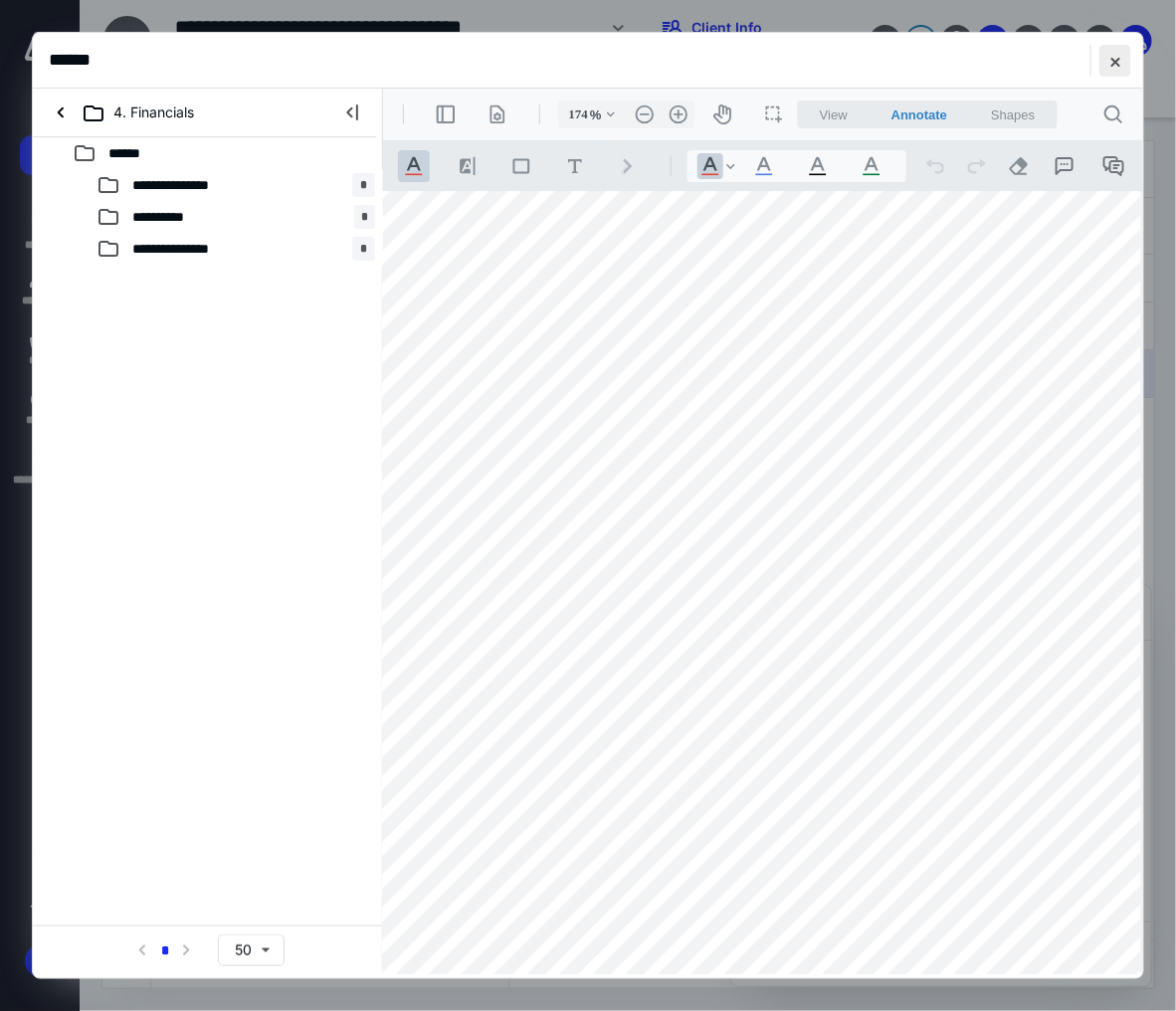 click at bounding box center (1115, 61) 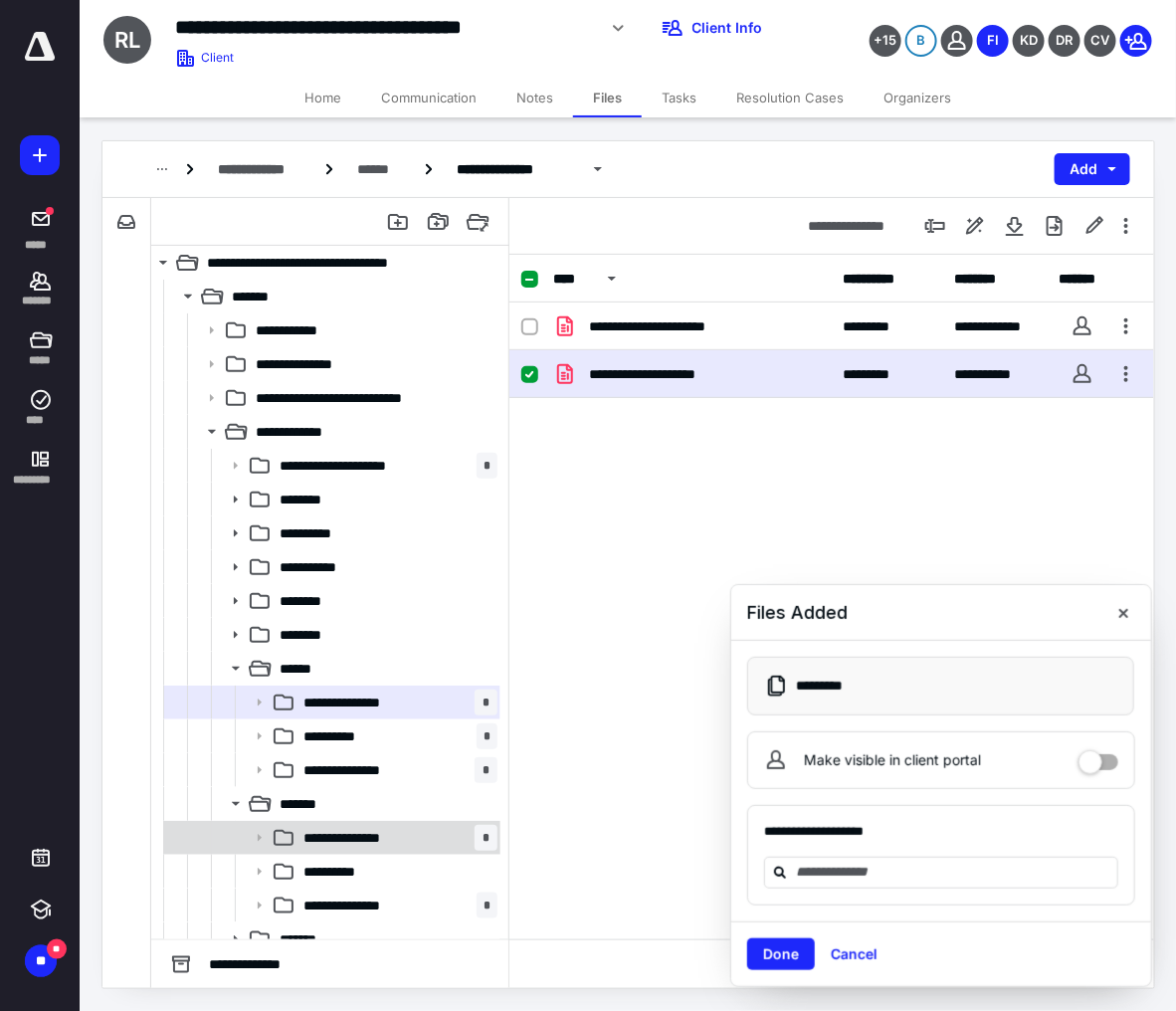 click on "**********" at bounding box center [396, 838] 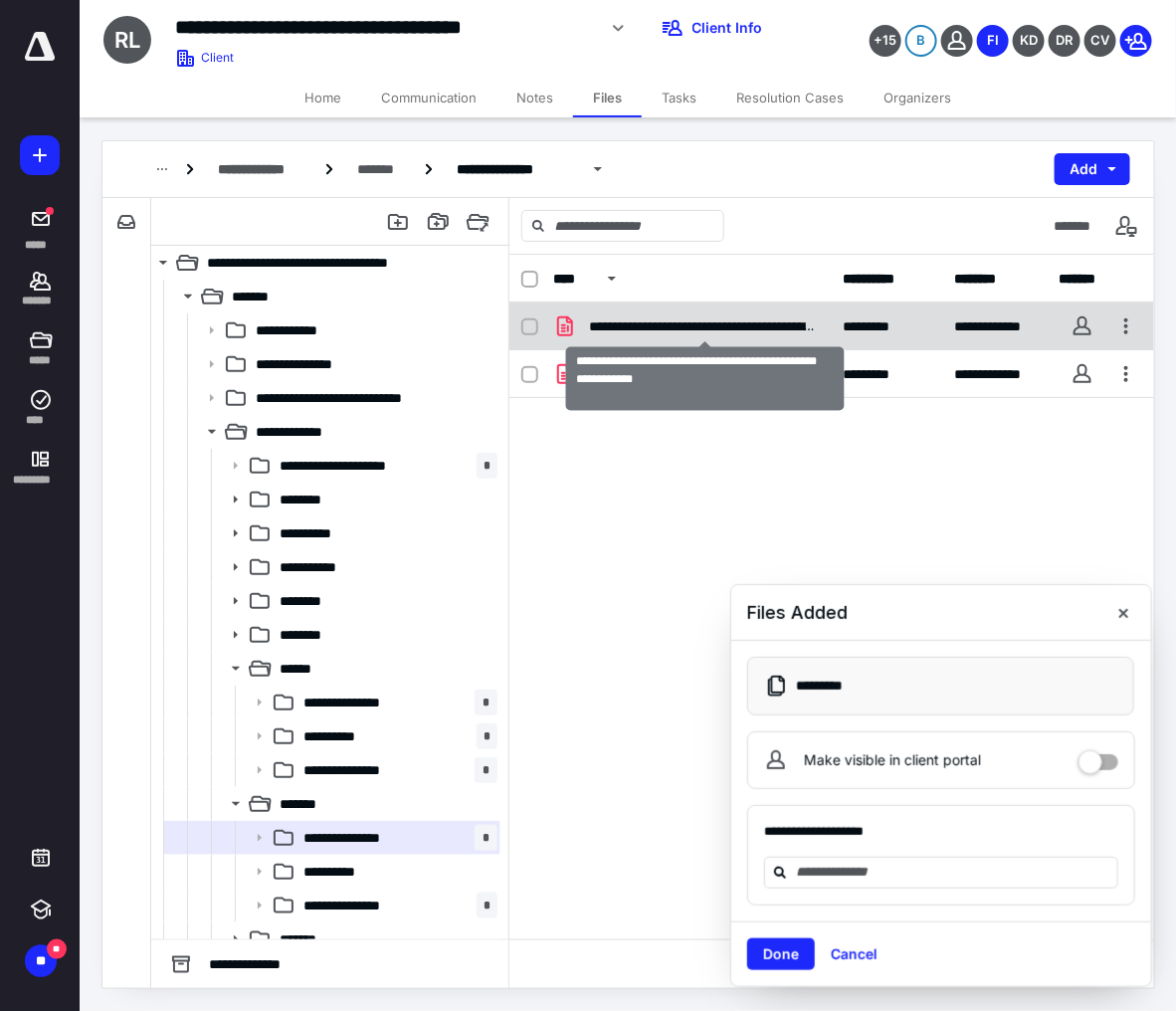 click on "**********" at bounding box center (703, 326) 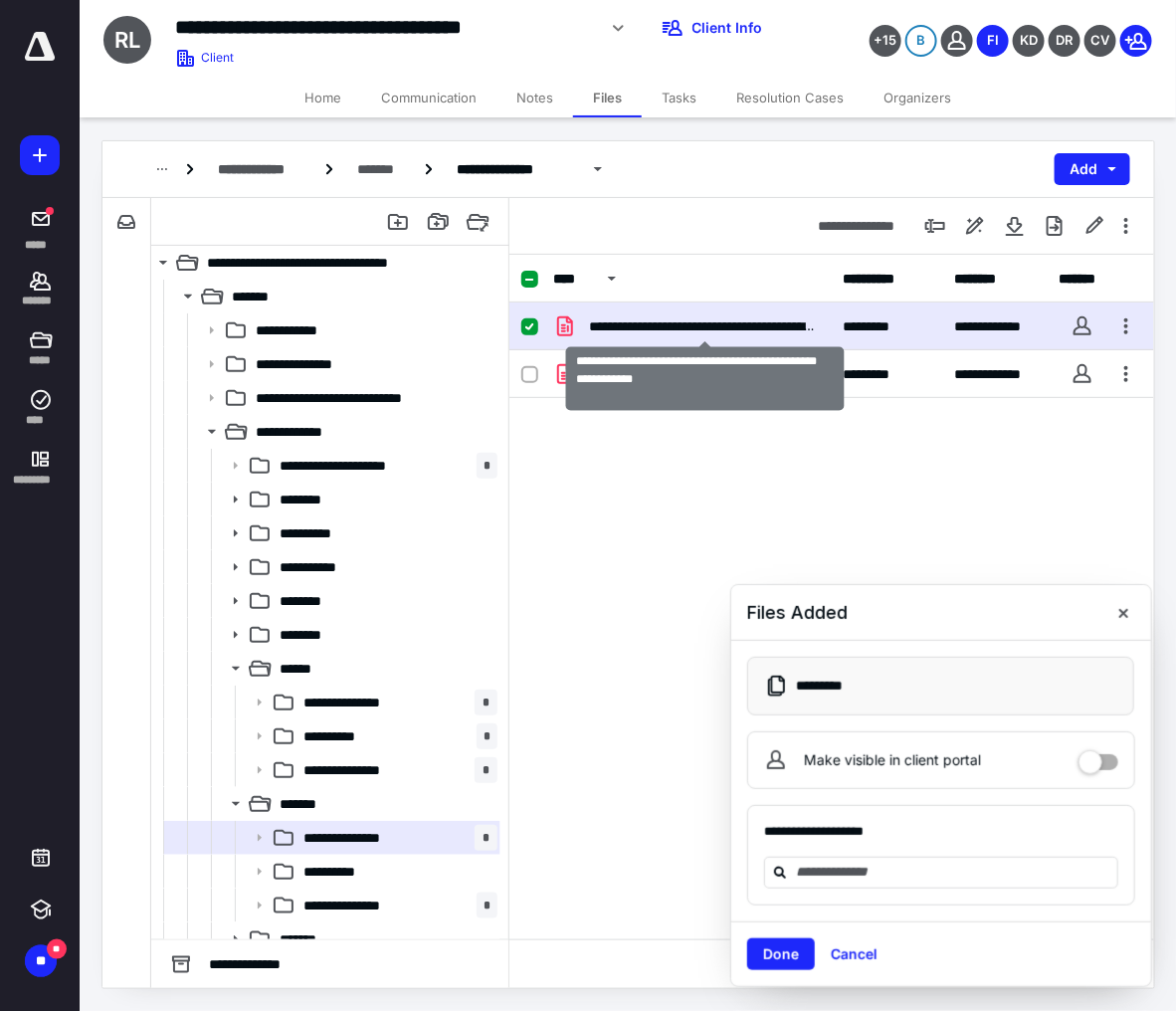 click on "**********" at bounding box center [703, 326] 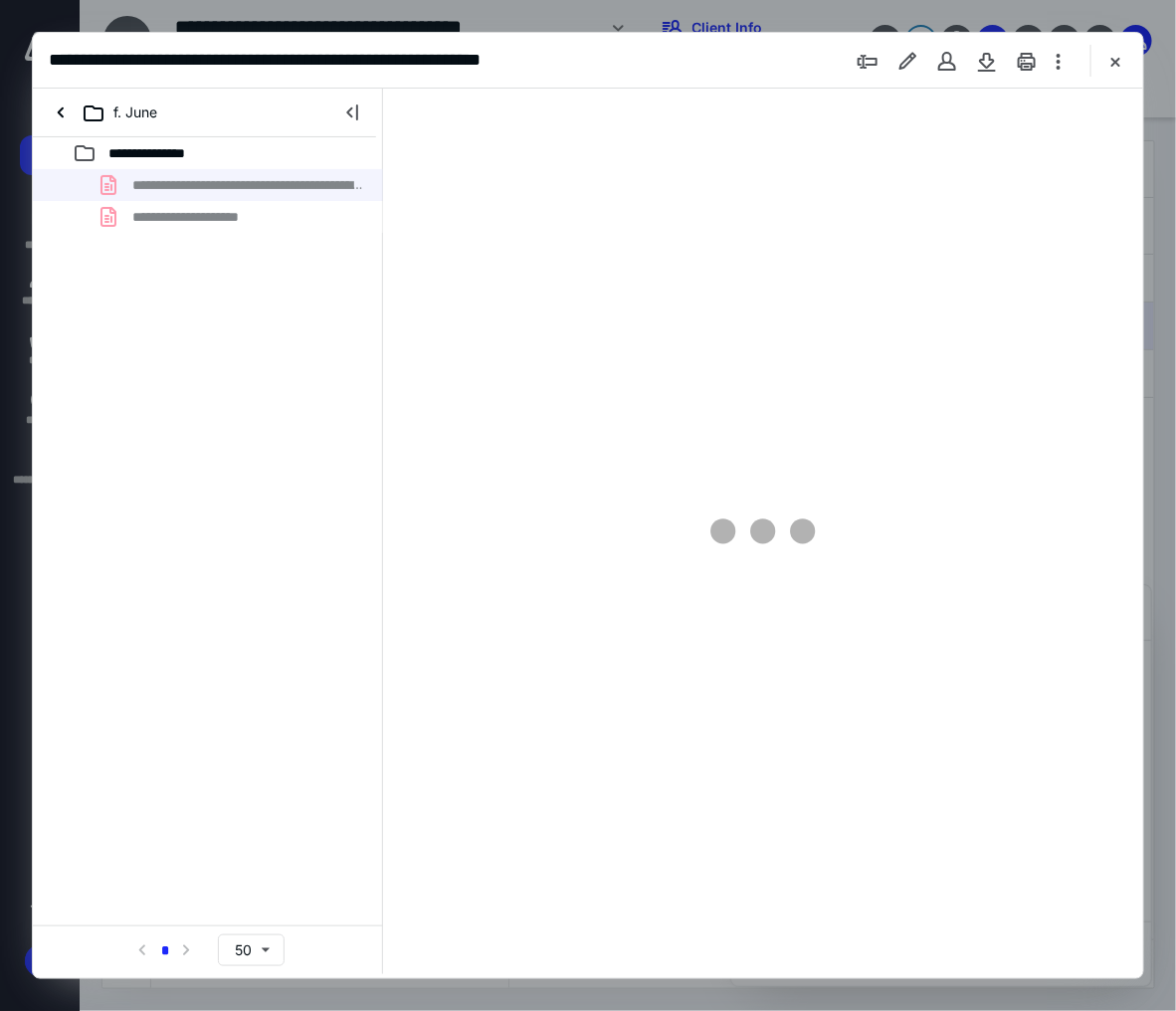 scroll, scrollTop: 0, scrollLeft: 0, axis: both 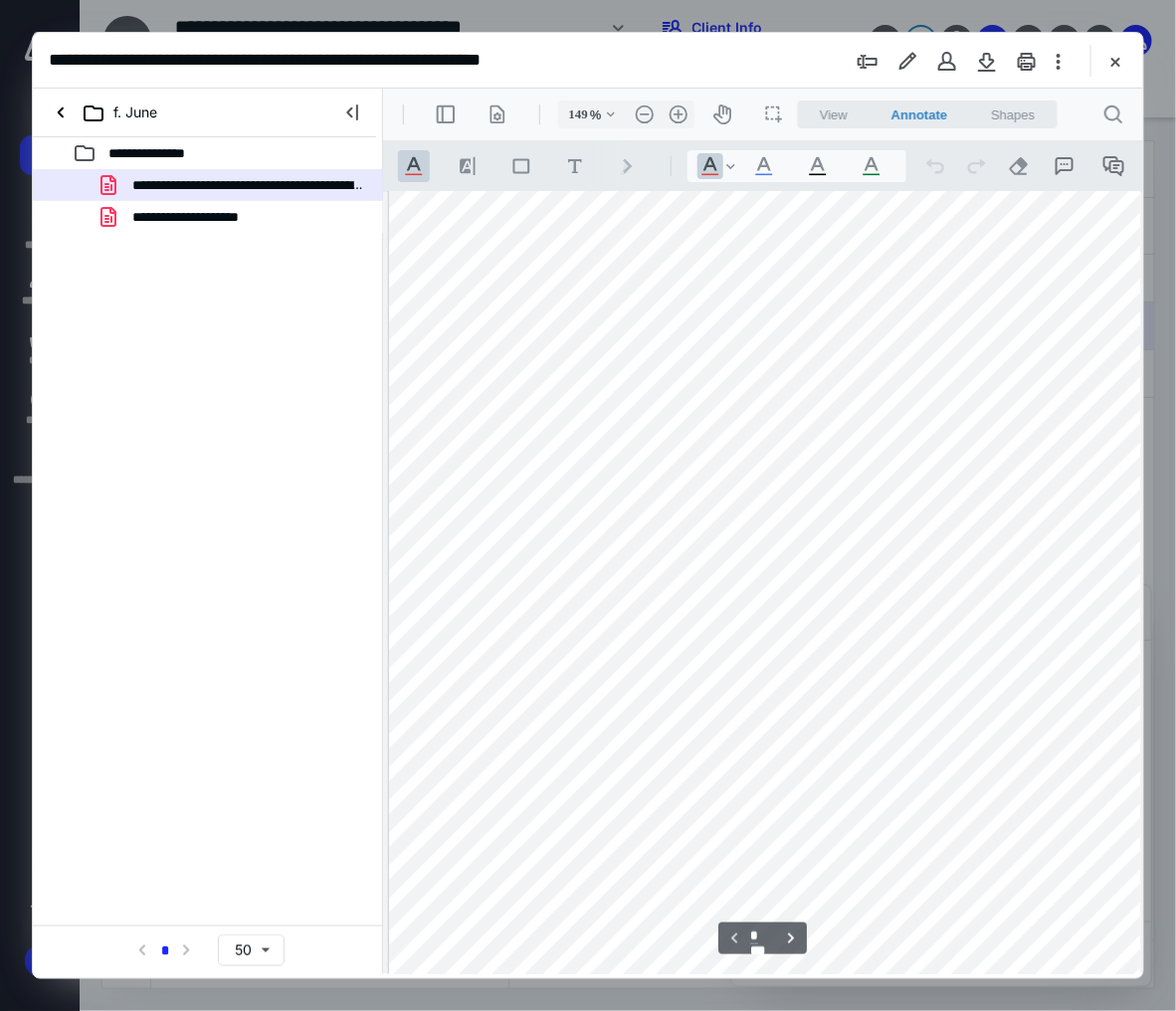 type on "174" 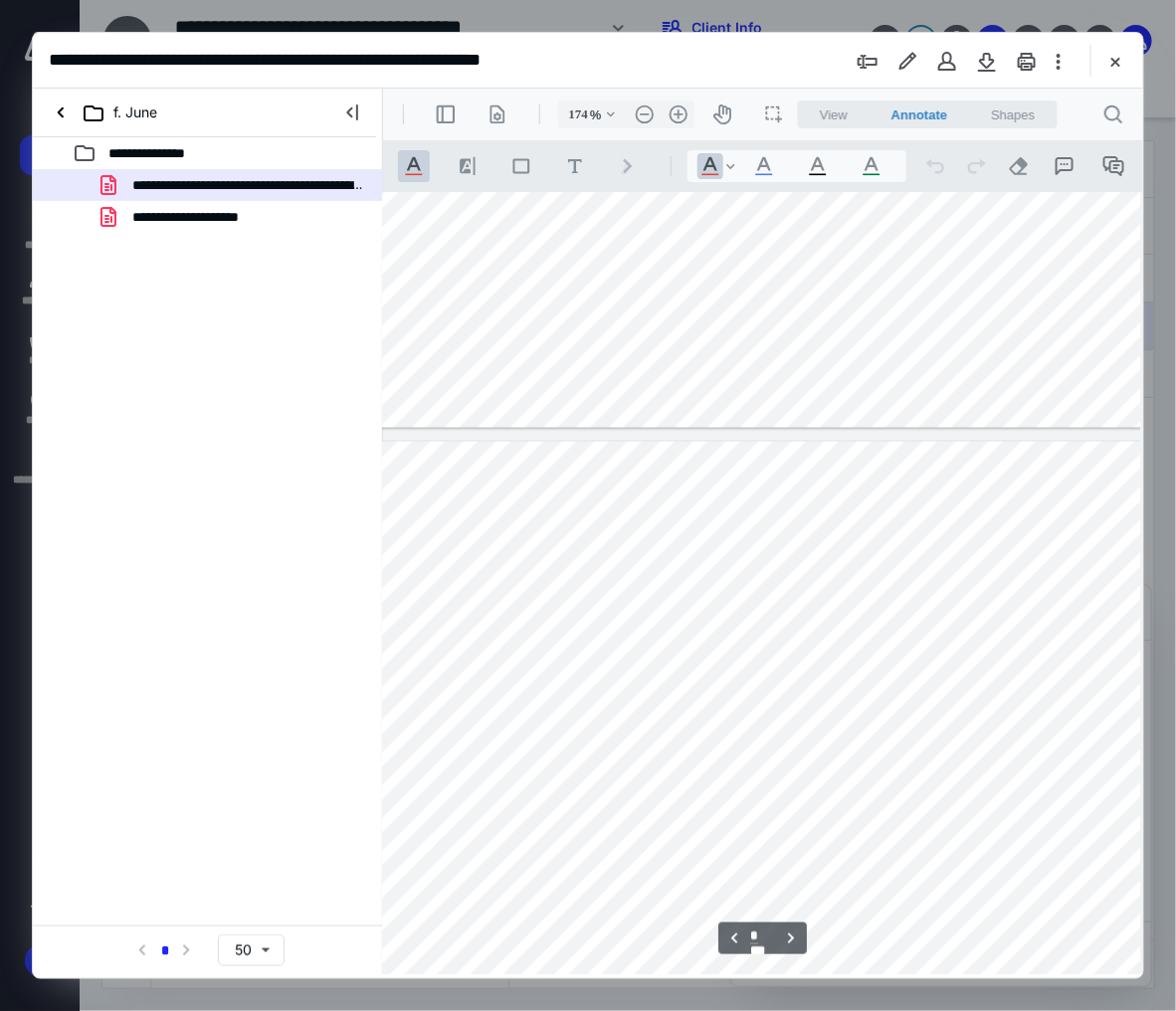 scroll, scrollTop: 1261, scrollLeft: 241, axis: both 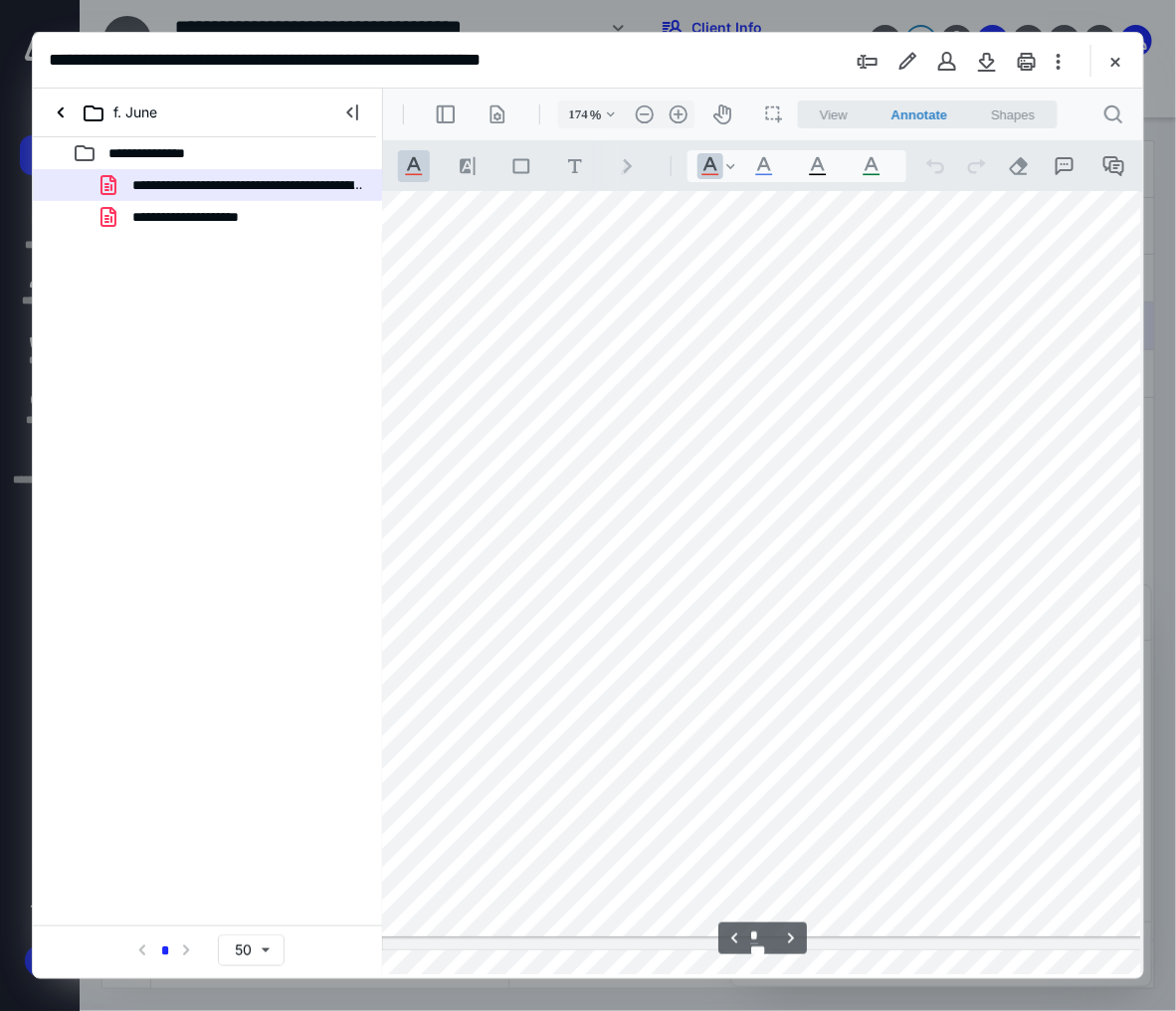 type on "*" 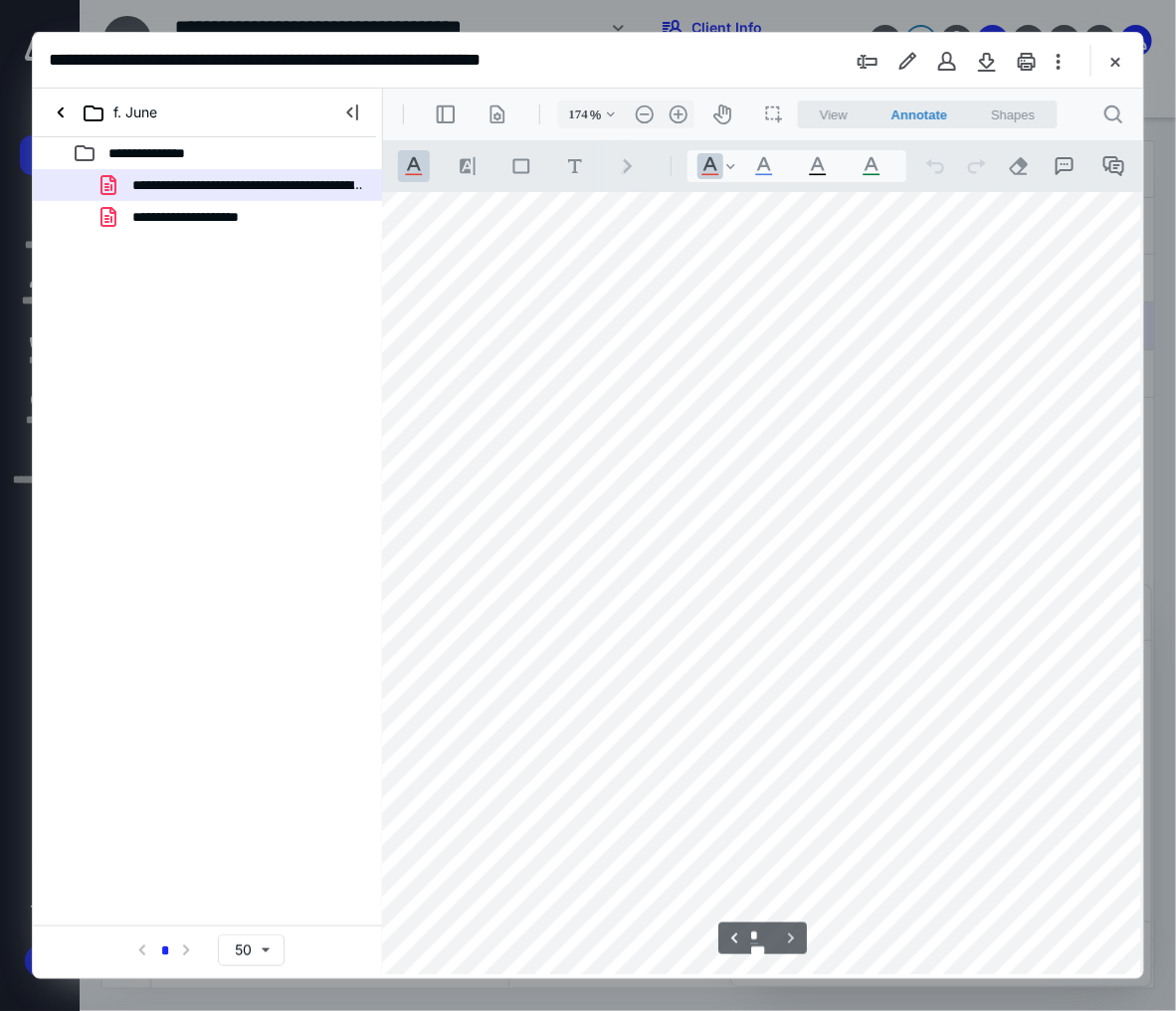 scroll, scrollTop: 3360, scrollLeft: 241, axis: both 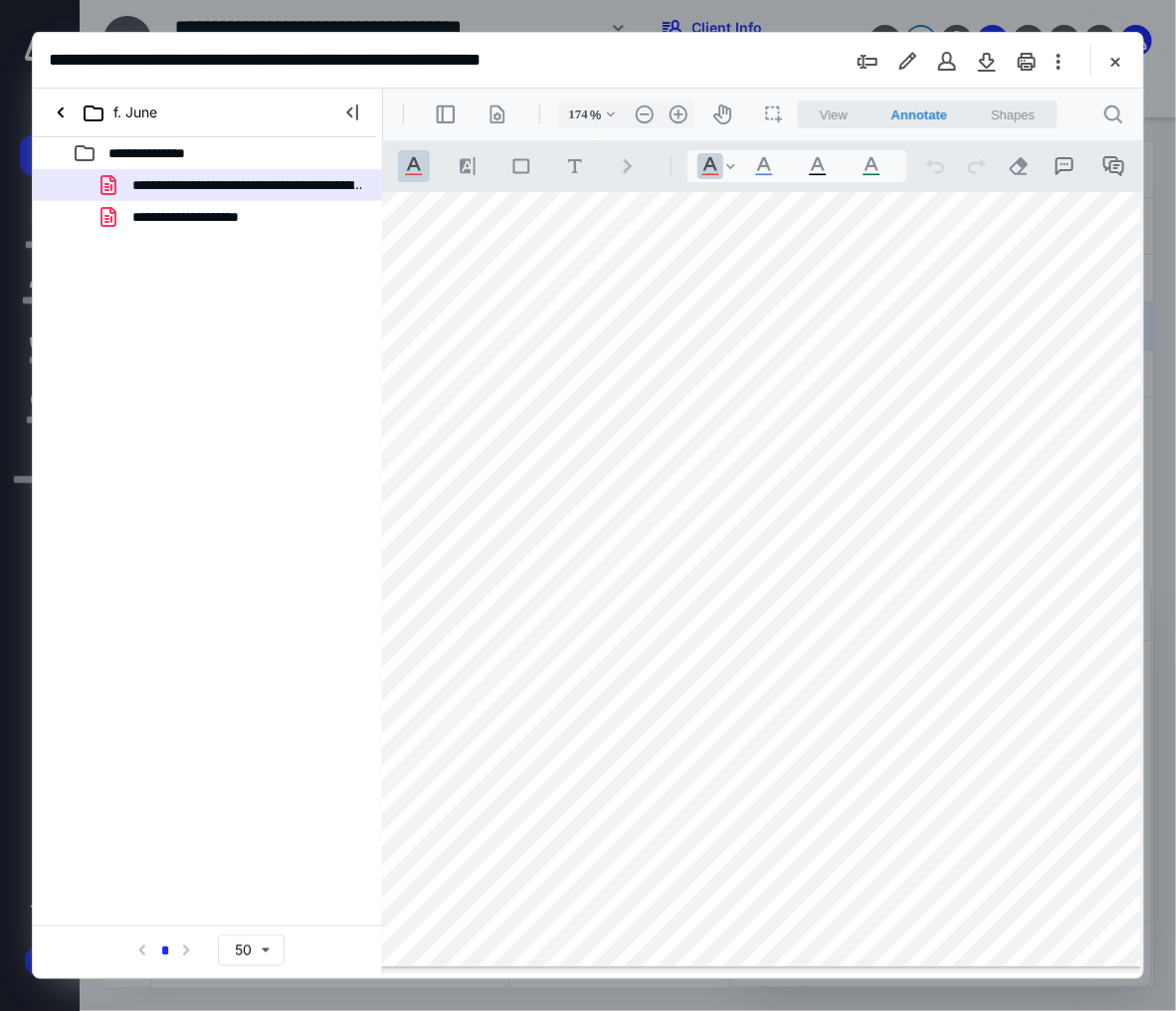 drag, startPoint x: 667, startPoint y: 966, endPoint x: 489, endPoint y: 947, distance: 179.01117 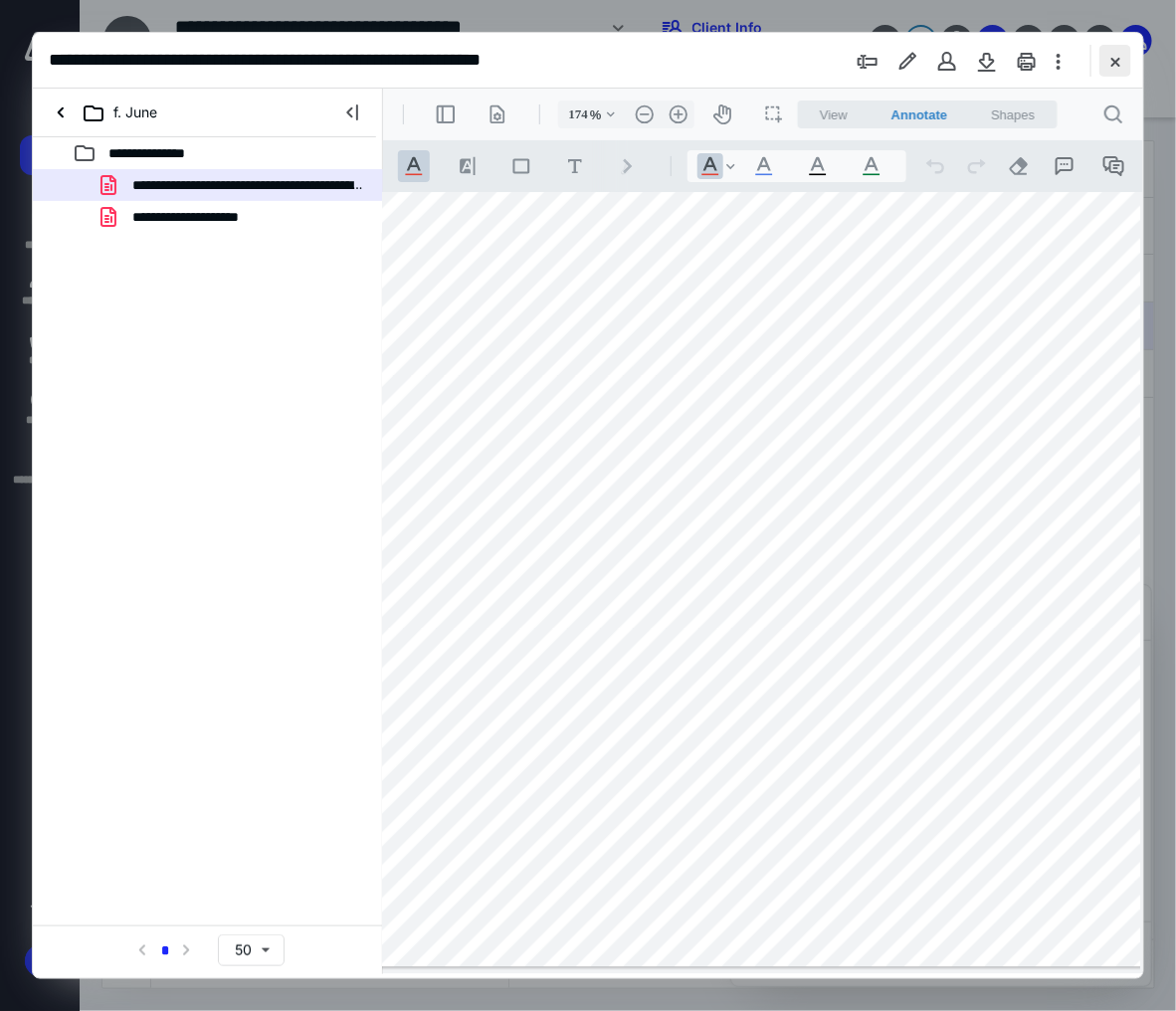 click at bounding box center [1115, 61] 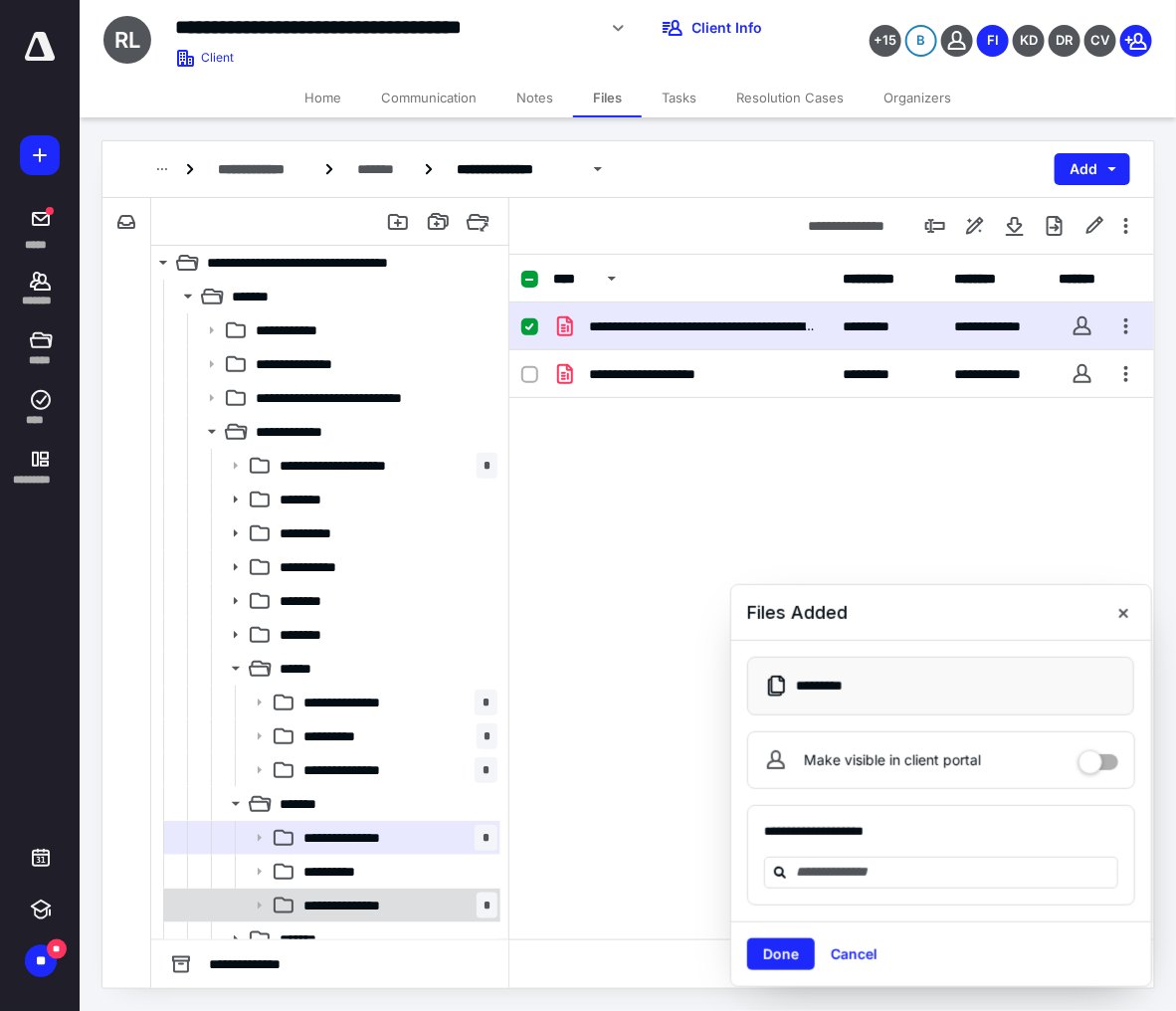 click on "**********" at bounding box center (353, 906) 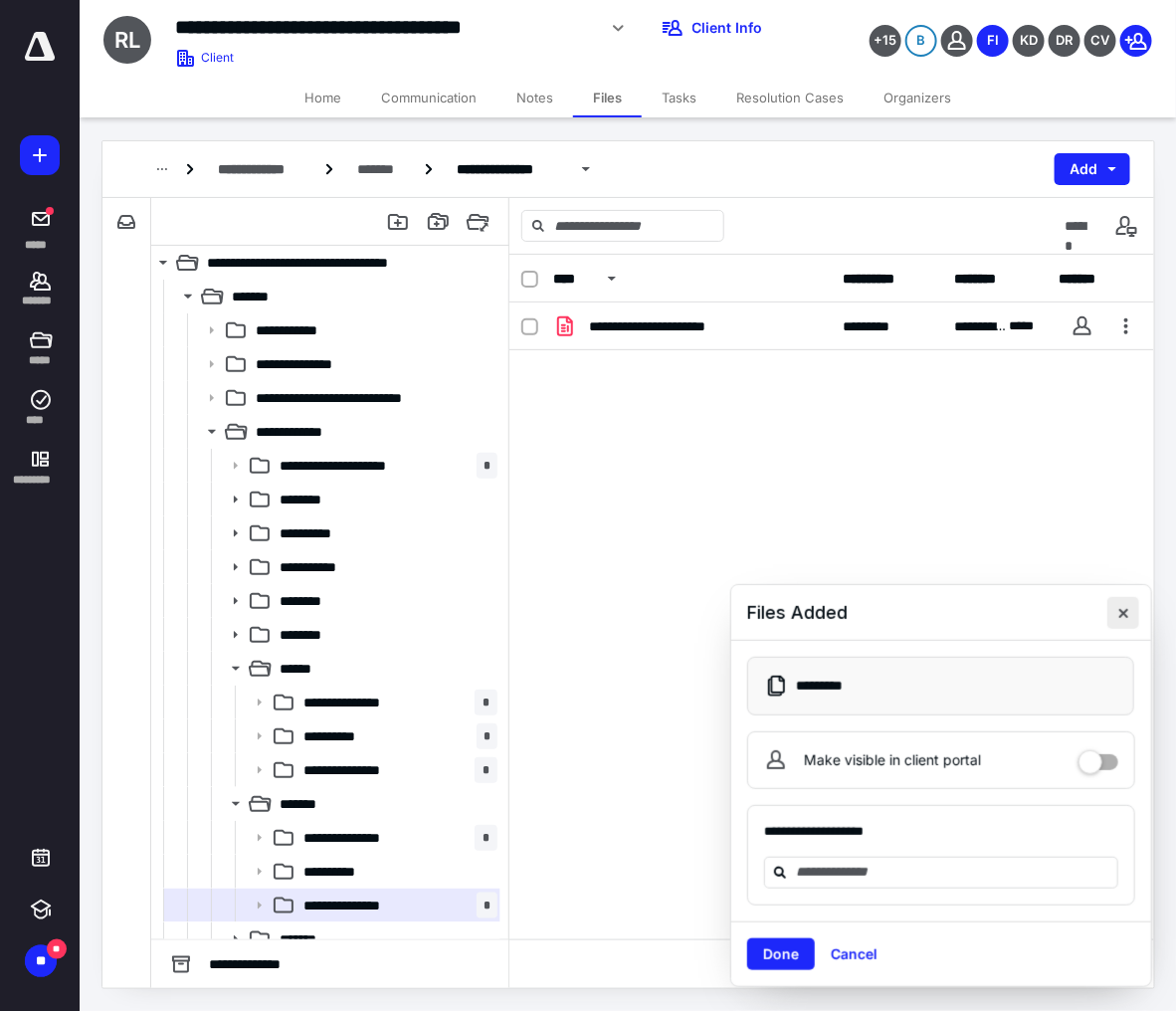 click at bounding box center (1123, 613) 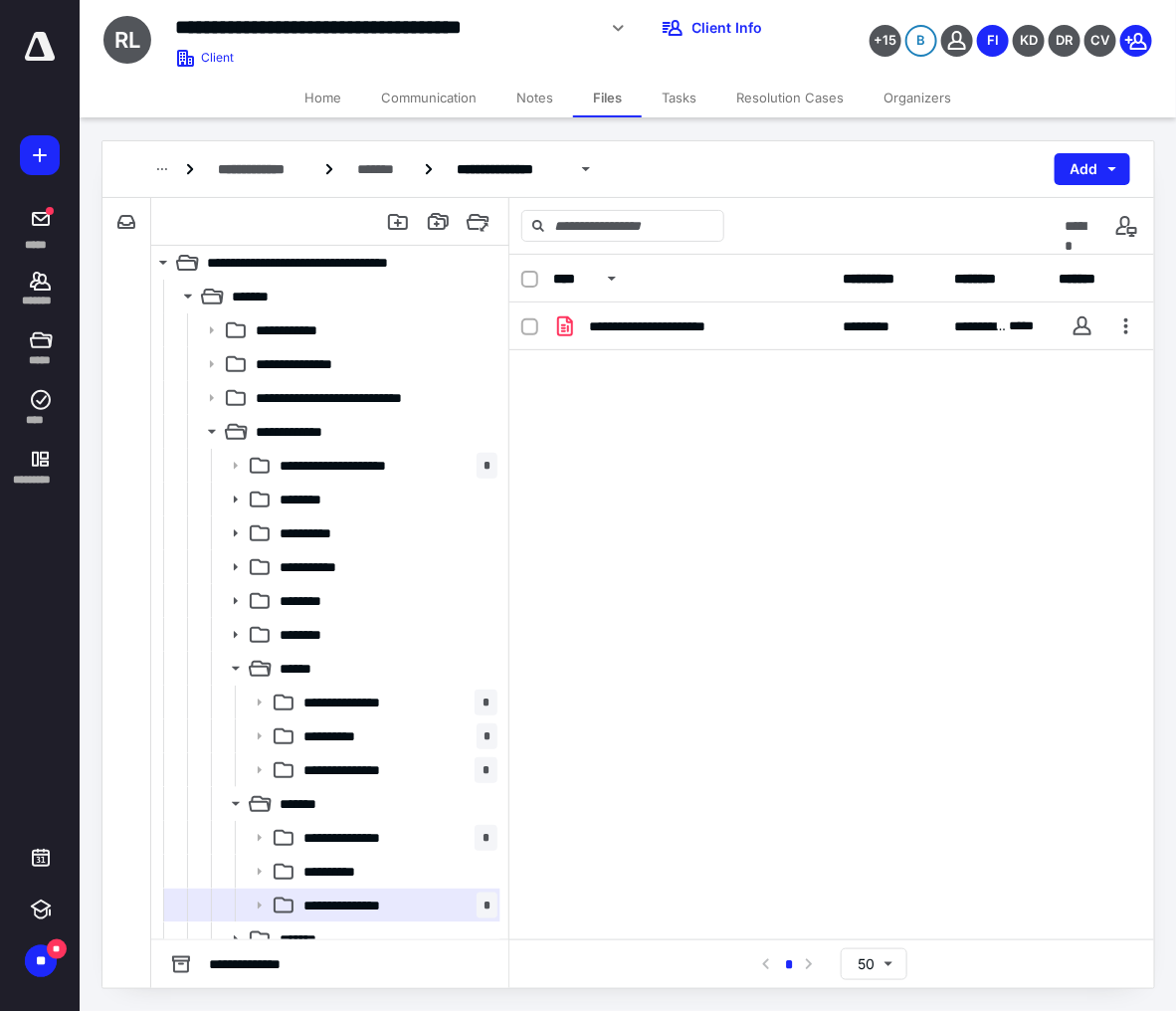 click on "**********" at bounding box center (832, 452) 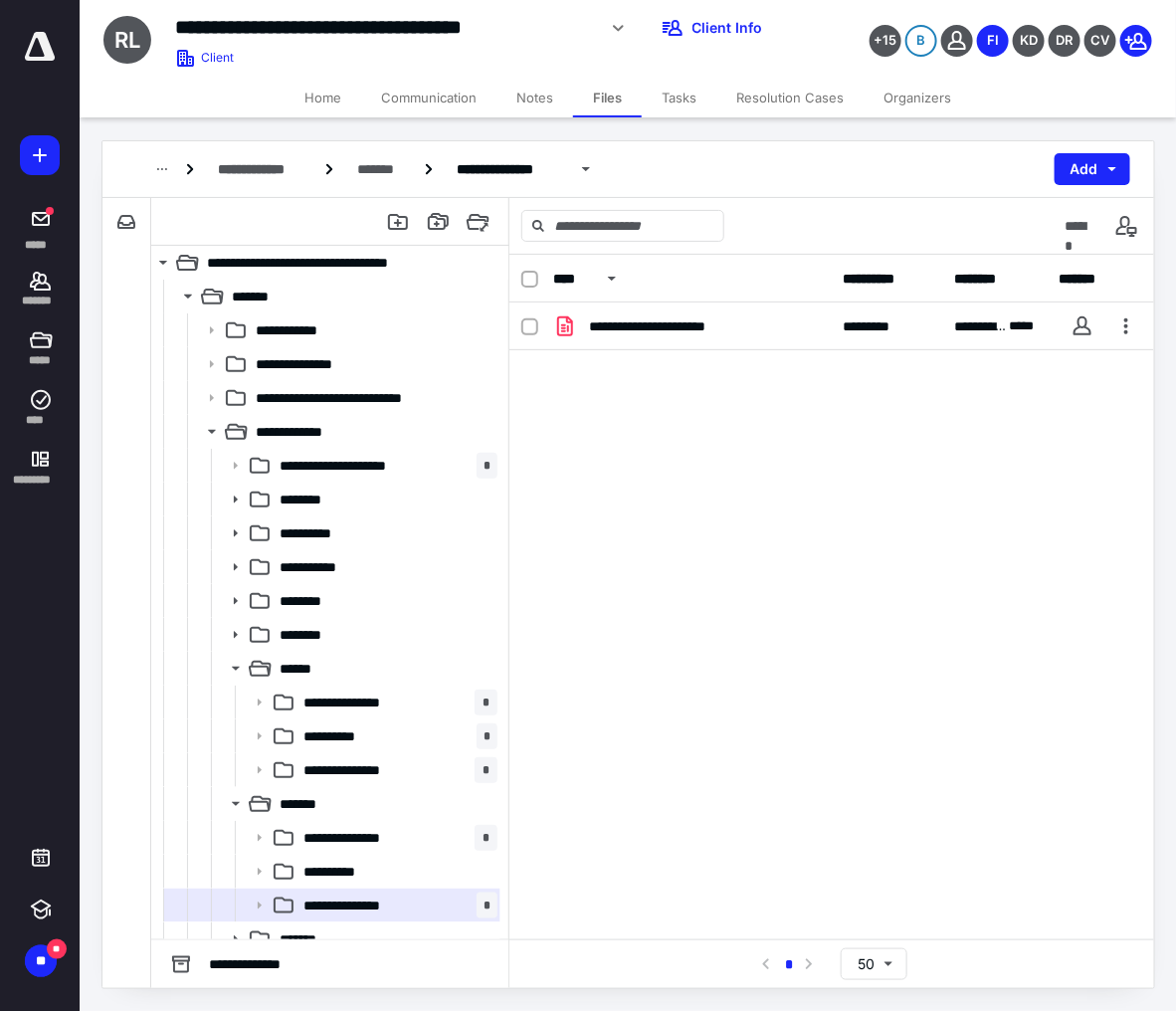click on "Add" at bounding box center [1092, 169] 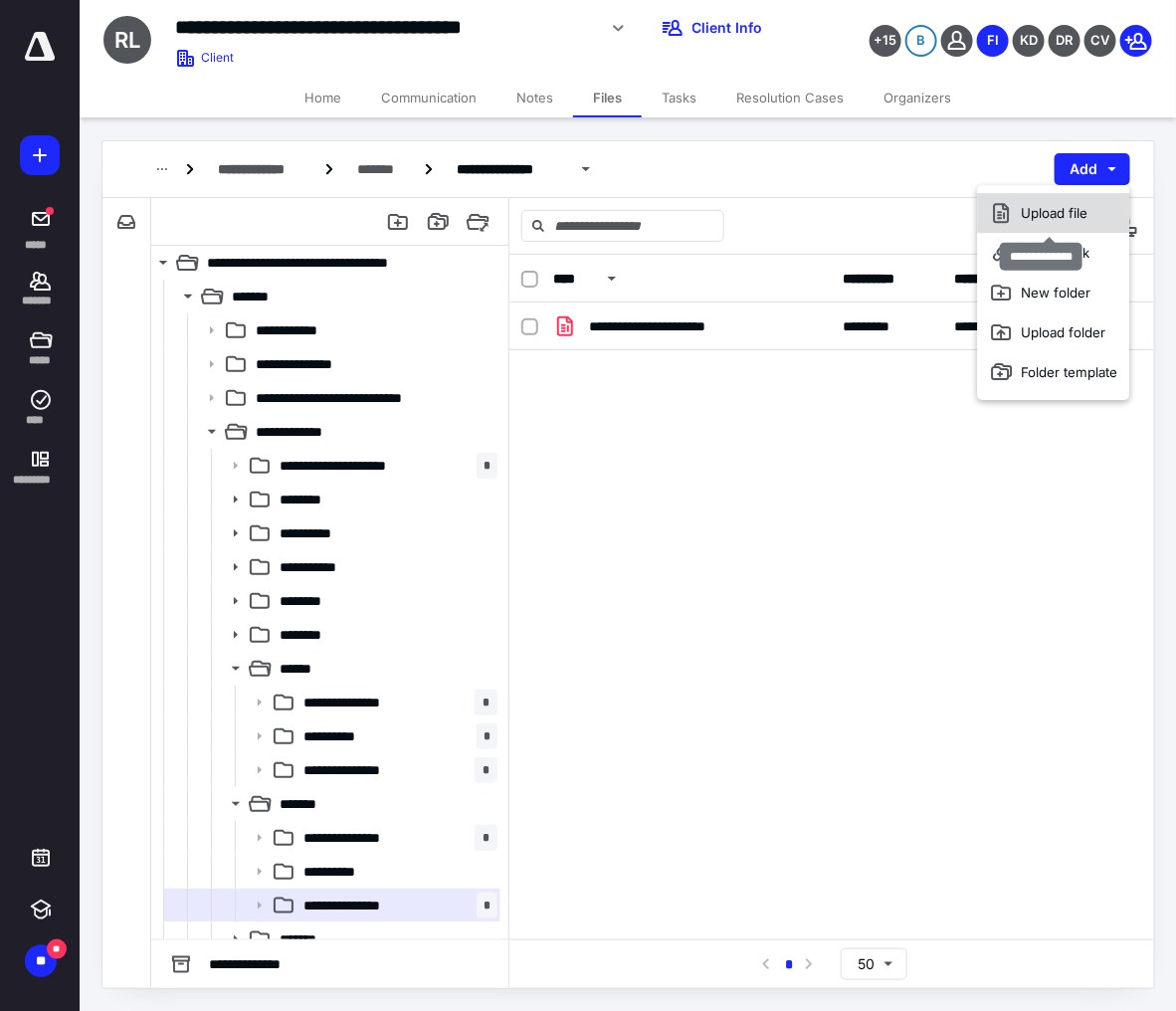 click on "Upload file" at bounding box center [1053, 213] 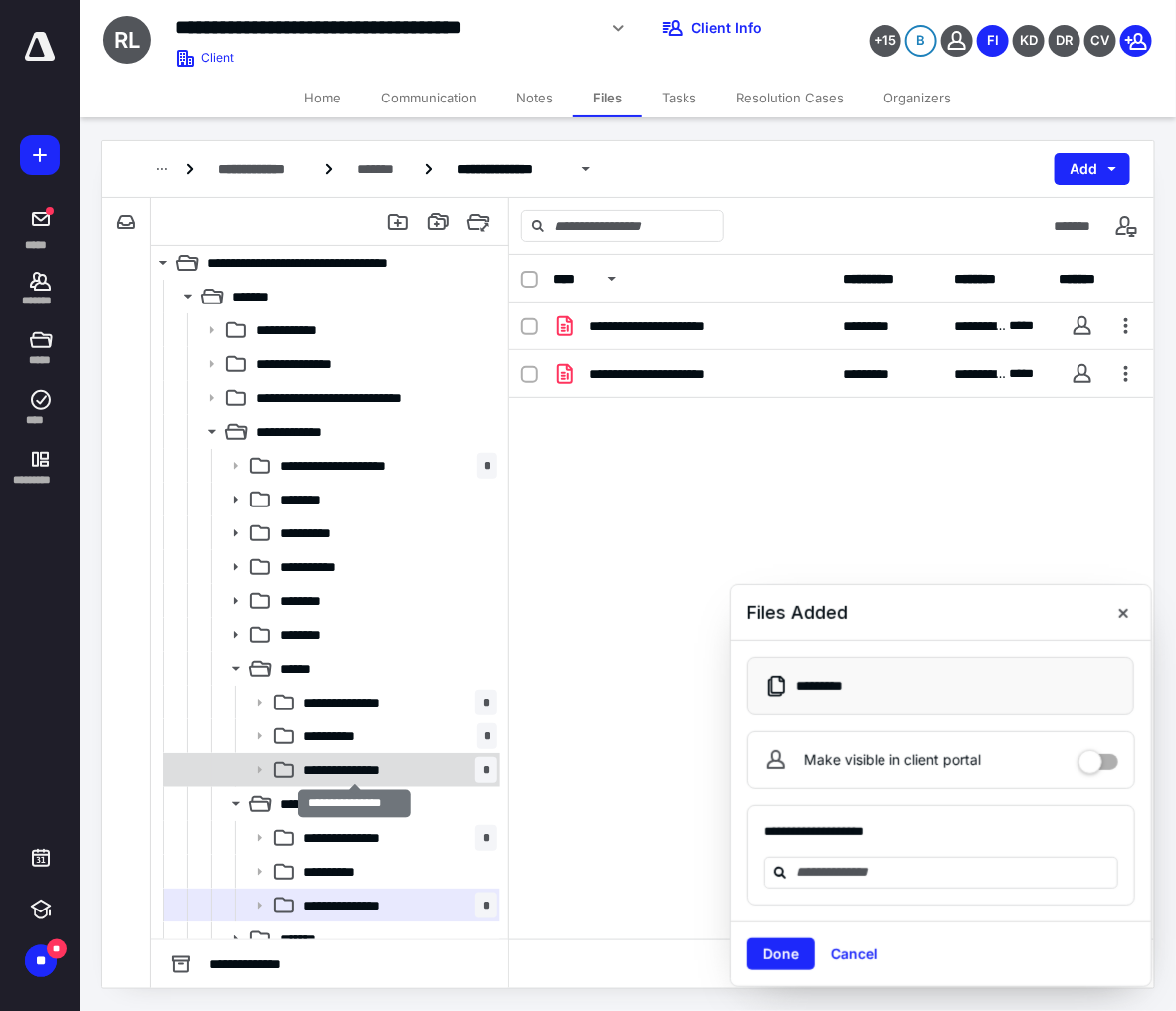 click on "**********" at bounding box center [353, 770] 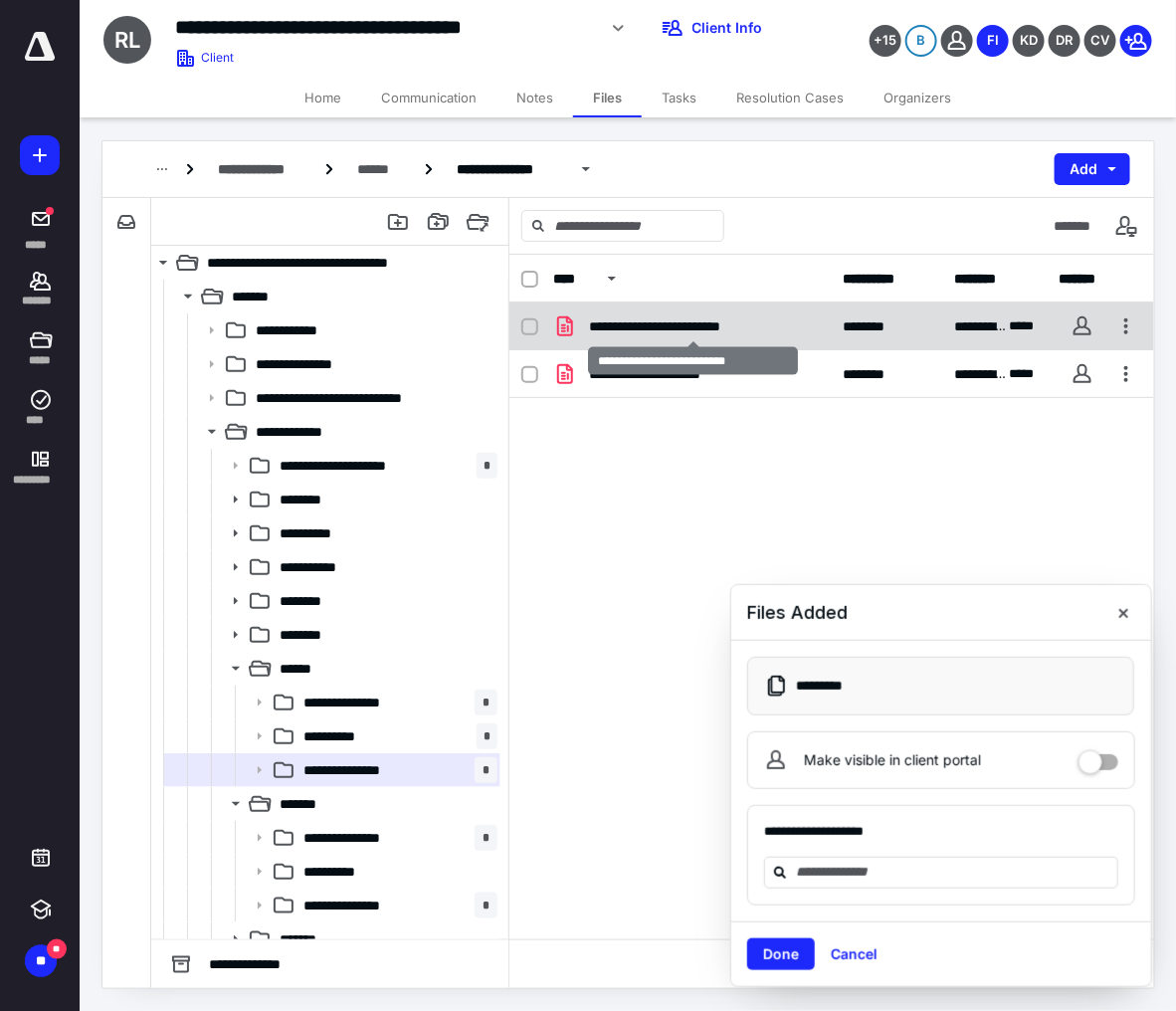click on "**********" at bounding box center [693, 326] 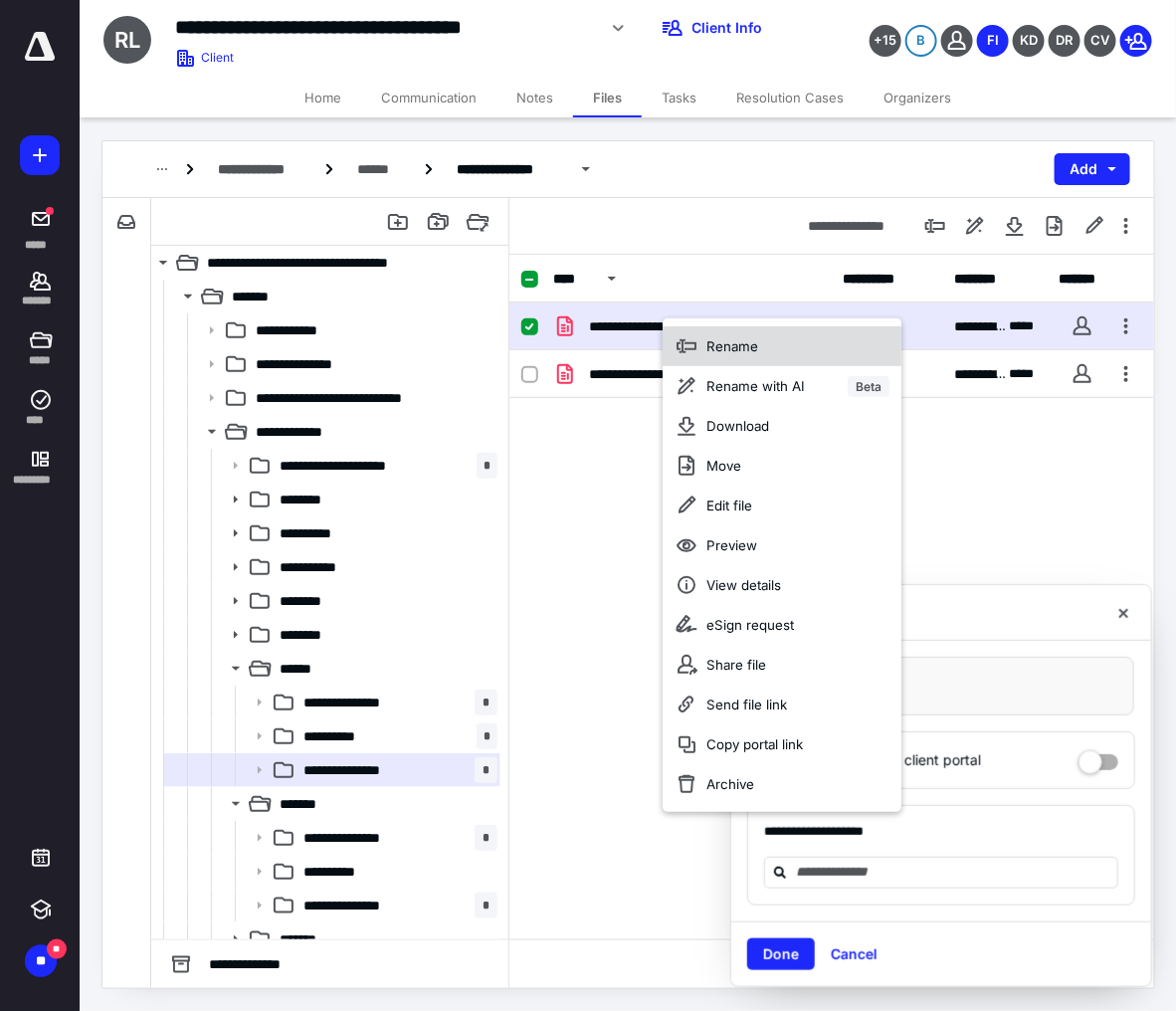 click on "Rename" at bounding box center [732, 346] 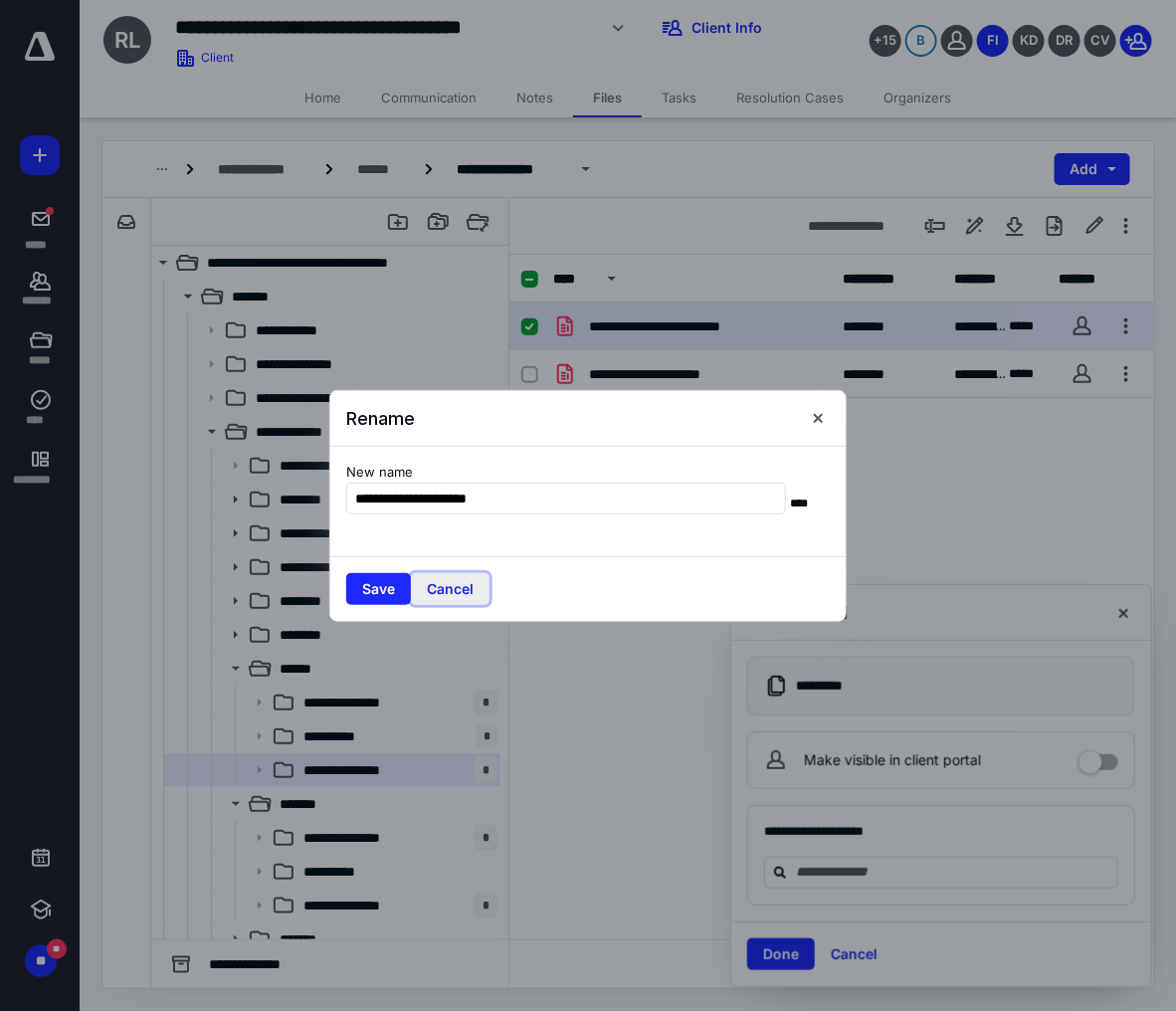 click on "Cancel" at bounding box center [450, 589] 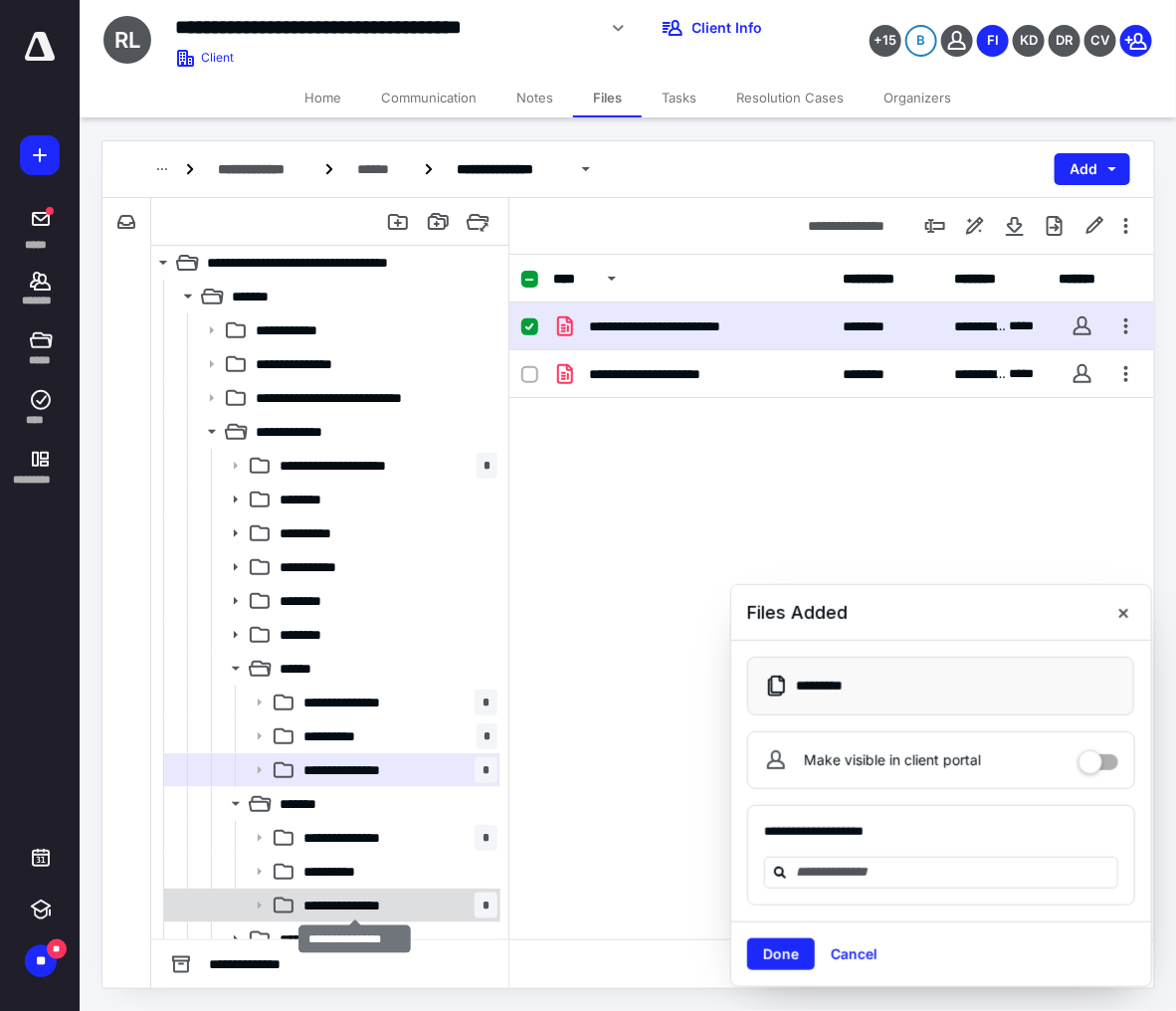 click on "**********" at bounding box center [353, 906] 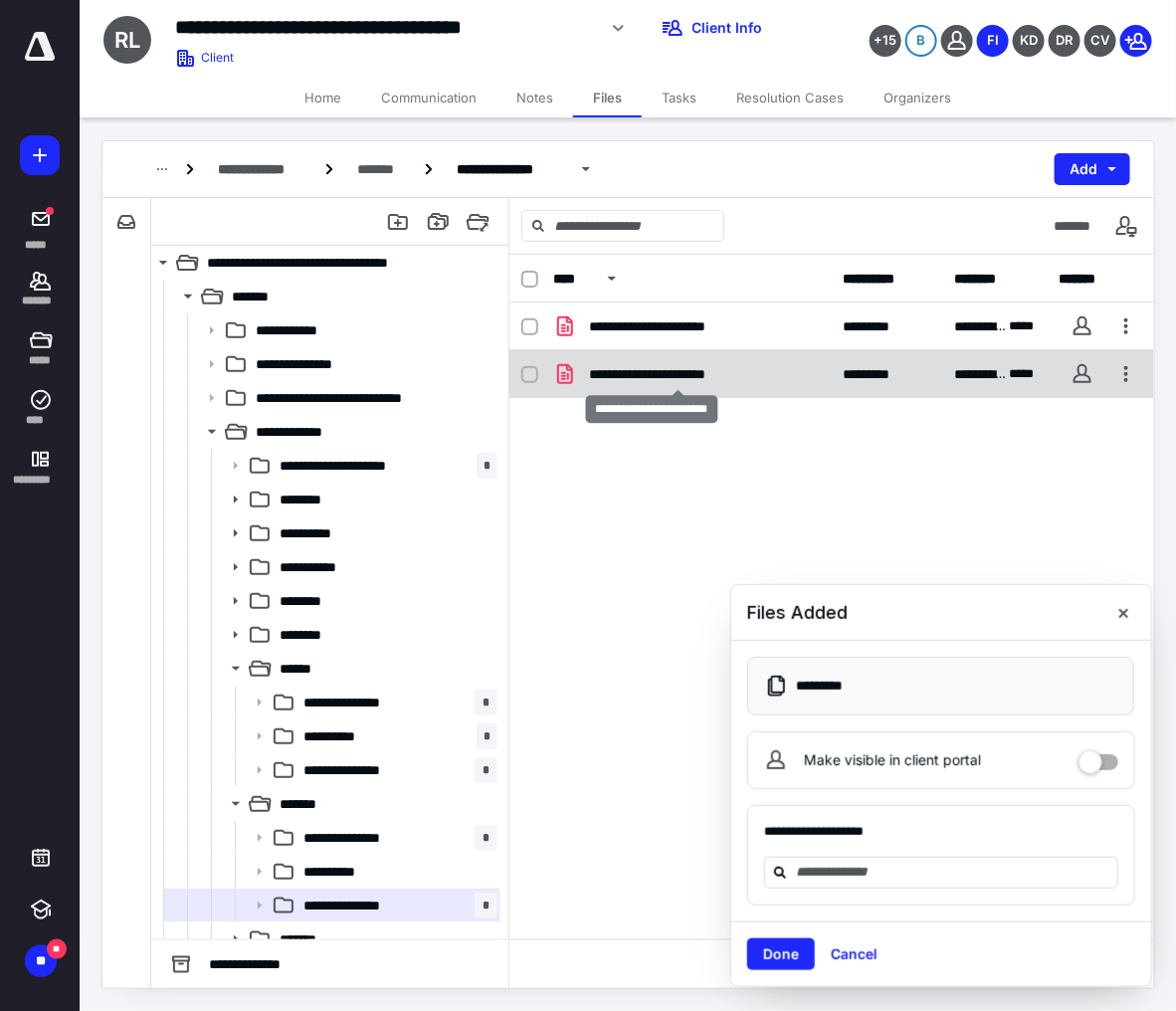 click on "**********" at bounding box center [678, 374] 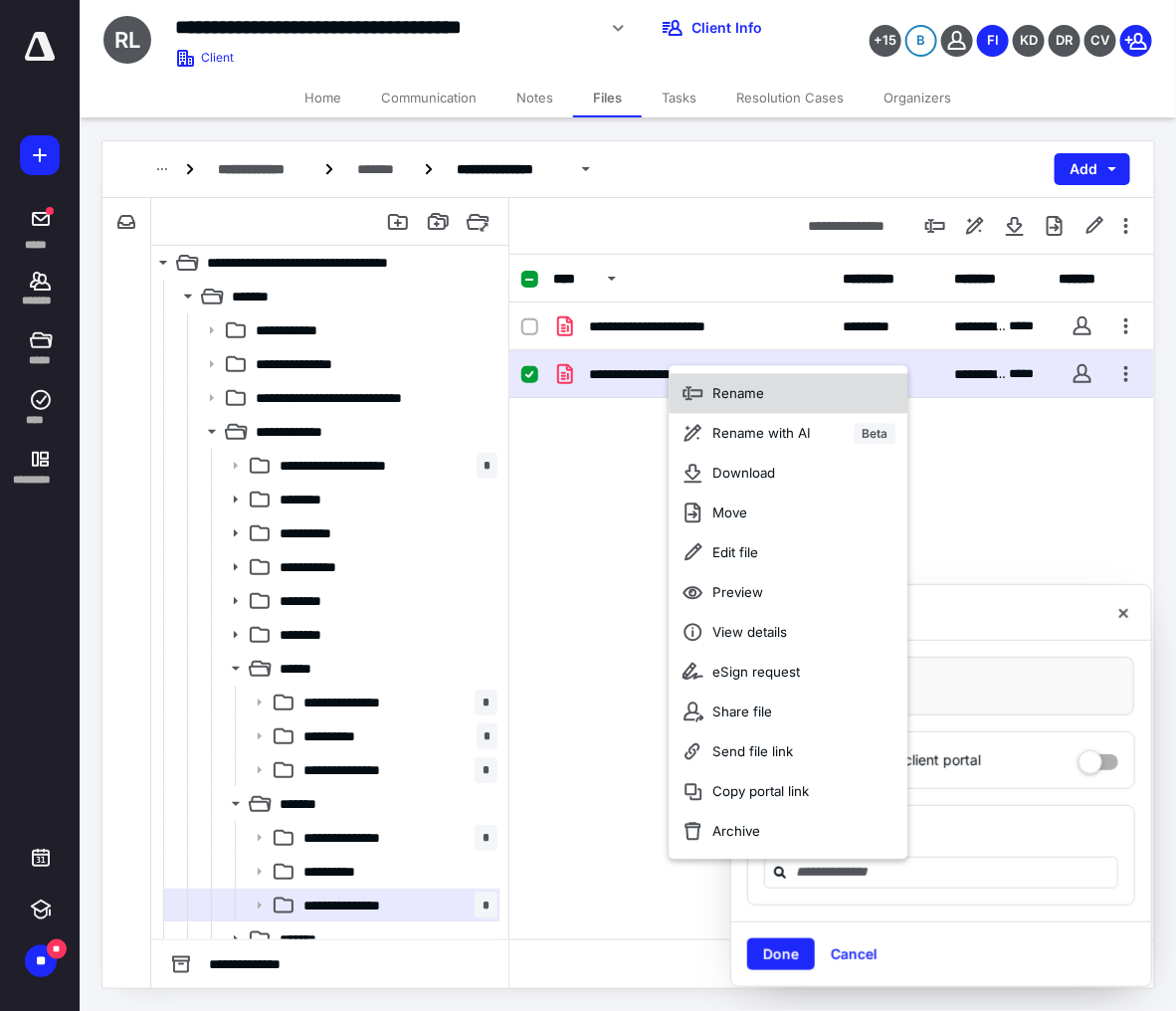 click on "Rename" at bounding box center [789, 394] 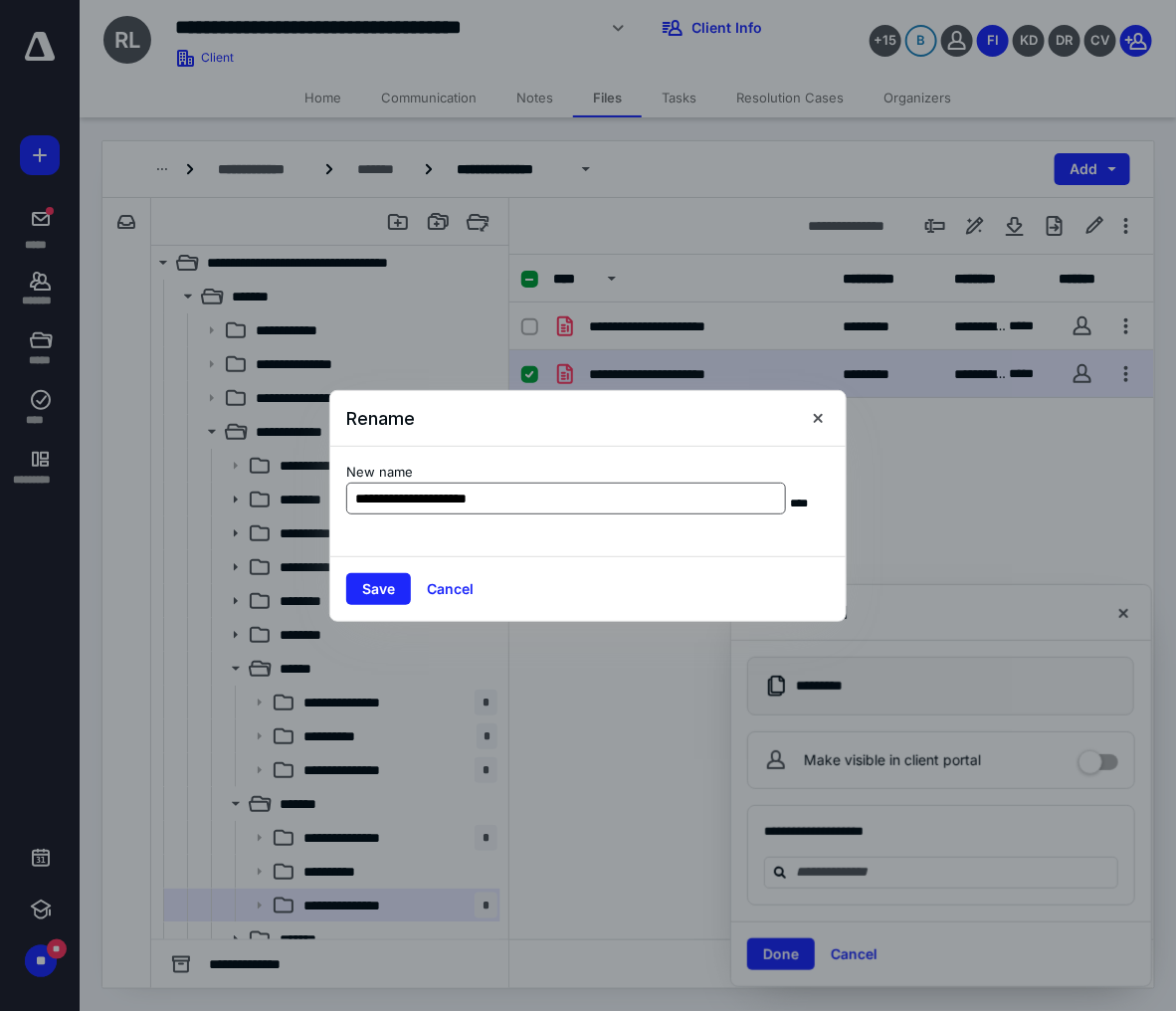 click on "**********" at bounding box center [566, 499] 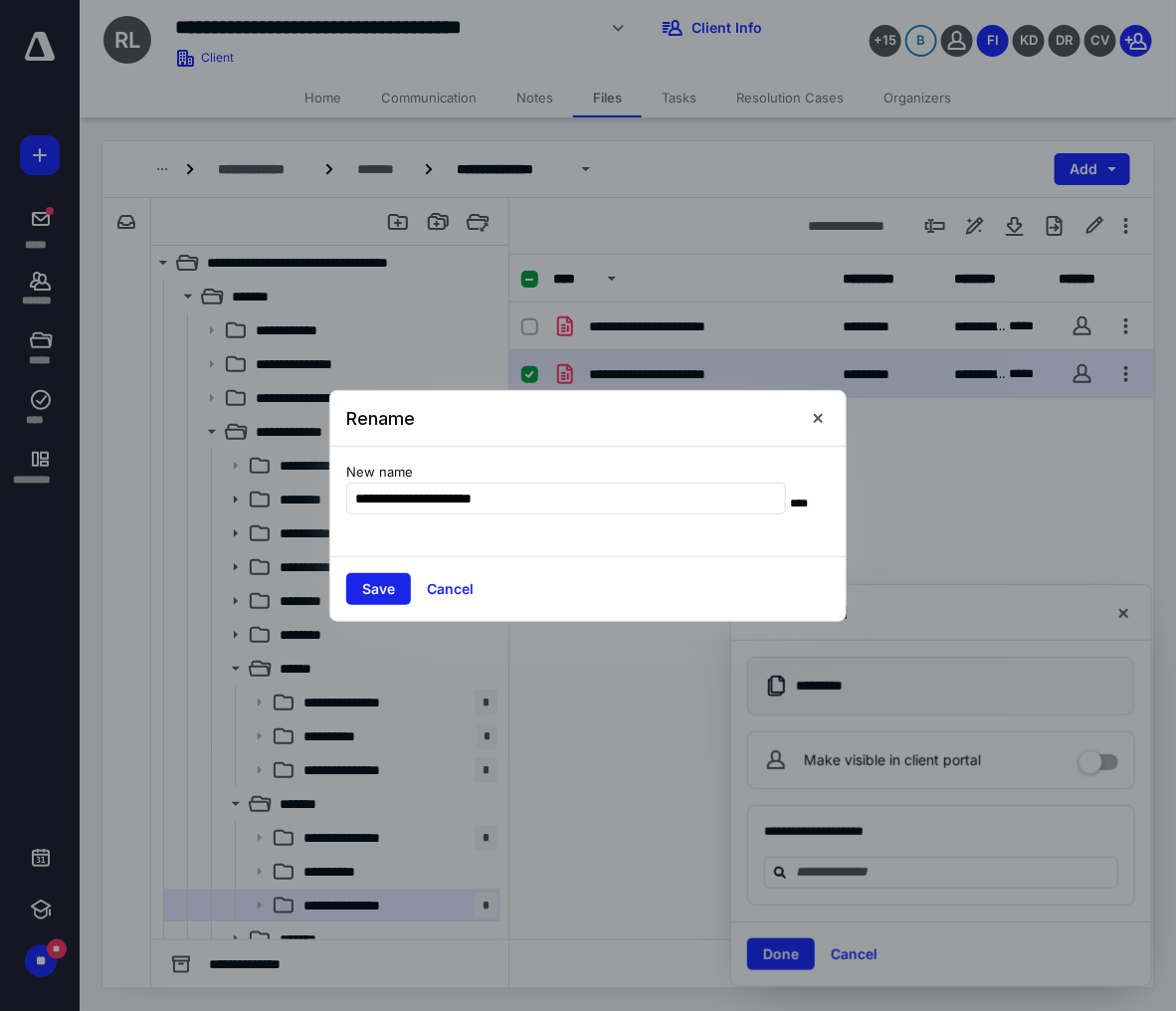 type on "**********" 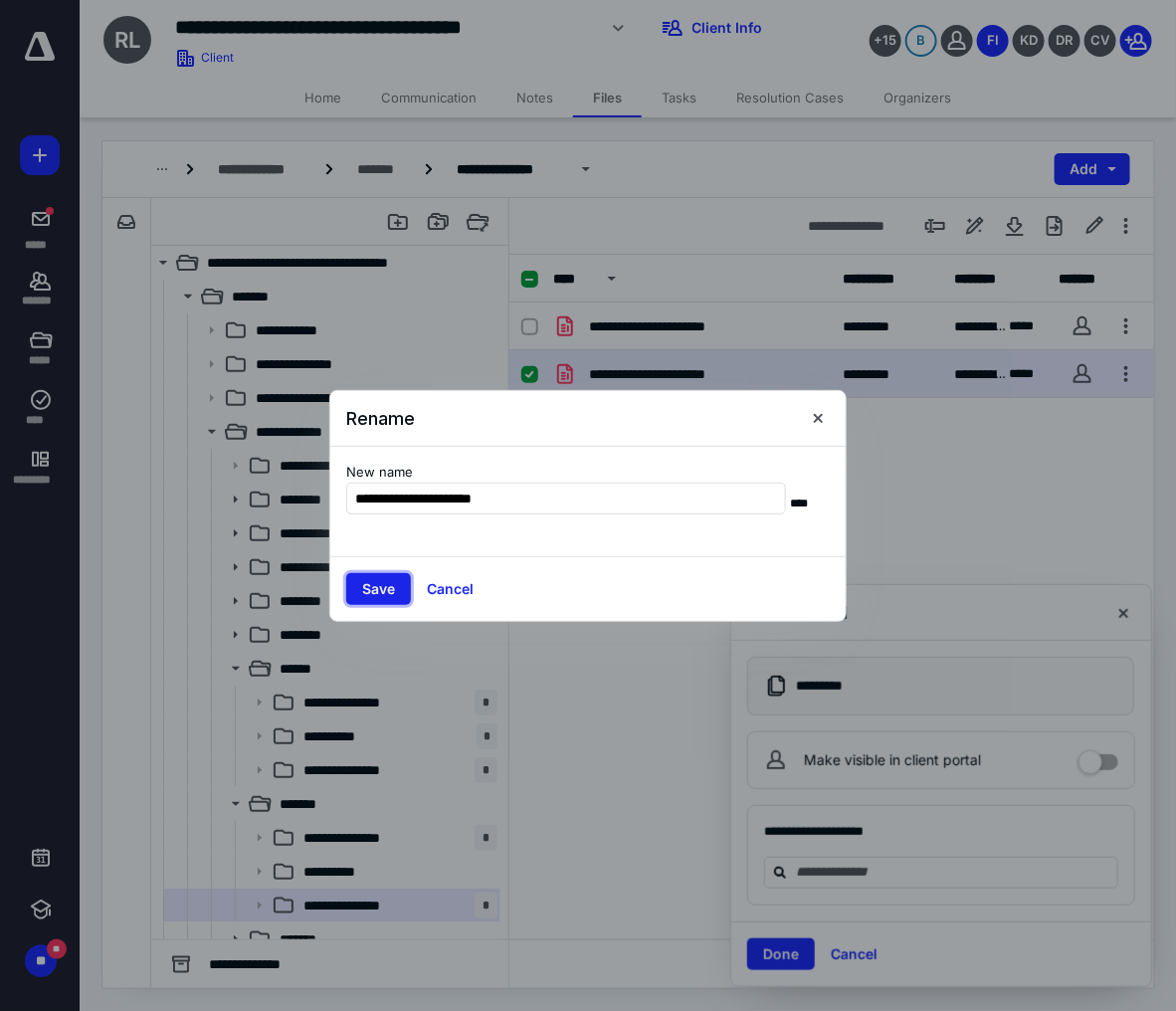 click on "Save" at bounding box center [378, 589] 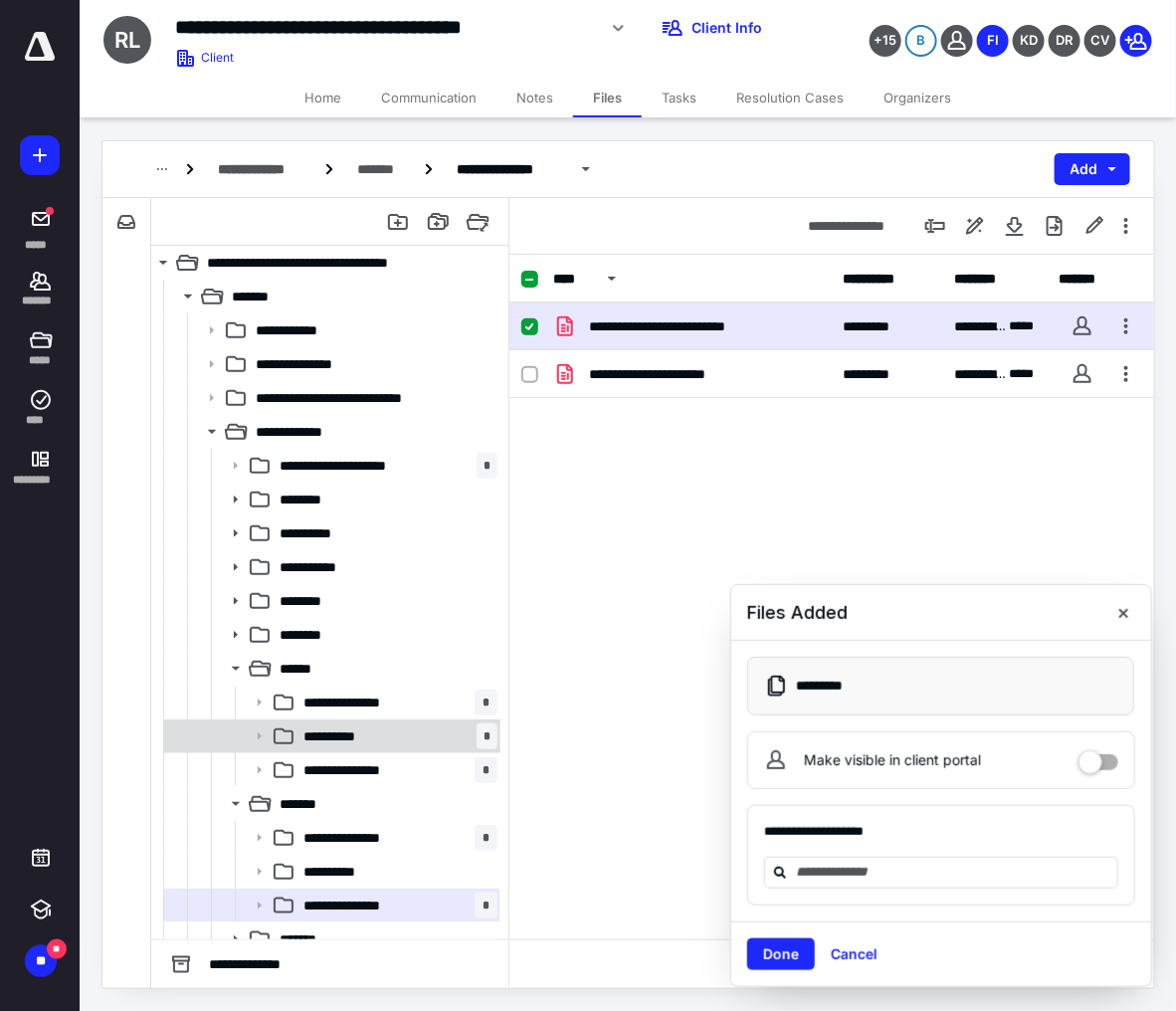 click on "**********" at bounding box center [396, 736] 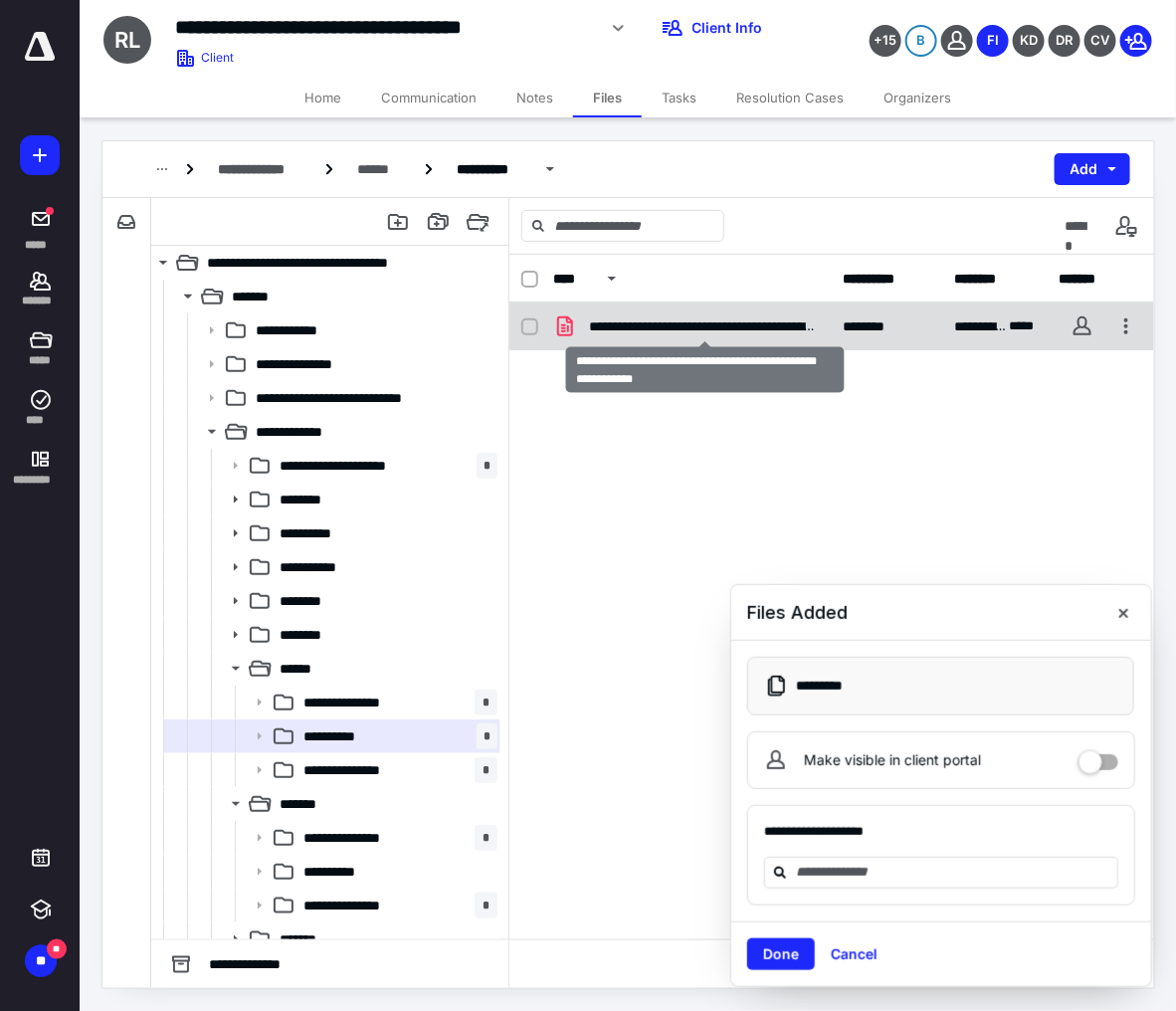 click on "**********" at bounding box center [703, 326] 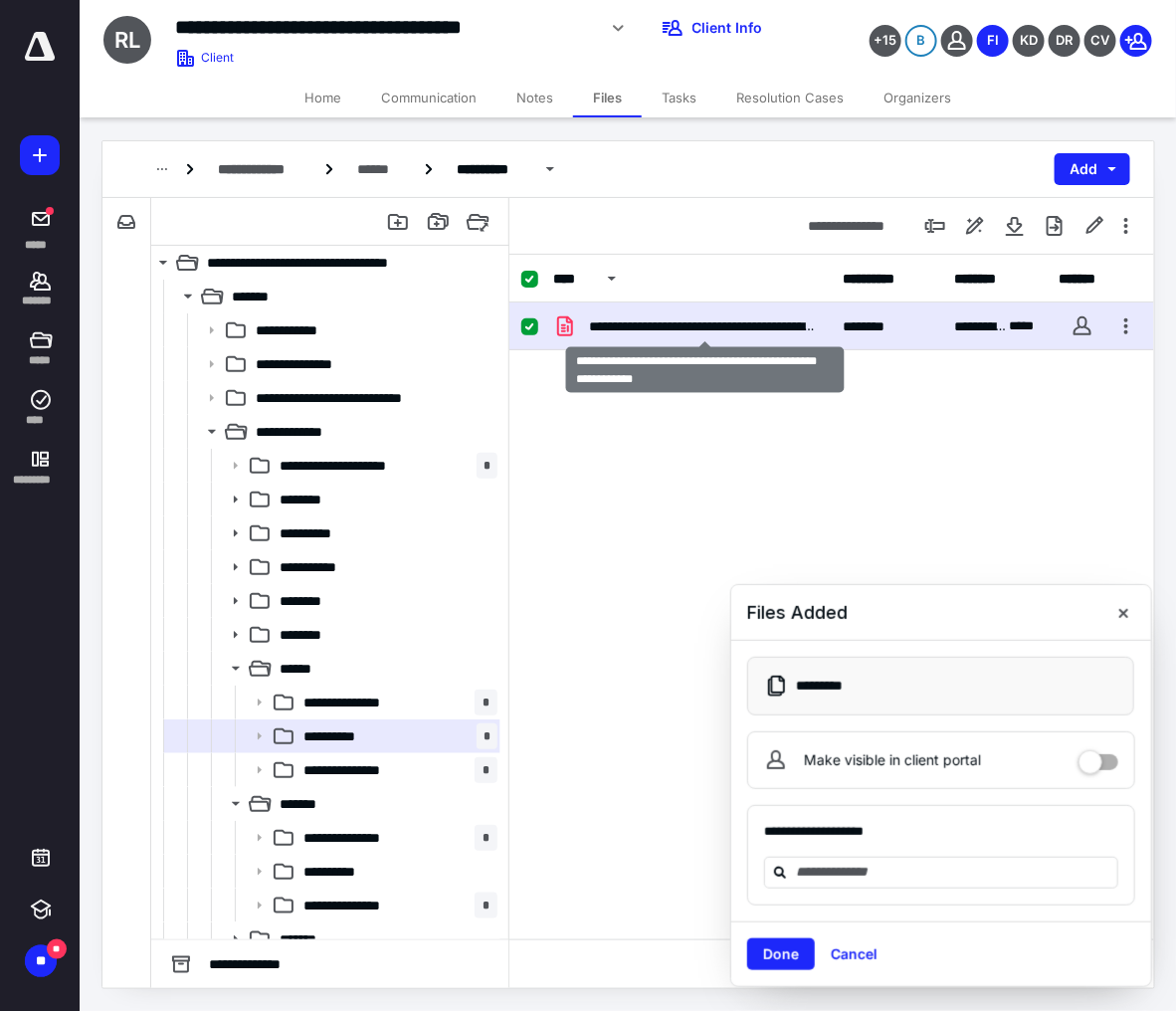click on "**********" at bounding box center (703, 326) 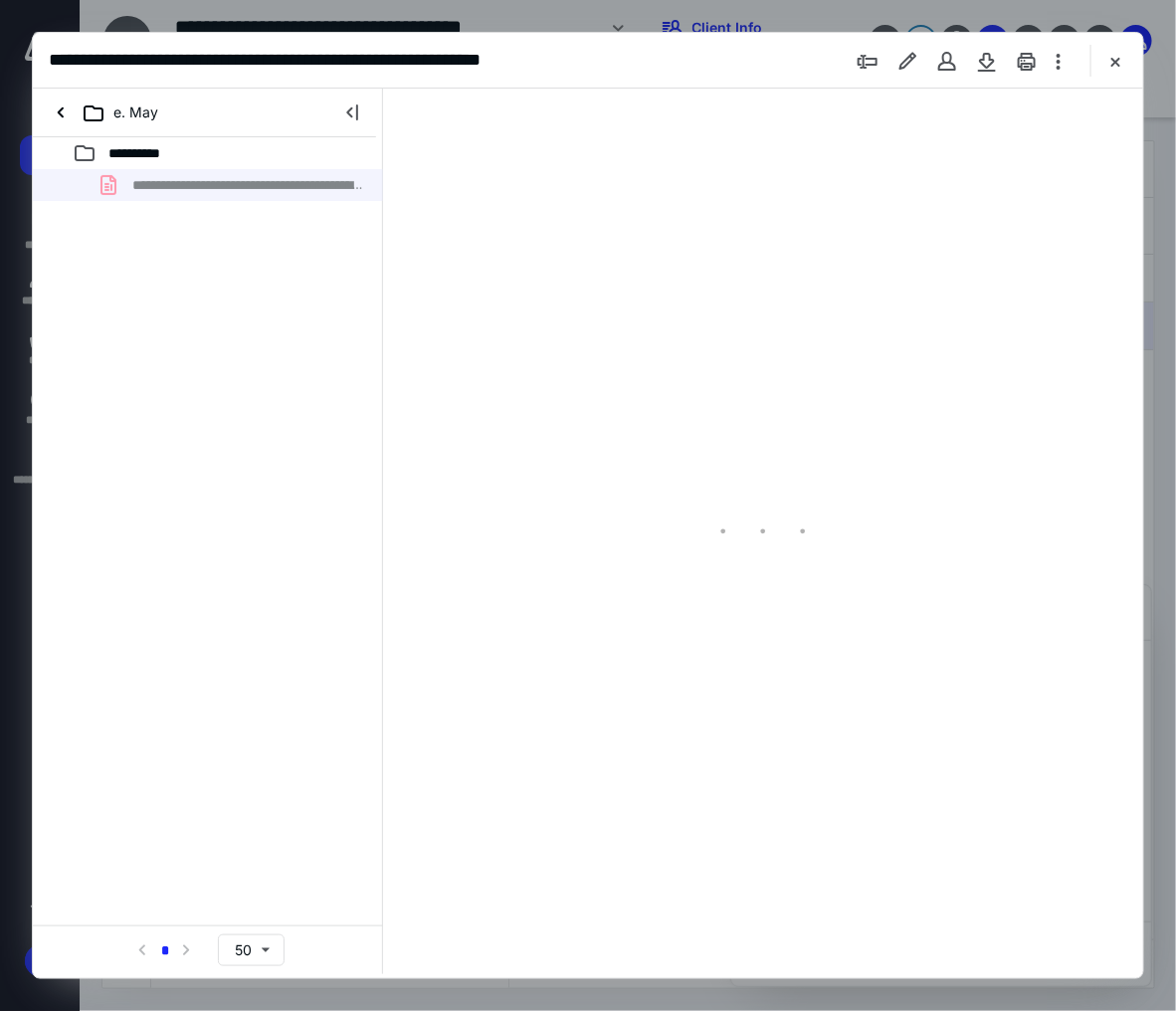 scroll, scrollTop: 0, scrollLeft: 0, axis: both 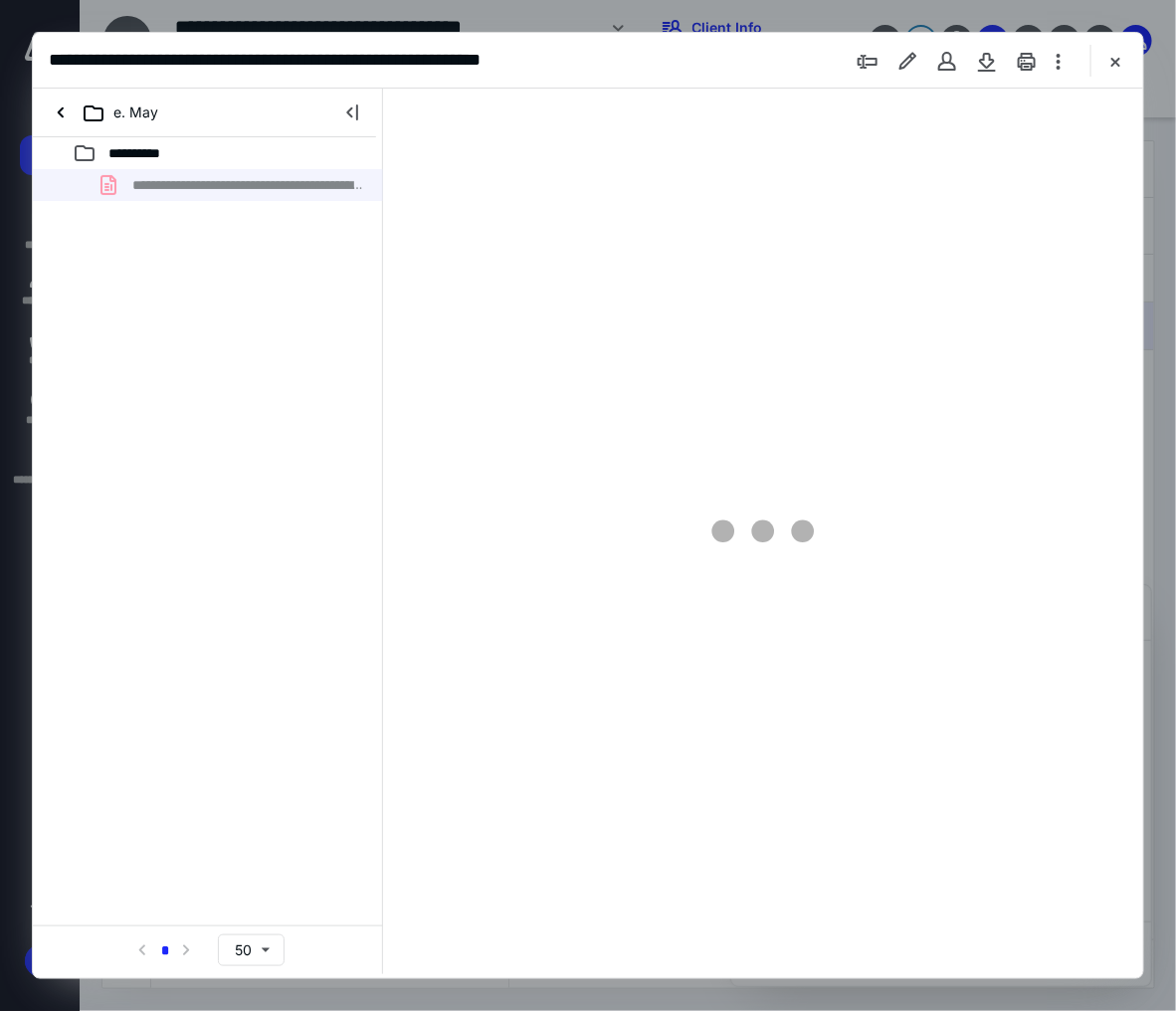 type on "99" 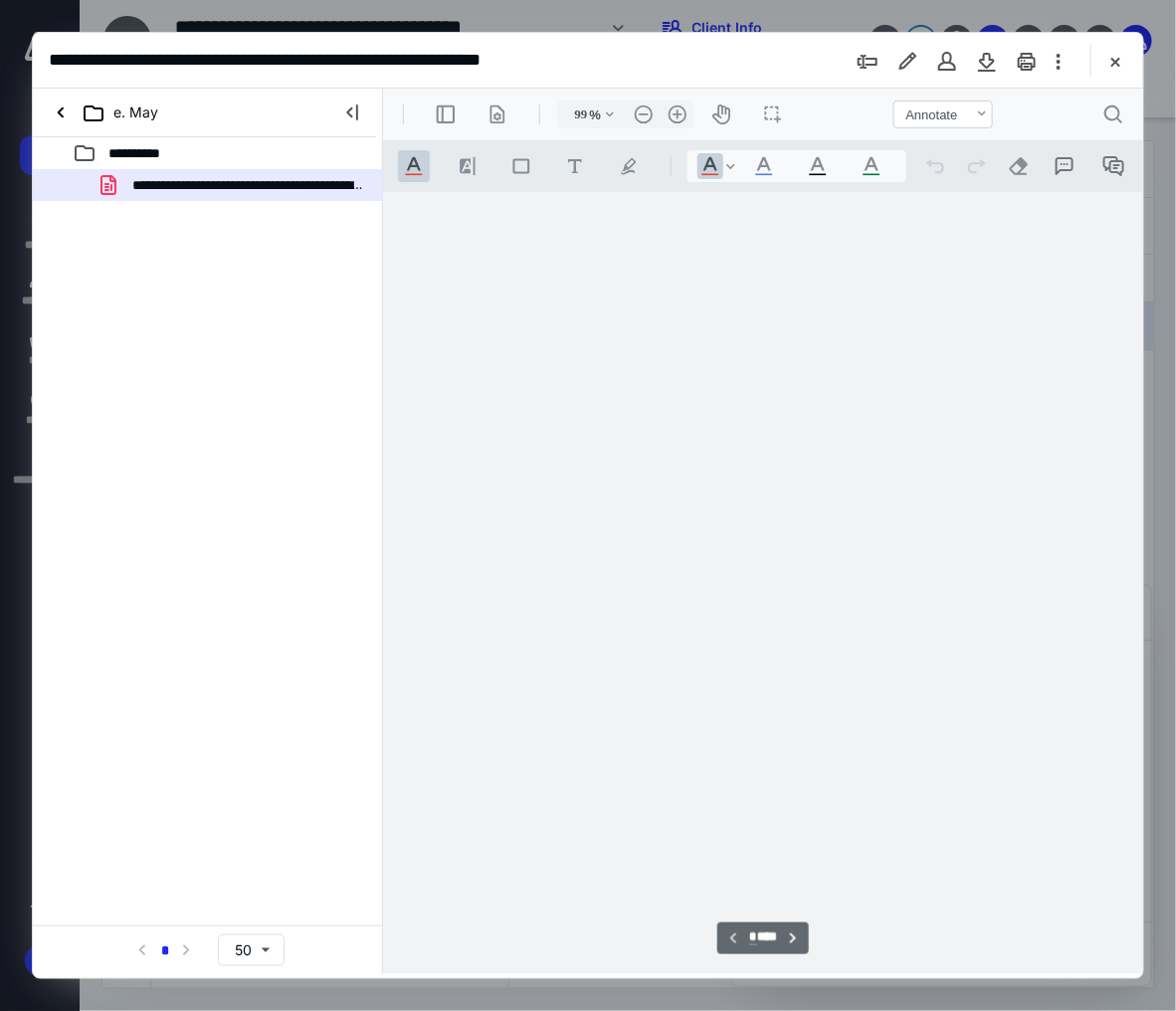 scroll, scrollTop: 106, scrollLeft: 0, axis: vertical 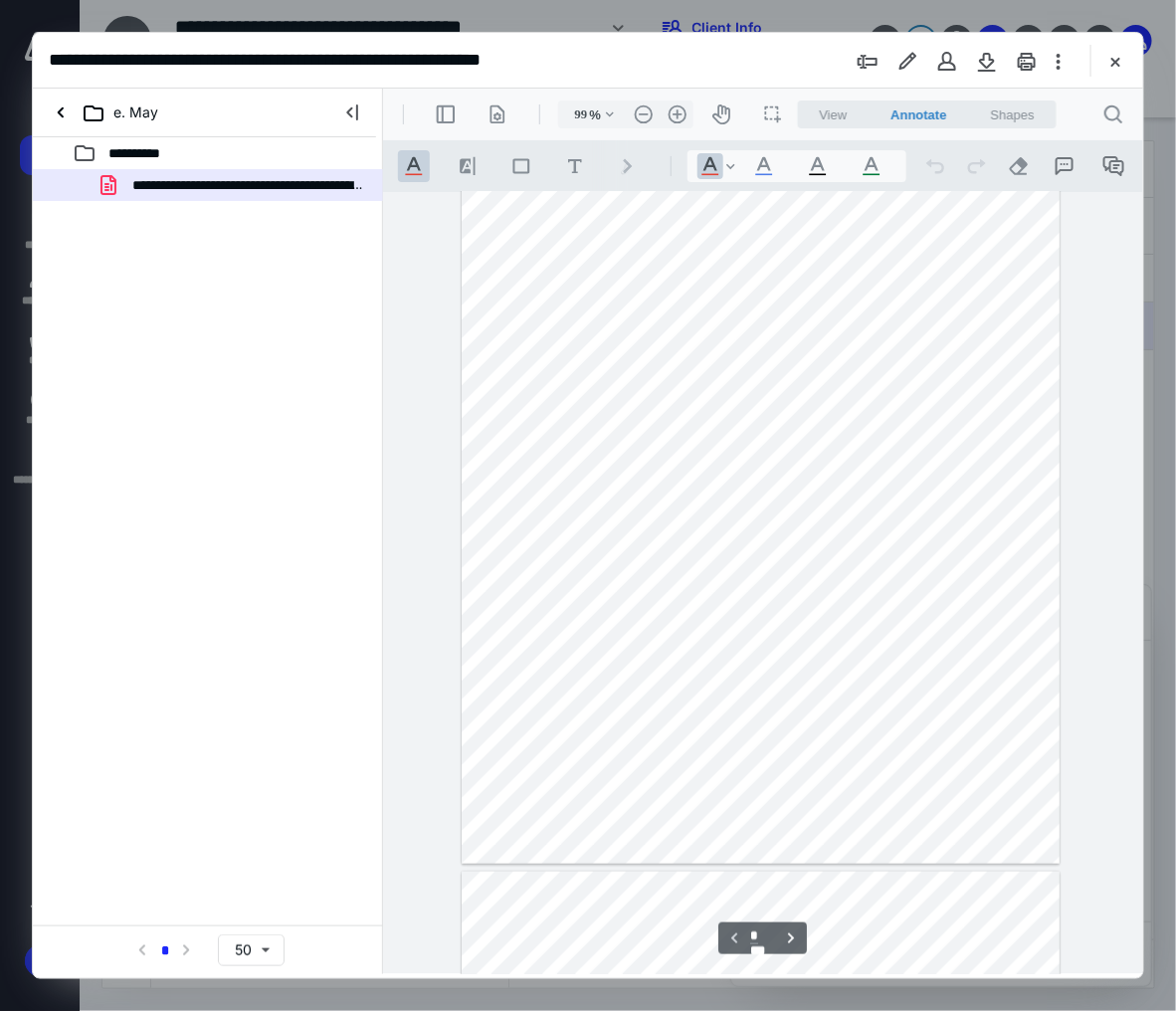 click at bounding box center (759, 476) 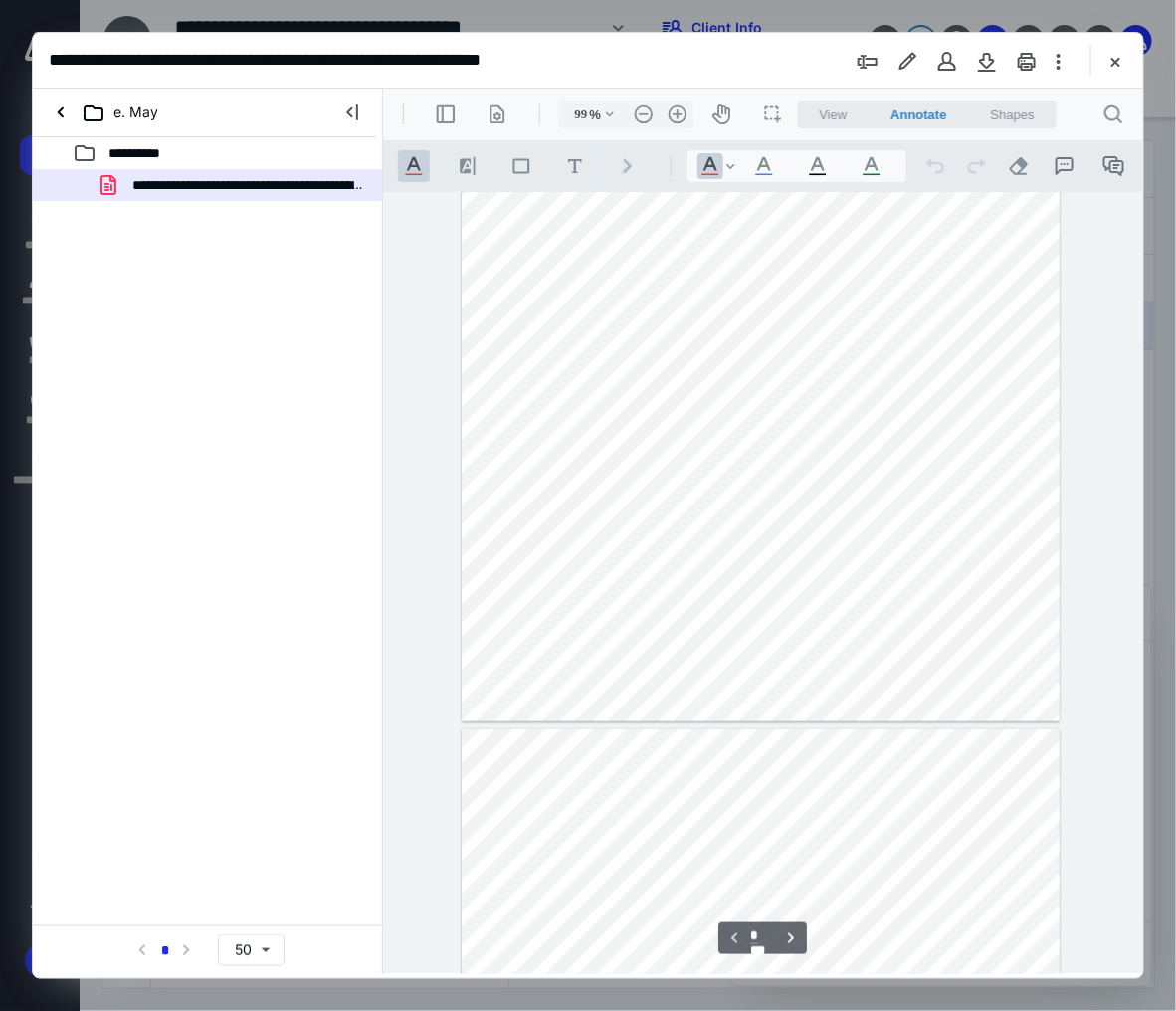type on "*" 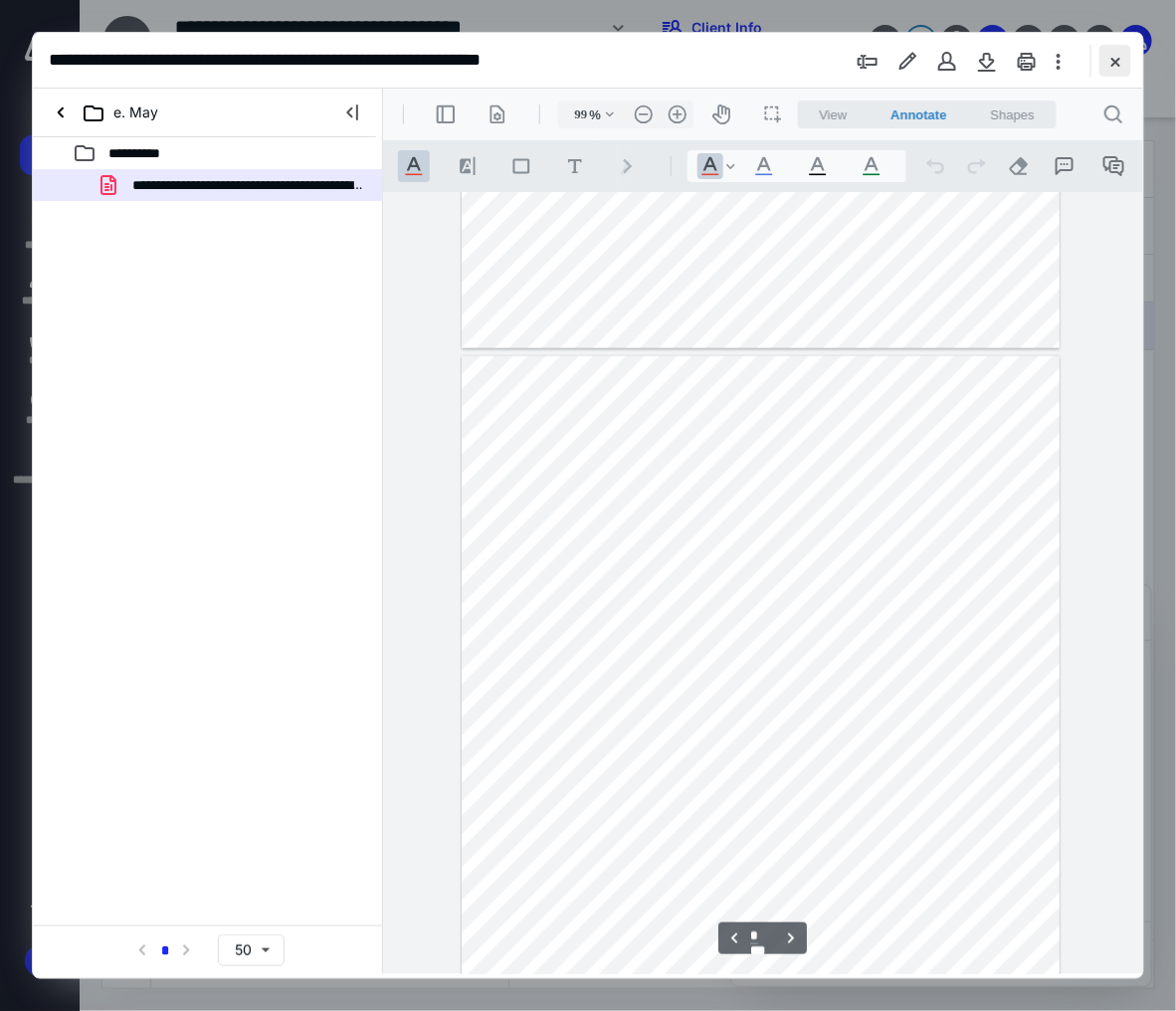 click at bounding box center [1115, 61] 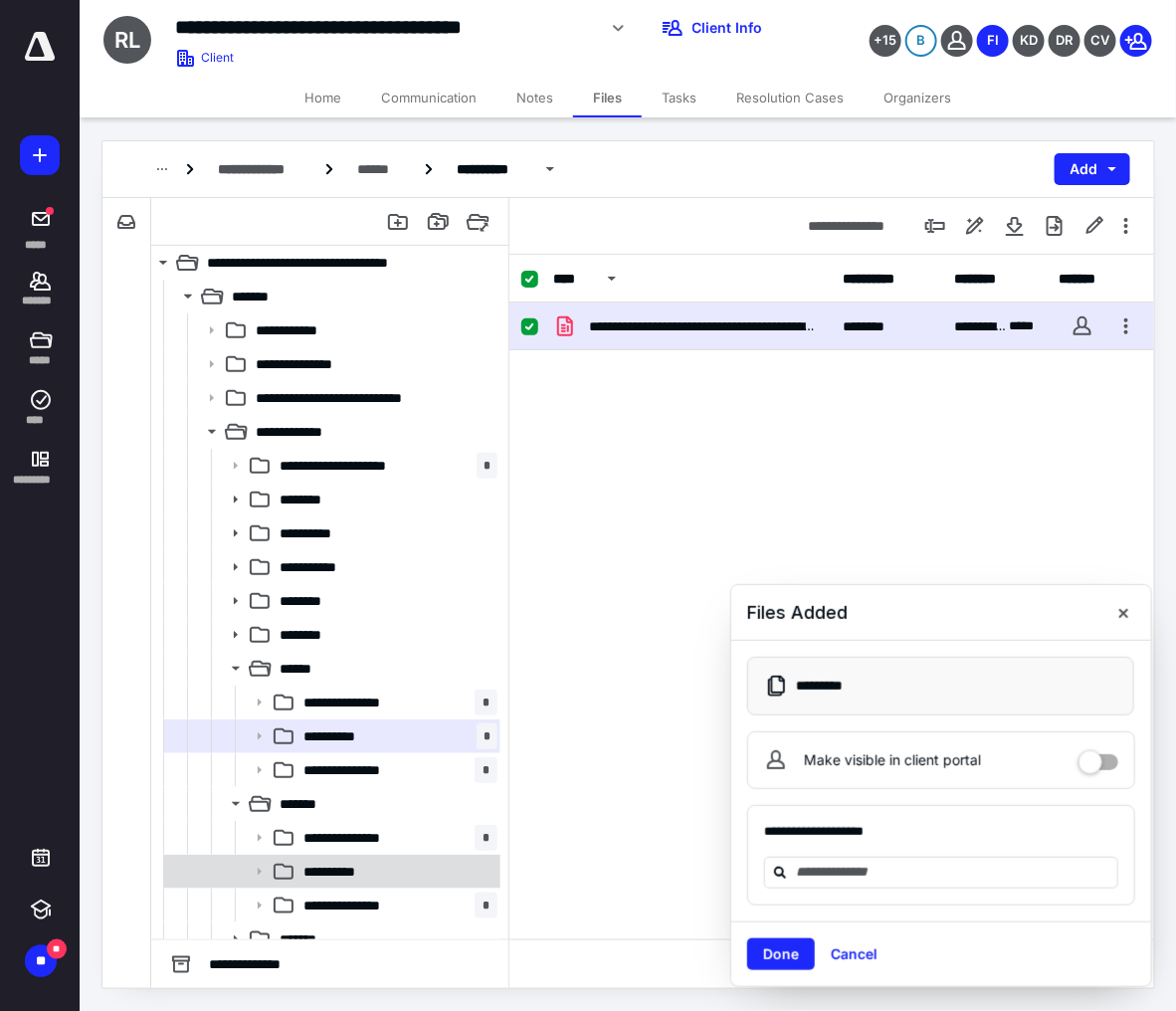click on "**********" at bounding box center [396, 872] 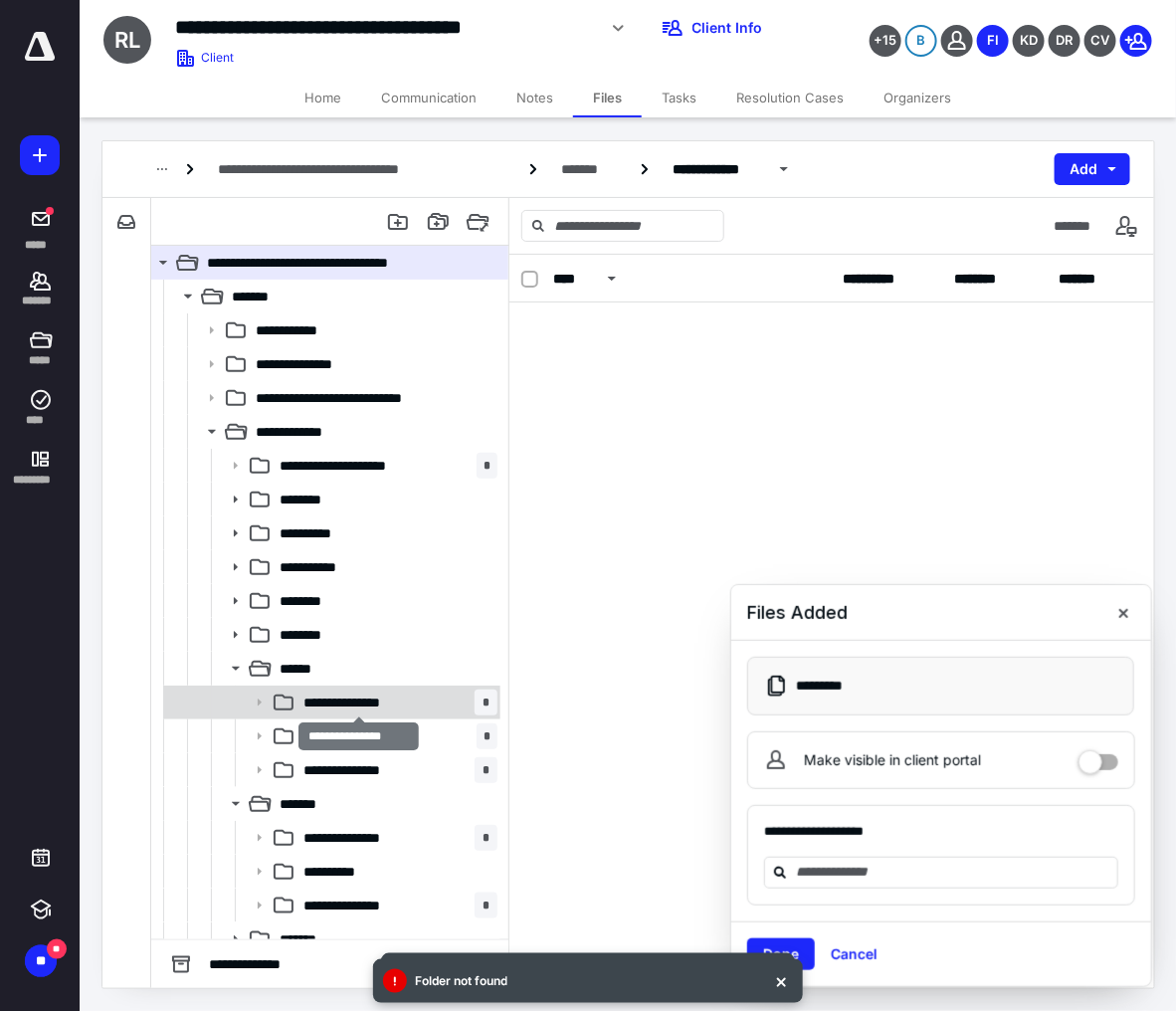 click on "**********" at bounding box center (358, 703) 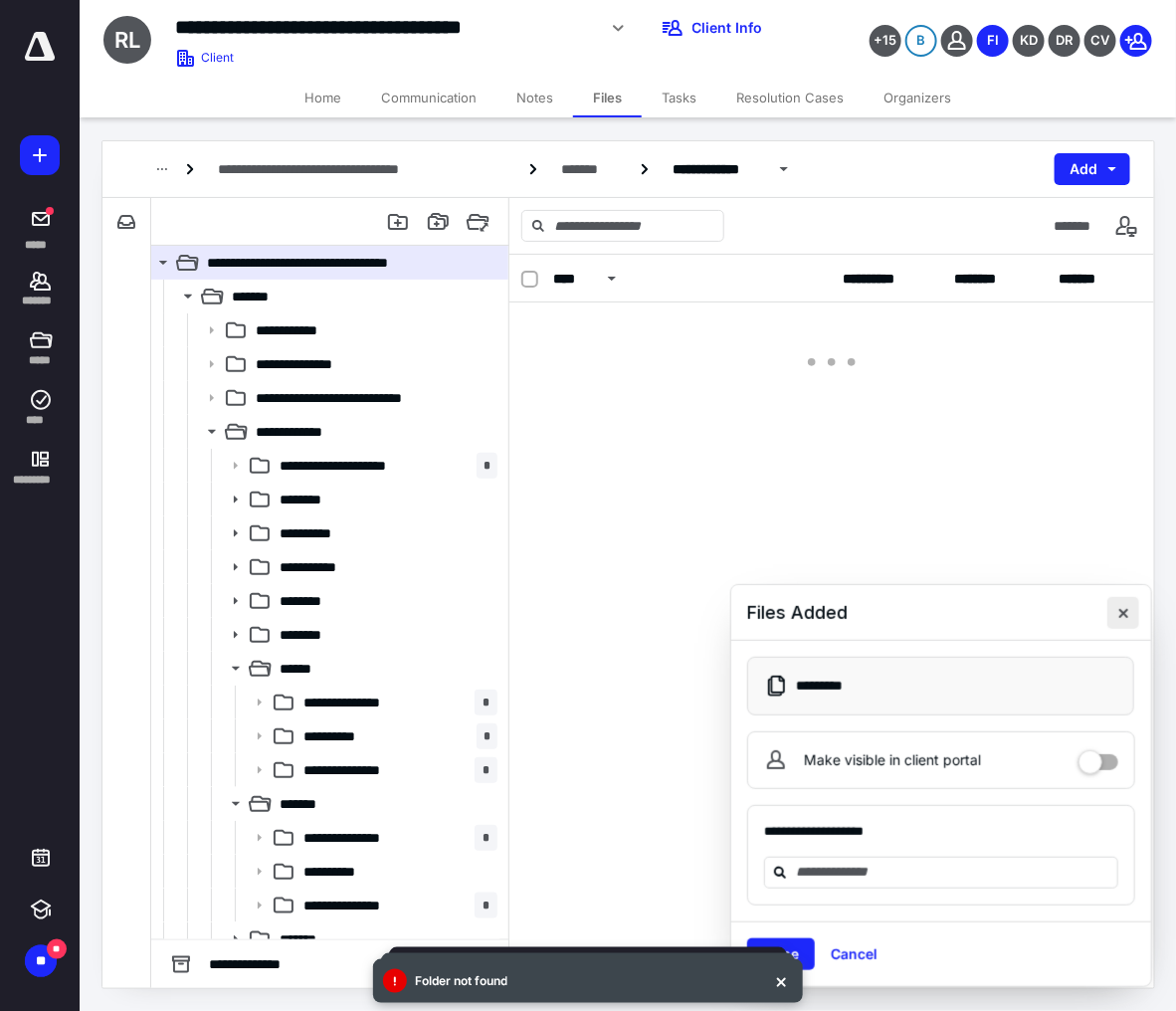 click at bounding box center (1123, 613) 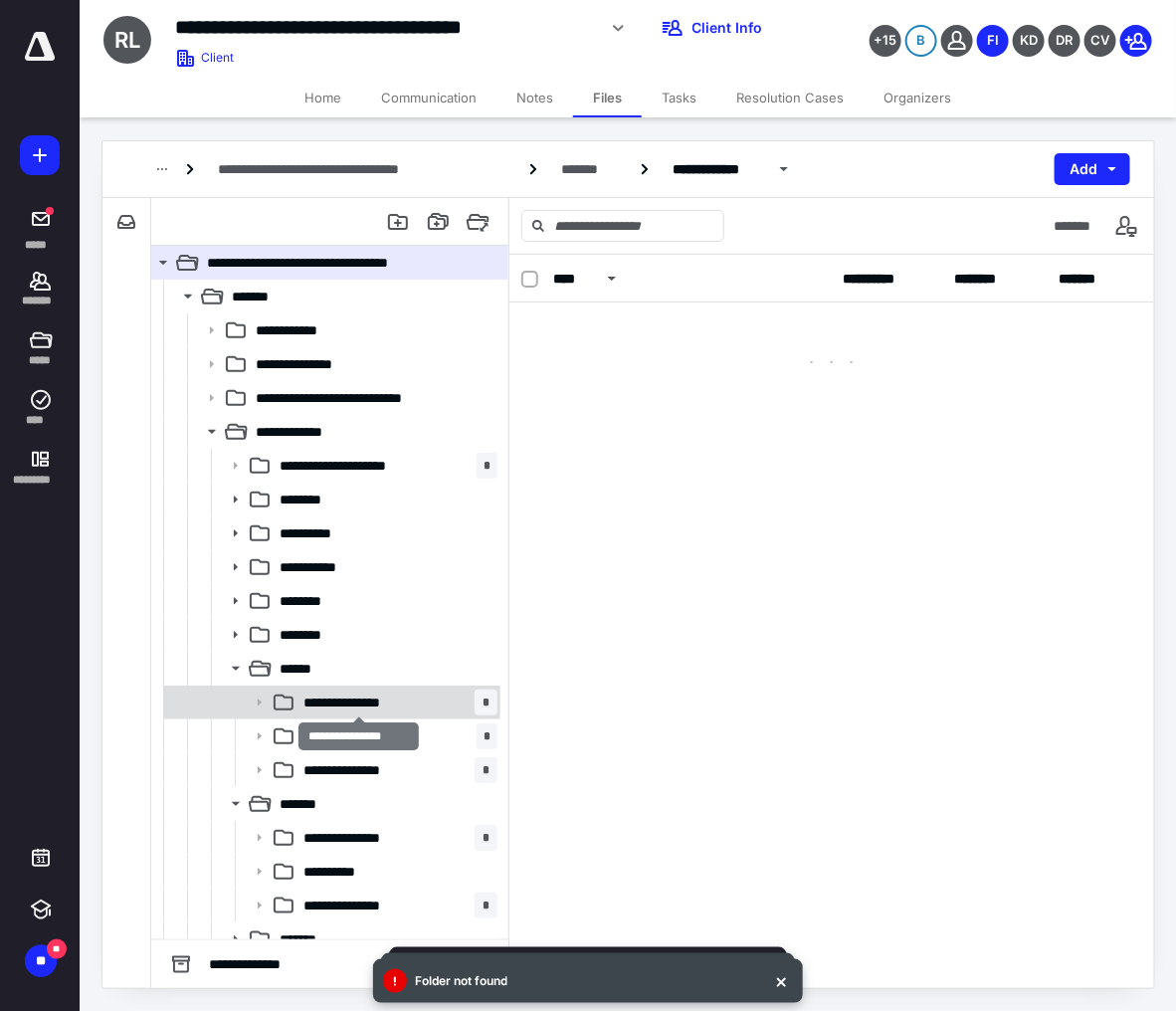 click on "**********" at bounding box center (358, 703) 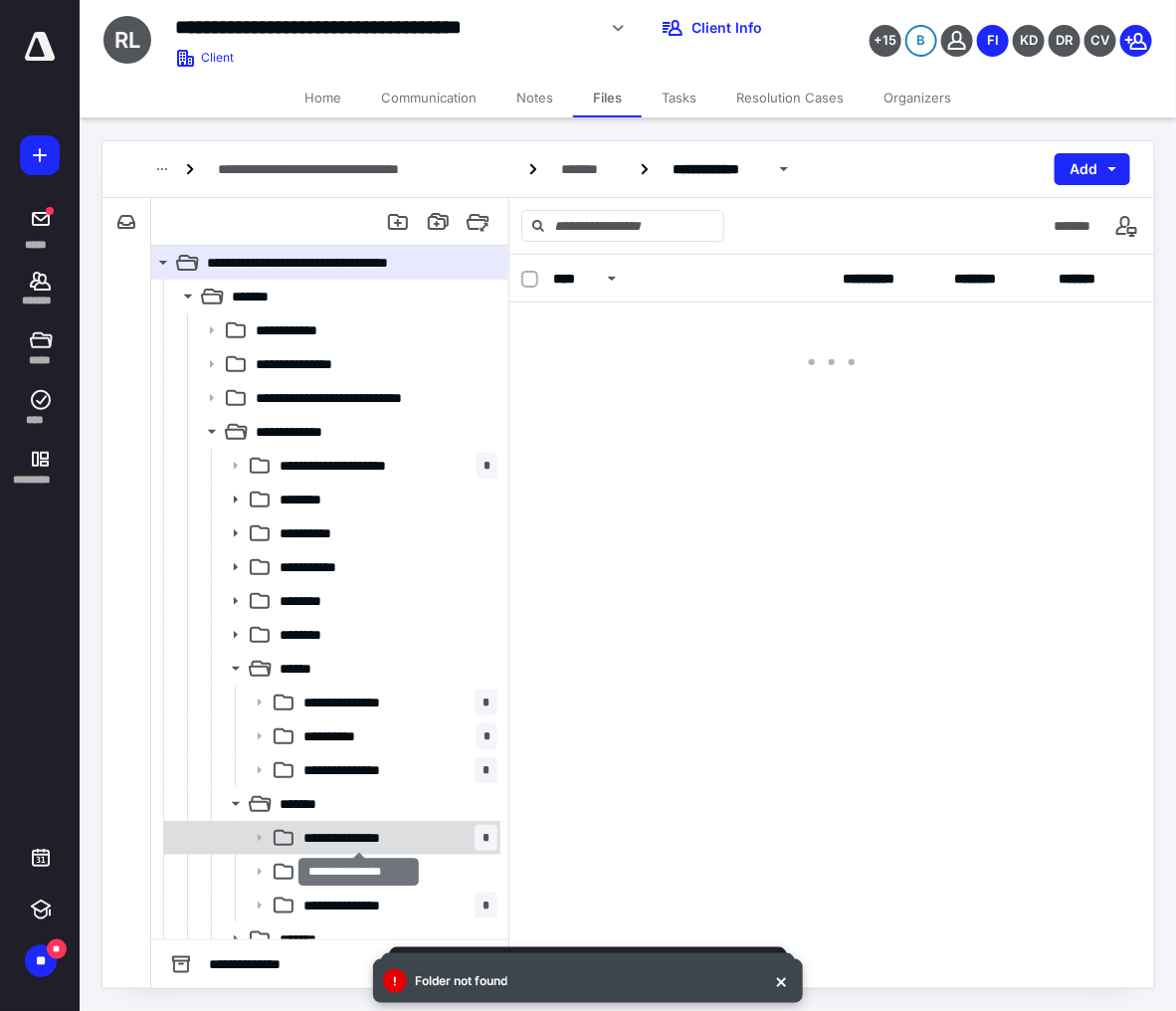 click on "**********" at bounding box center [358, 838] 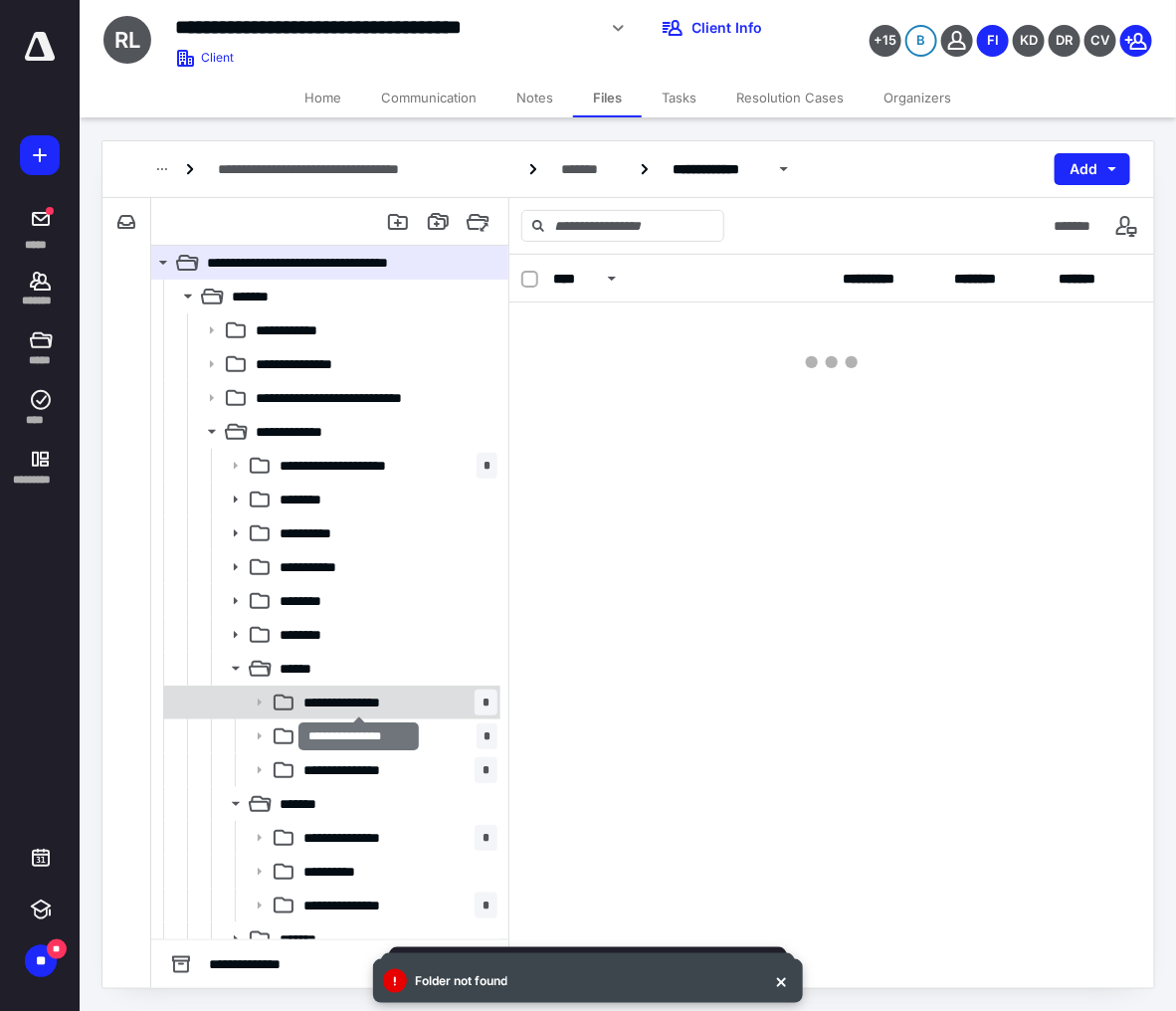 click on "**********" at bounding box center [358, 703] 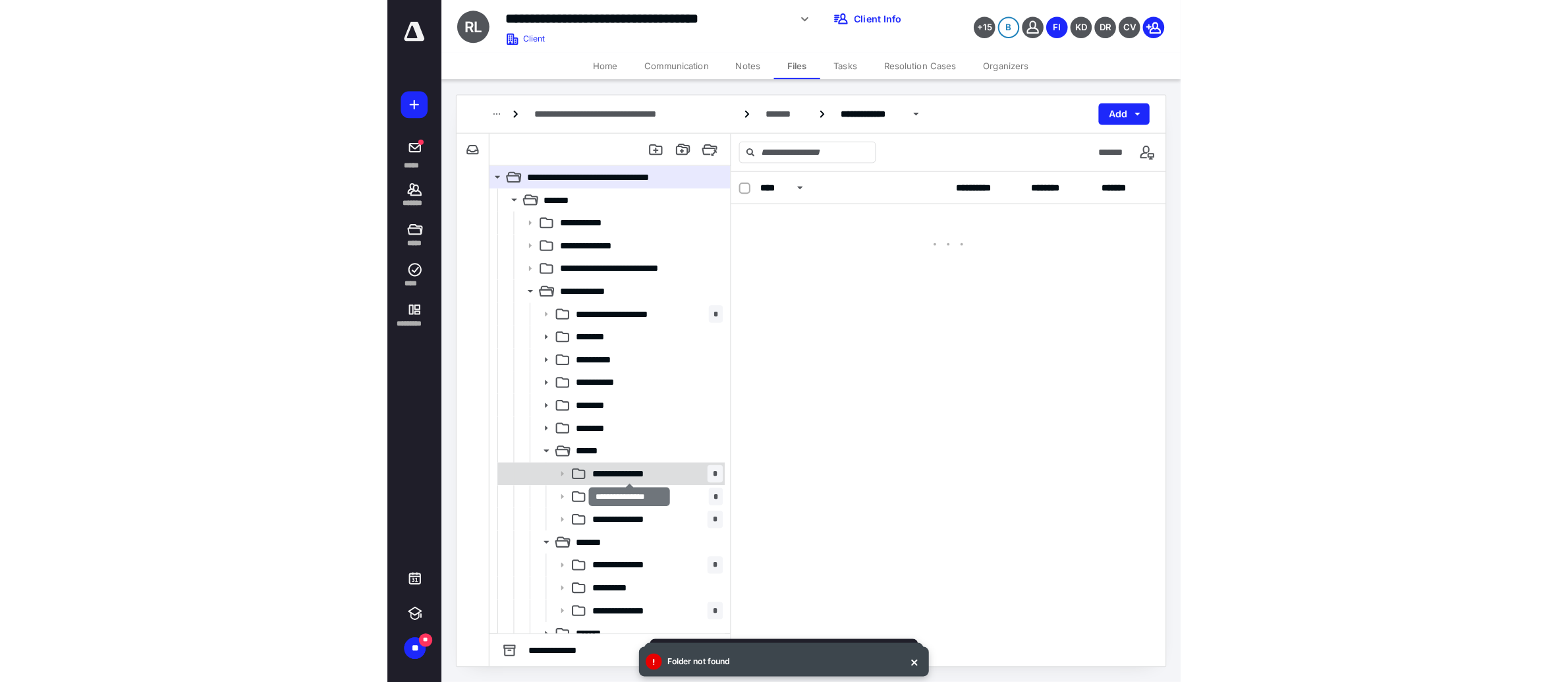 scroll, scrollTop: 82, scrollLeft: 0, axis: vertical 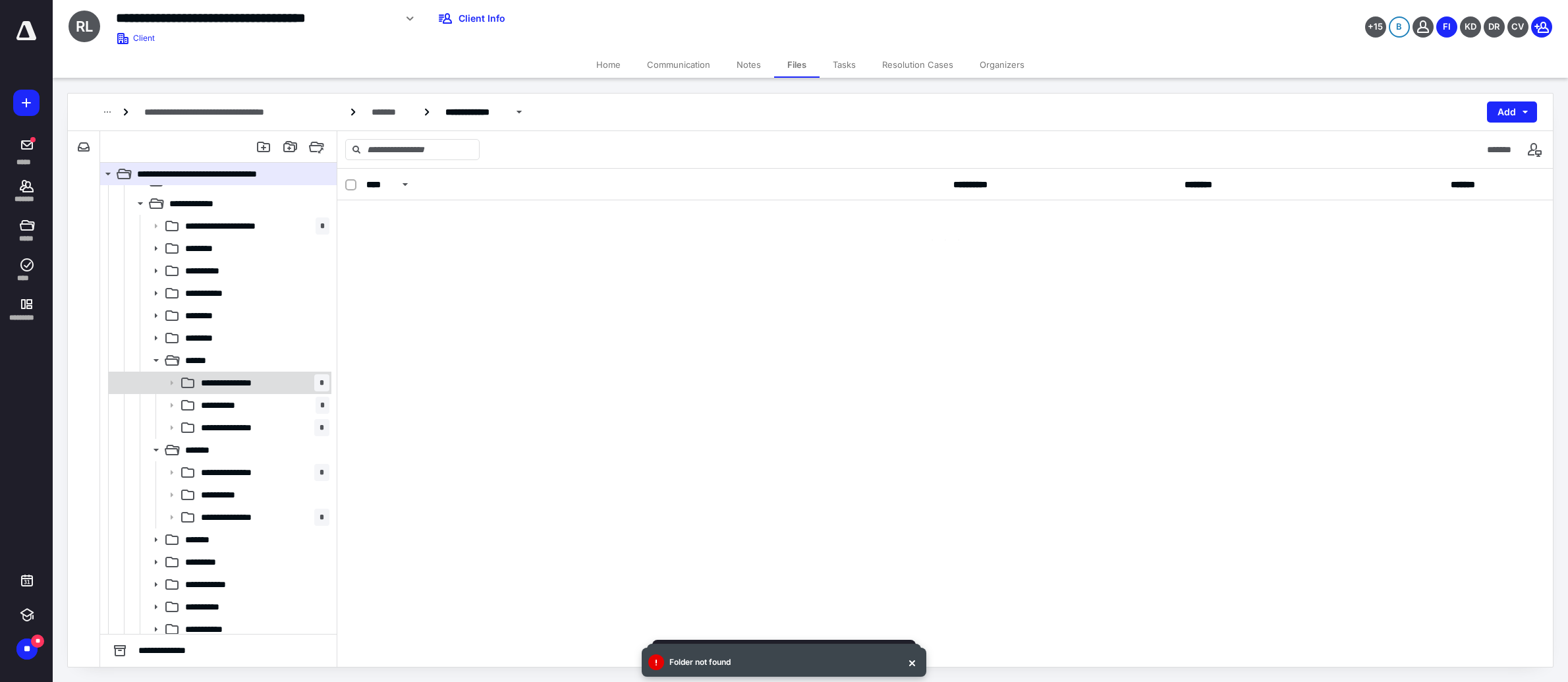 click on "**********" at bounding box center [237, 383] 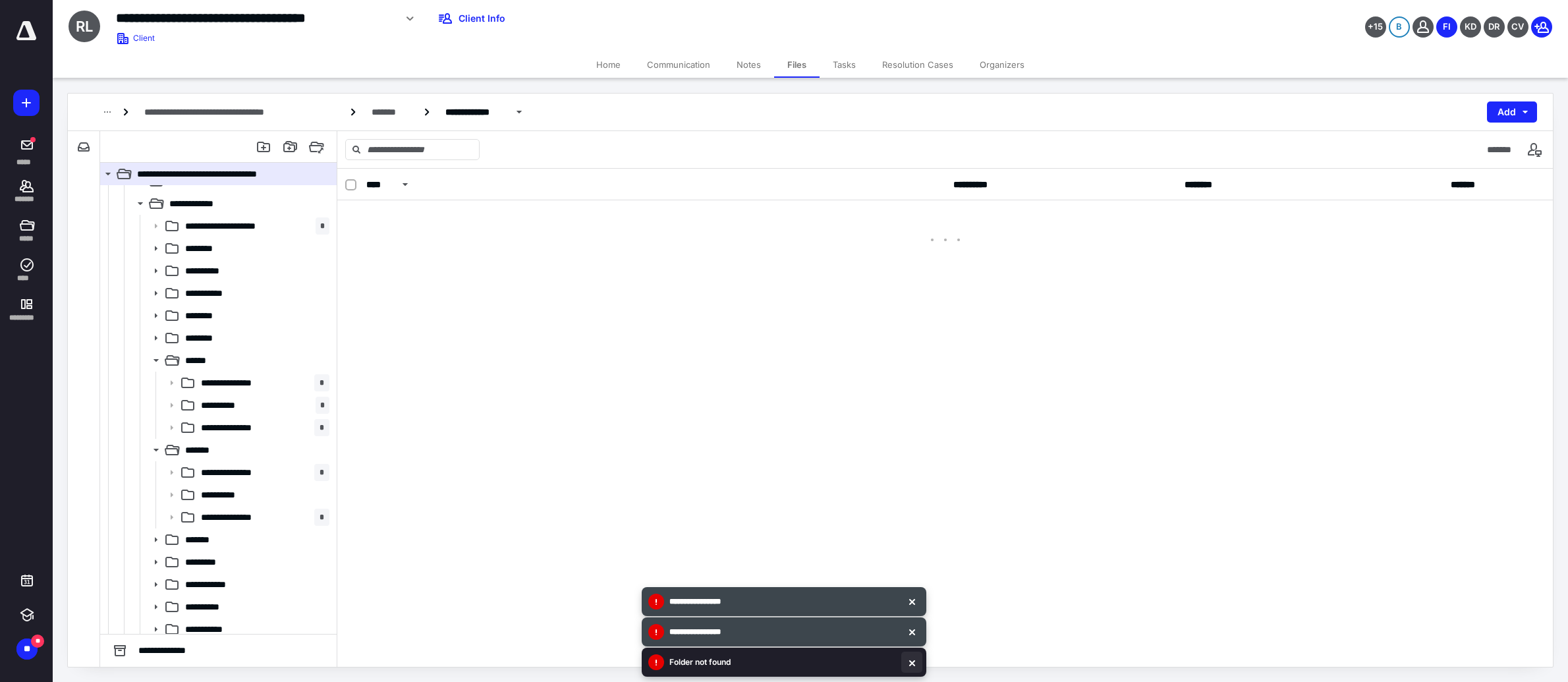 click at bounding box center [912, 662] 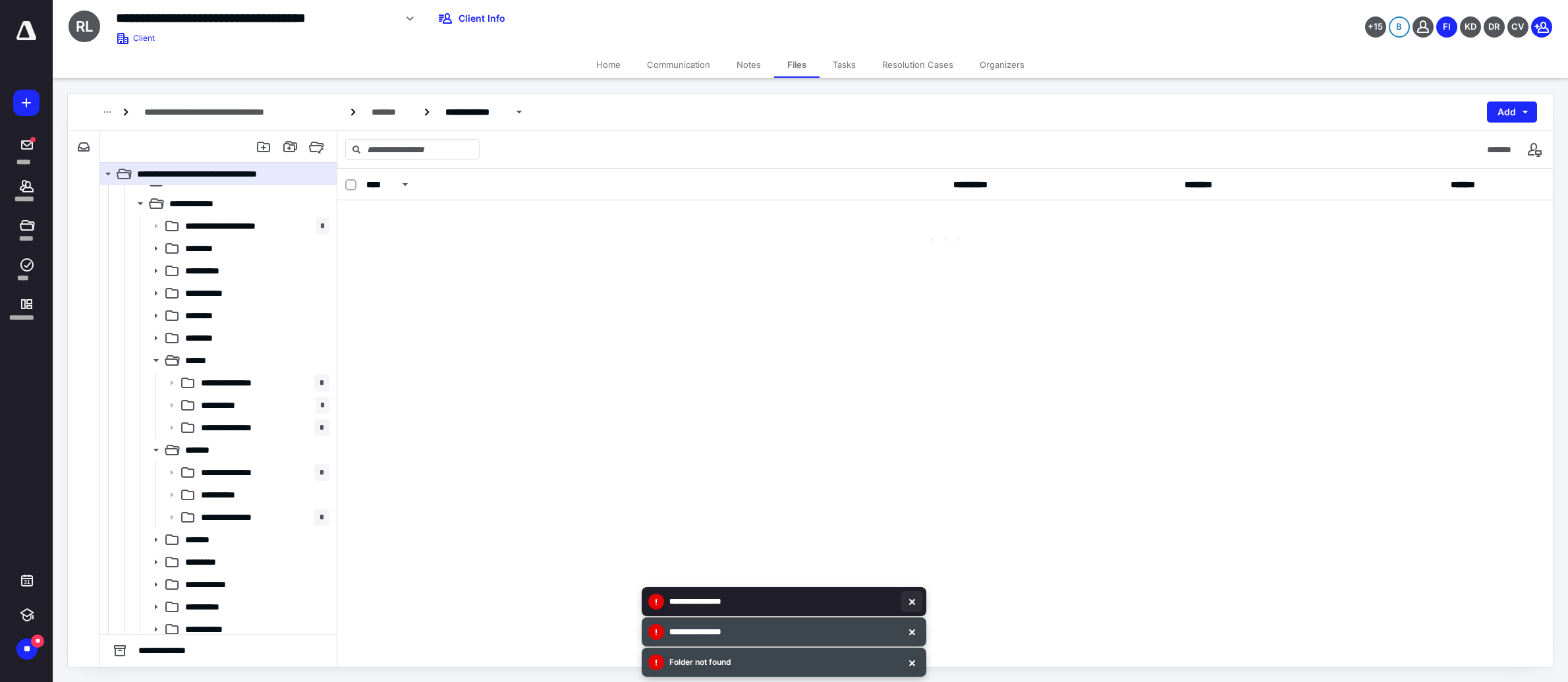click at bounding box center (912, 602) 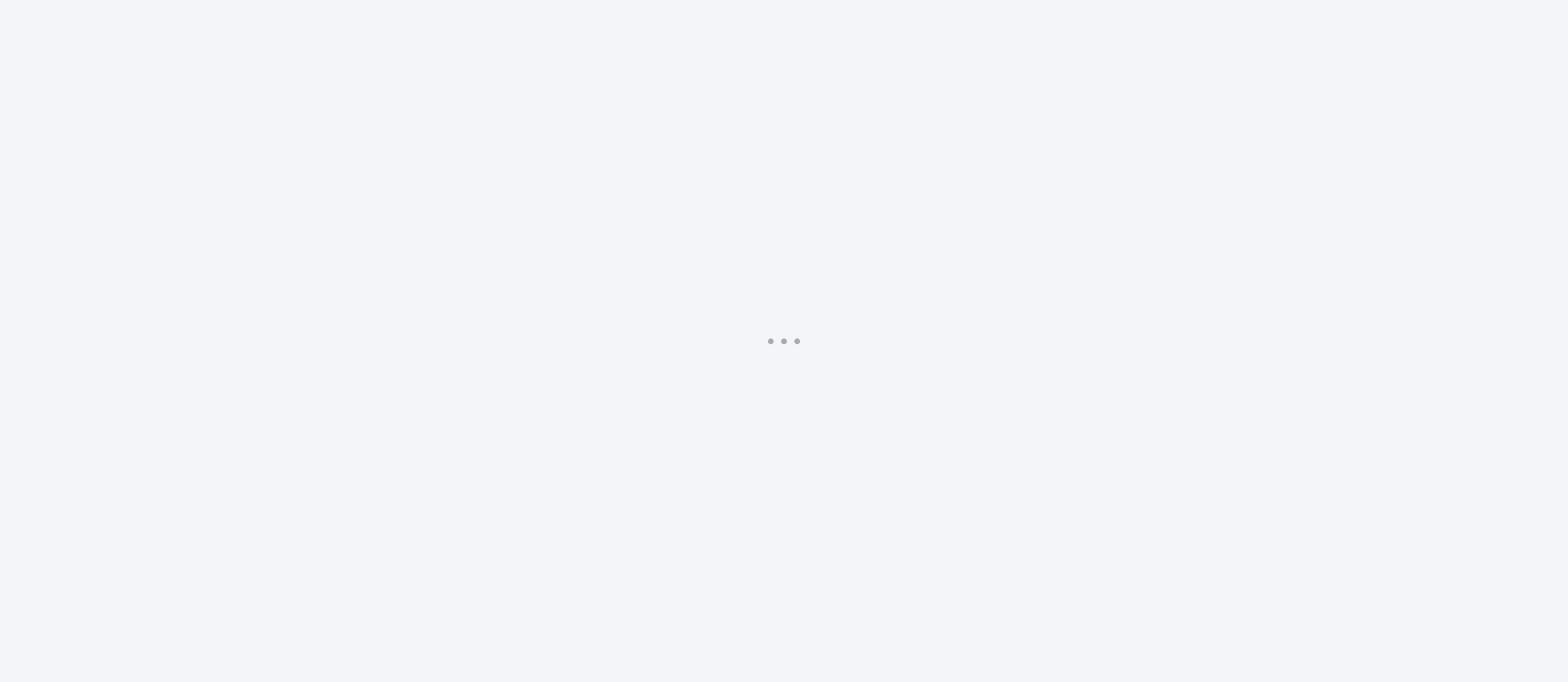 scroll, scrollTop: 0, scrollLeft: 0, axis: both 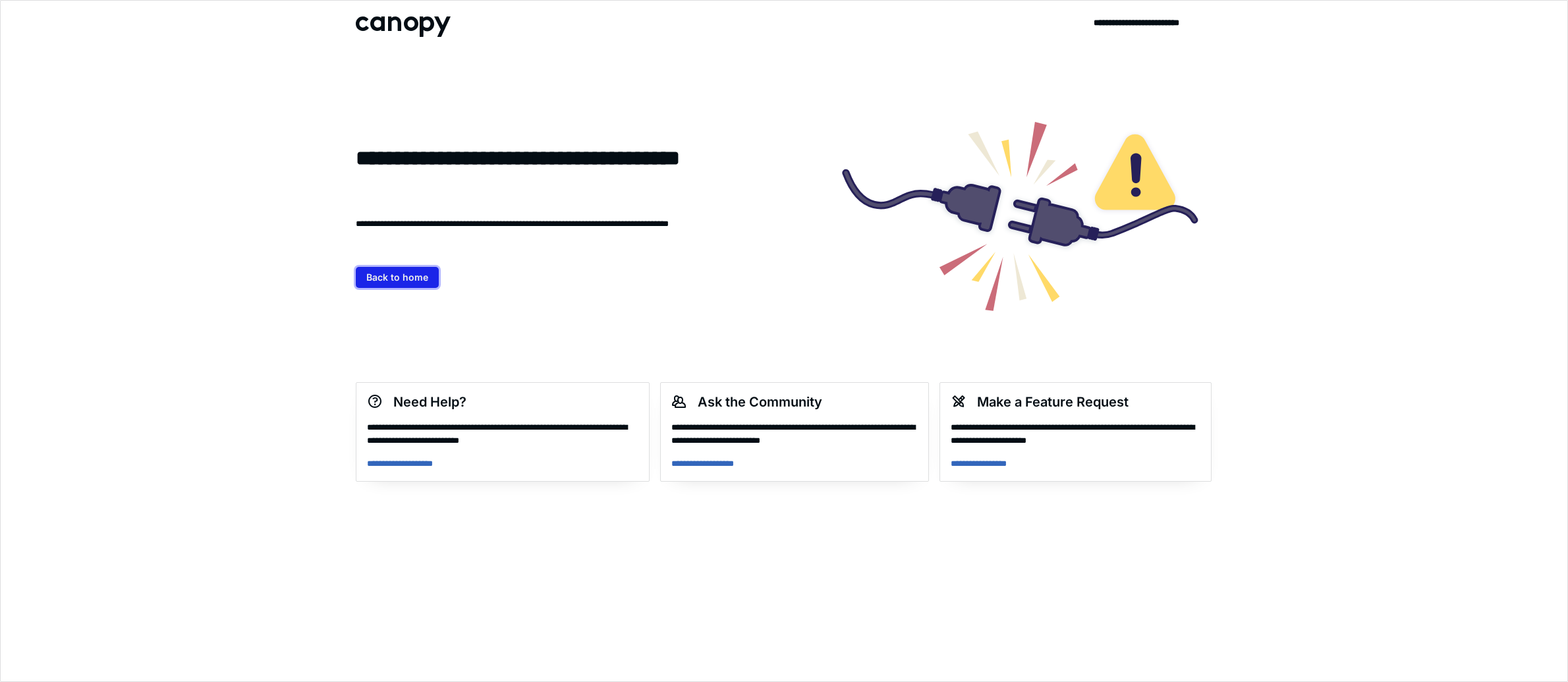 click on "Back to home" at bounding box center [397, 277] 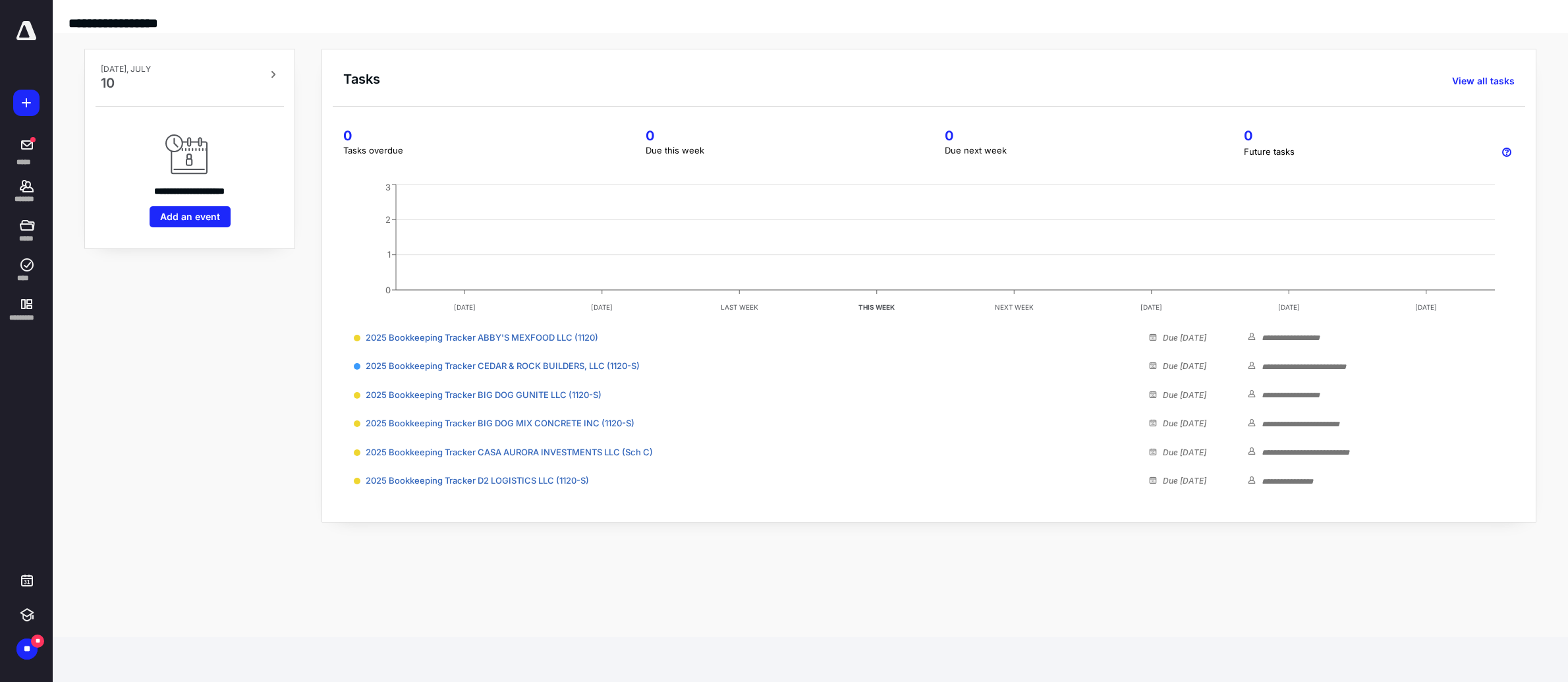 scroll, scrollTop: 0, scrollLeft: 0, axis: both 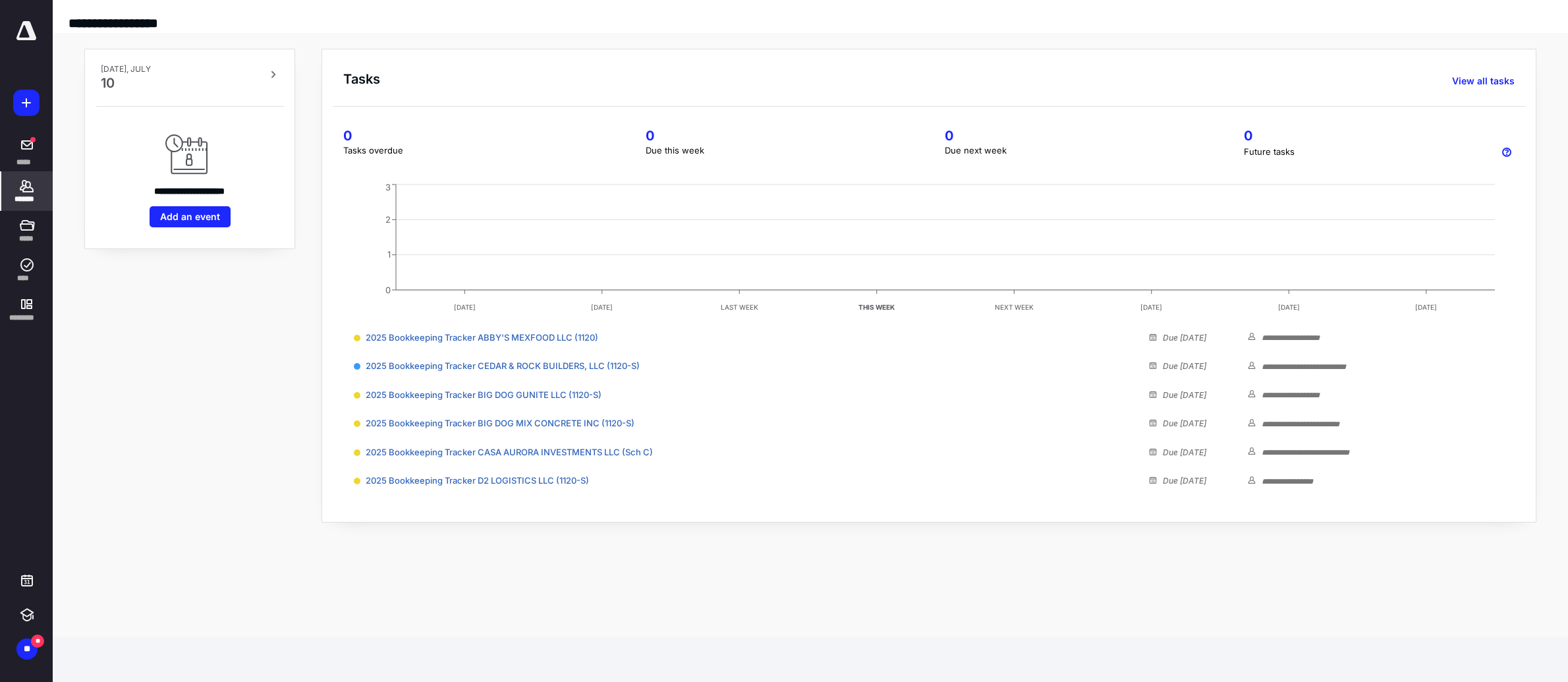 click 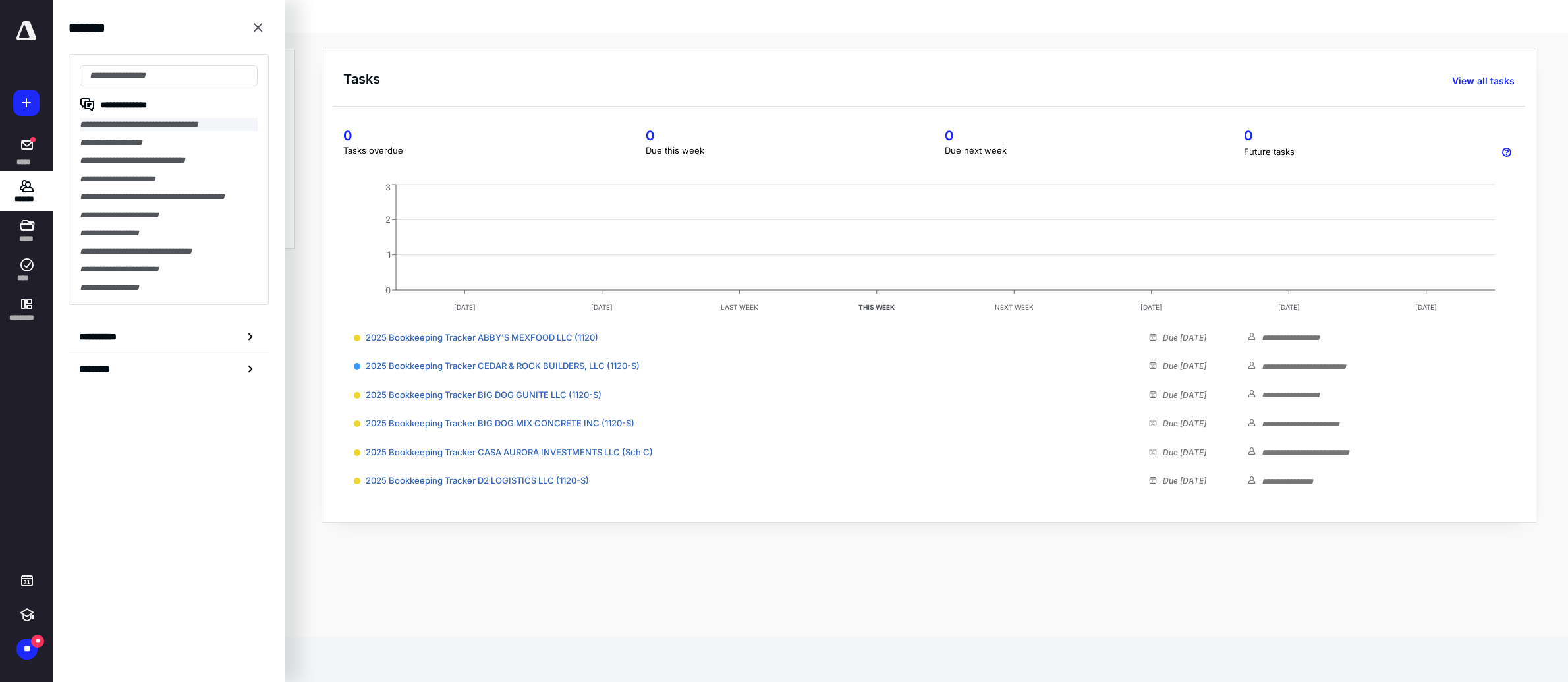 click on "**********" at bounding box center [169, 125] 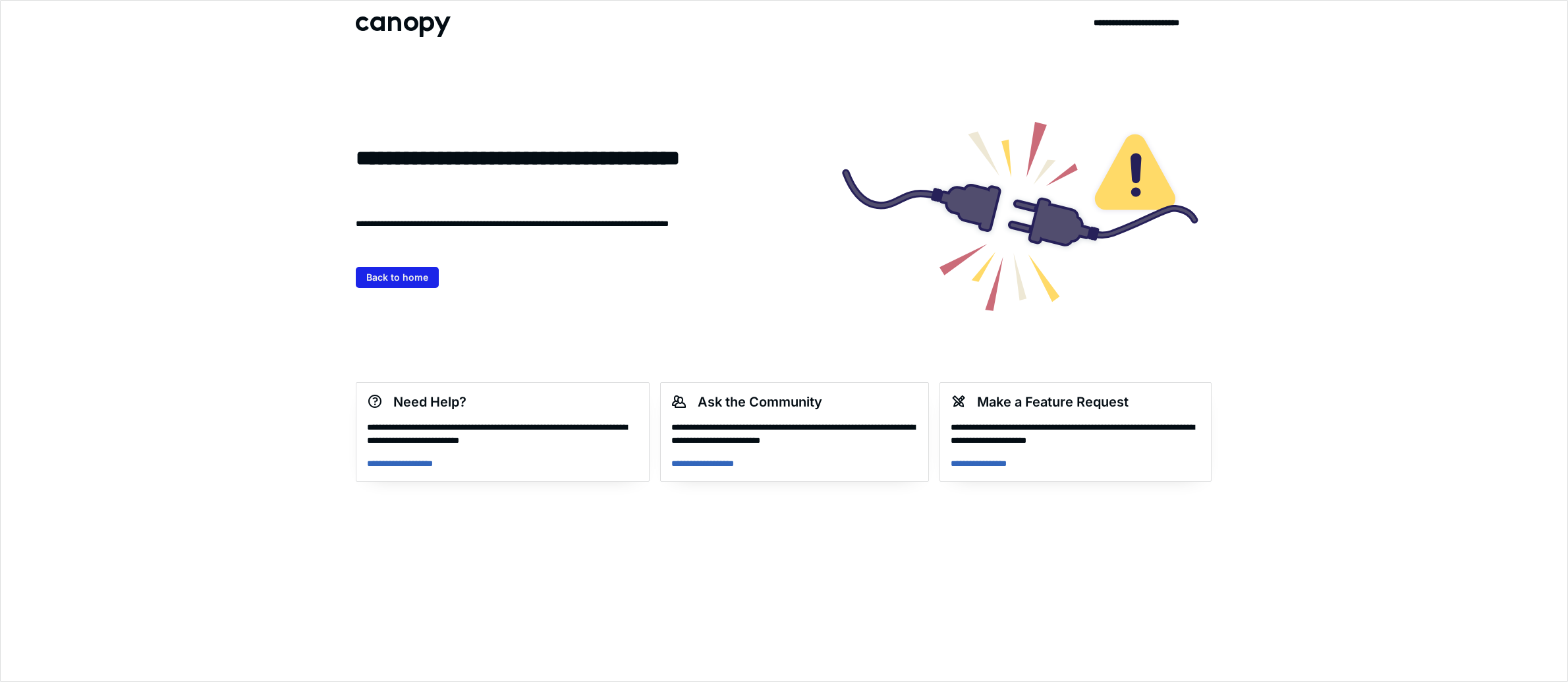 click on "Back to home" at bounding box center [397, 277] 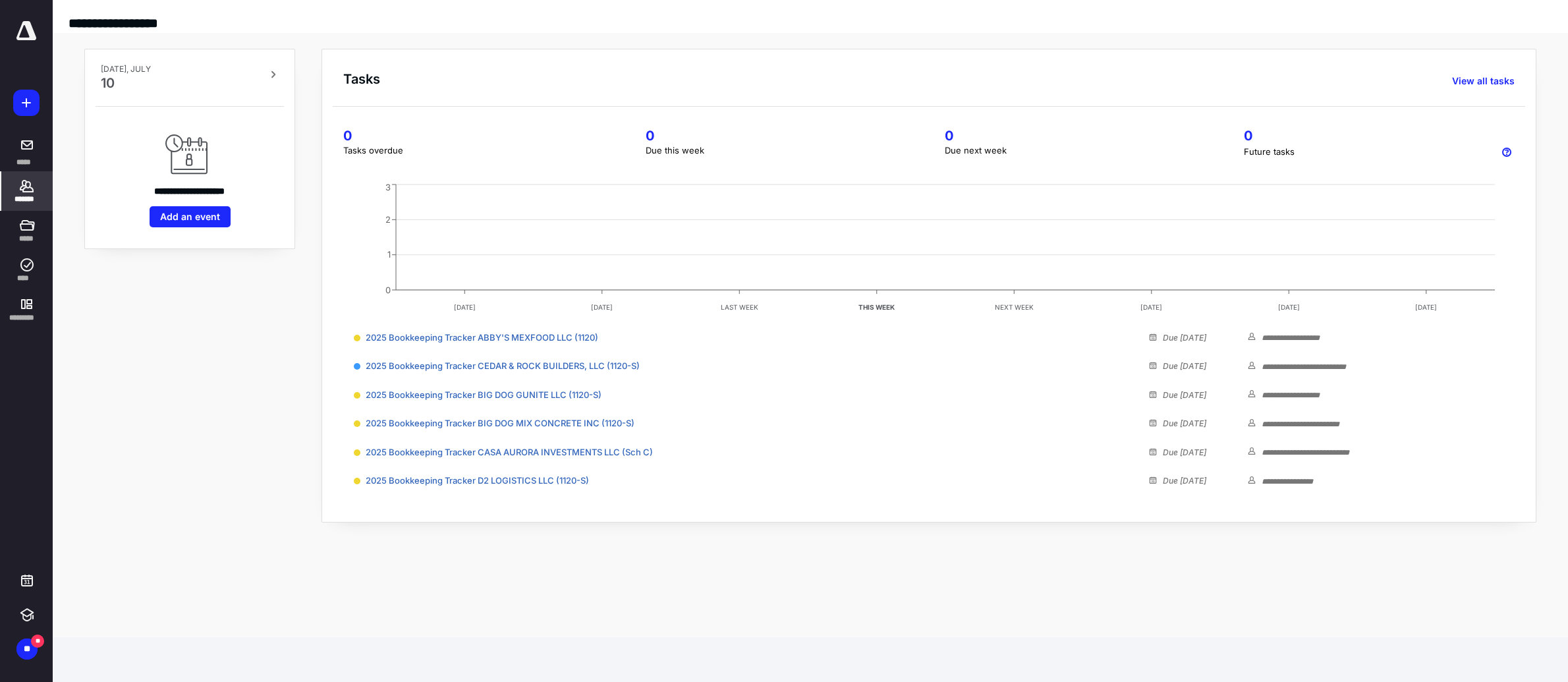 click 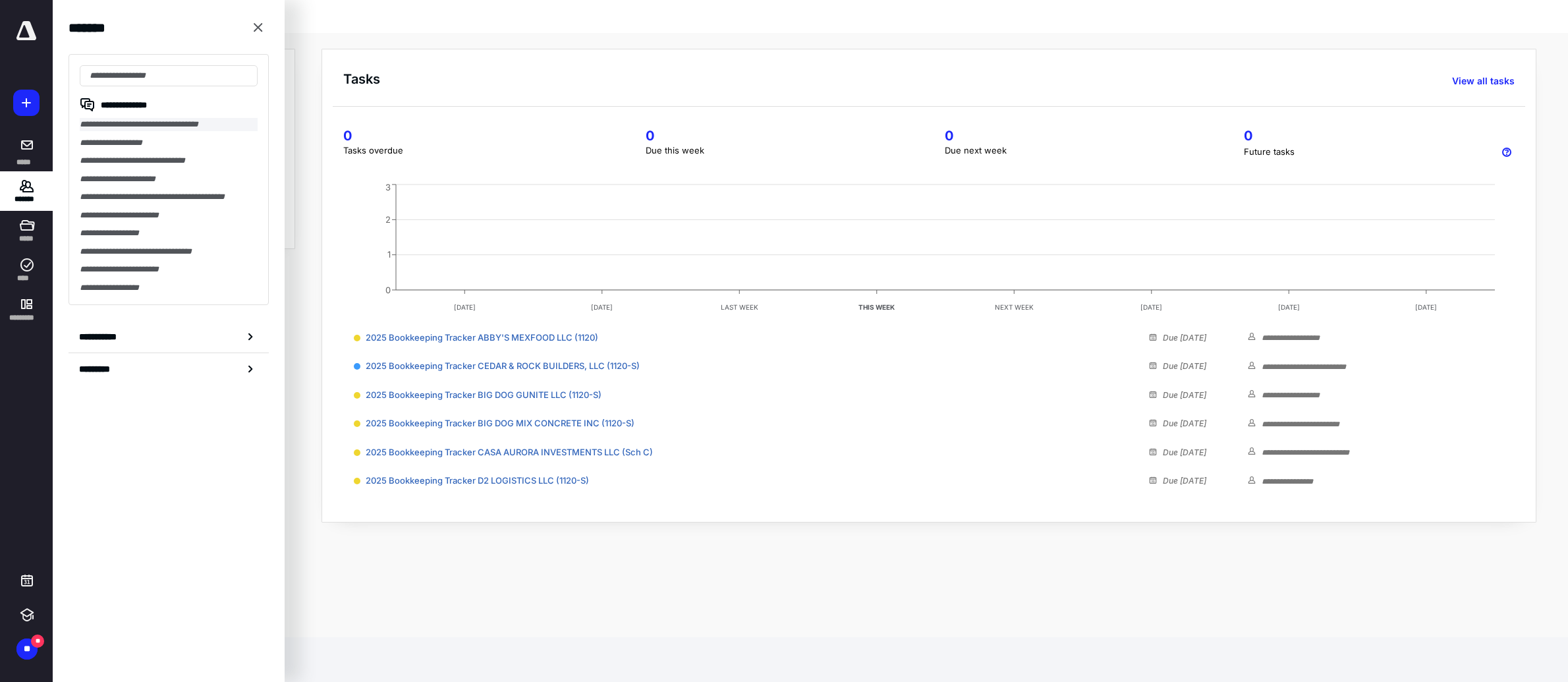 click on "**********" at bounding box center (169, 125) 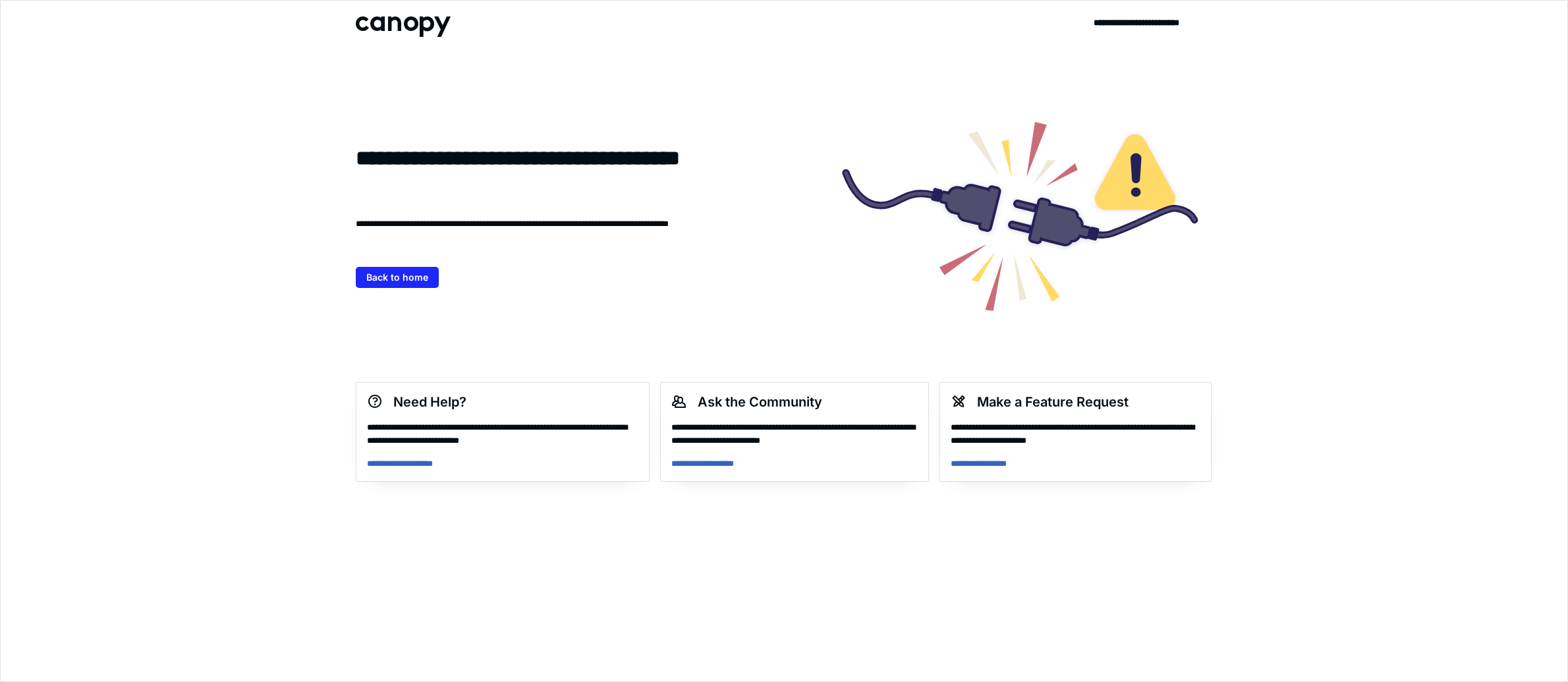 click on "**********" at bounding box center (784, 341) 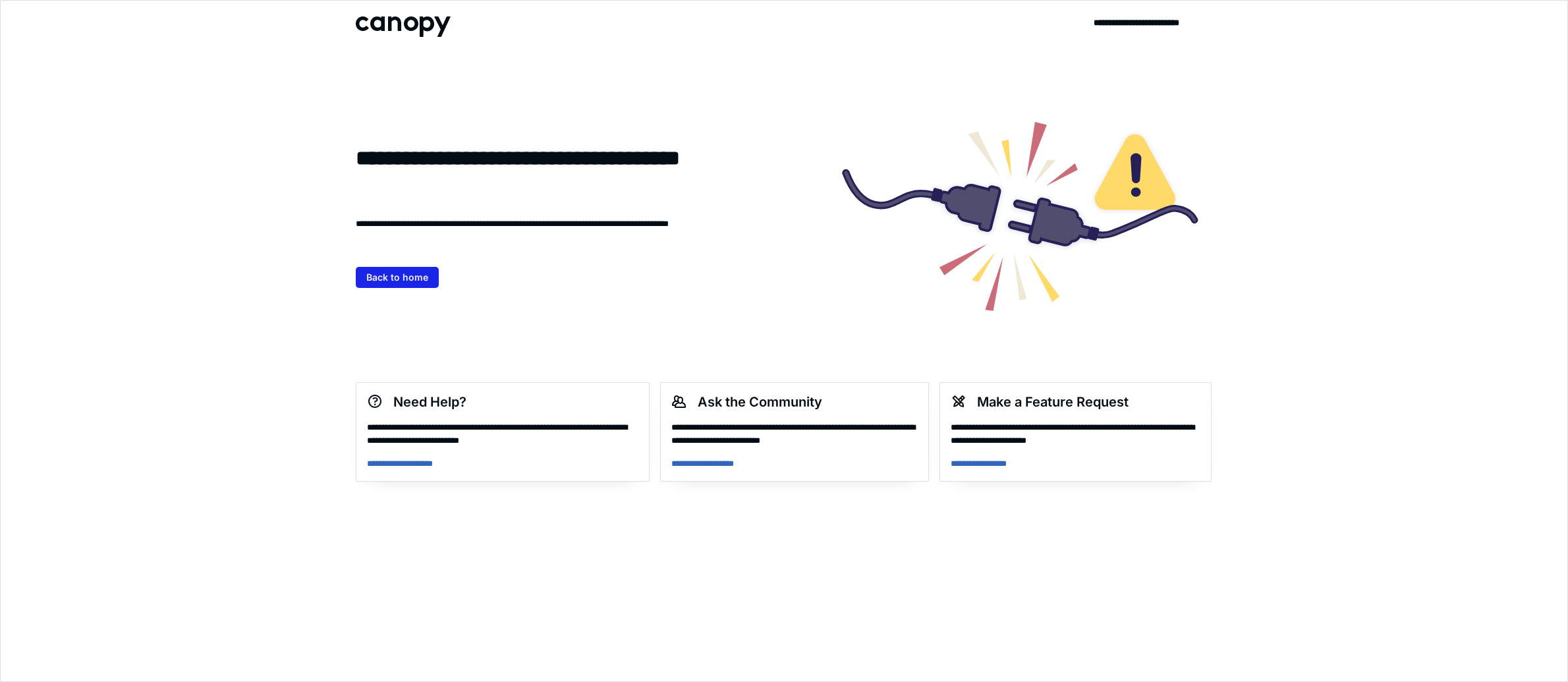 click on "Back to home" at bounding box center (397, 277) 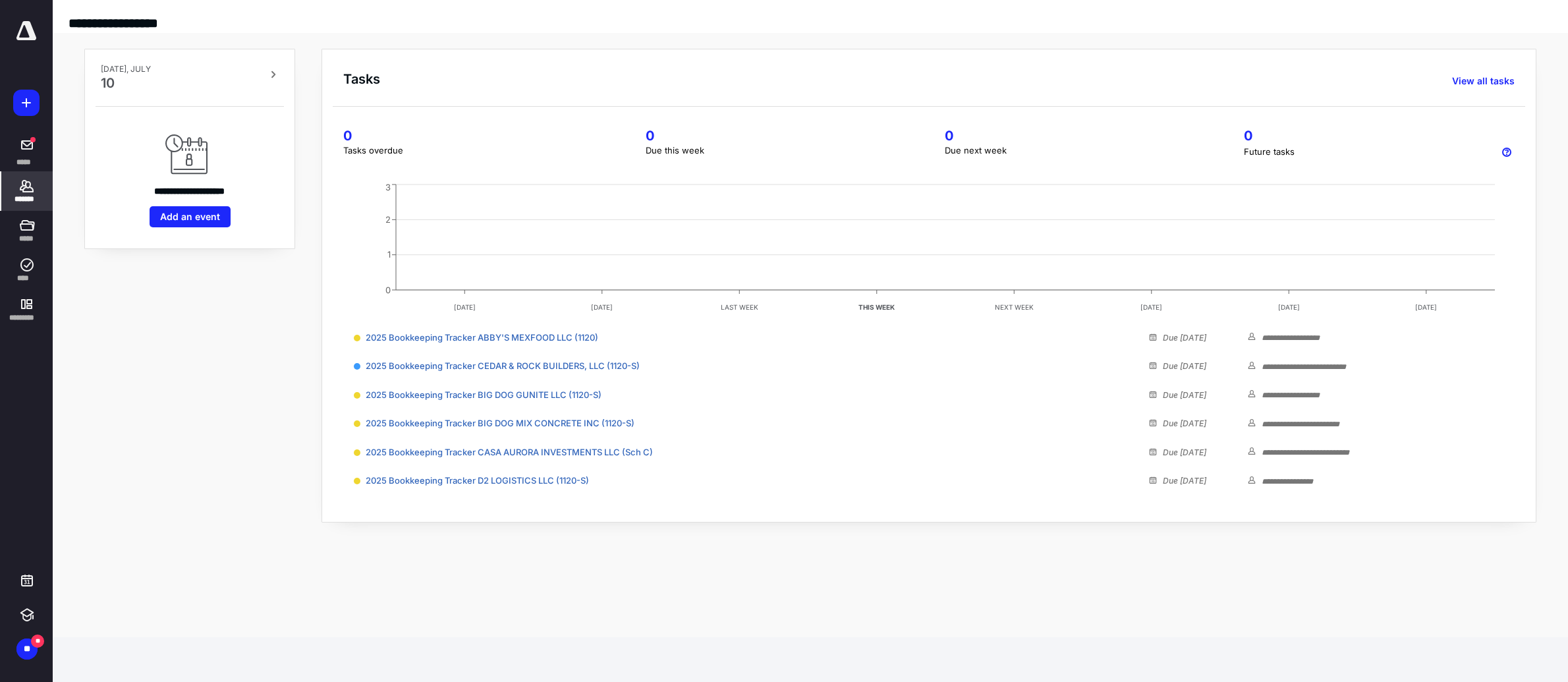 click on "*******" at bounding box center [27, 199] 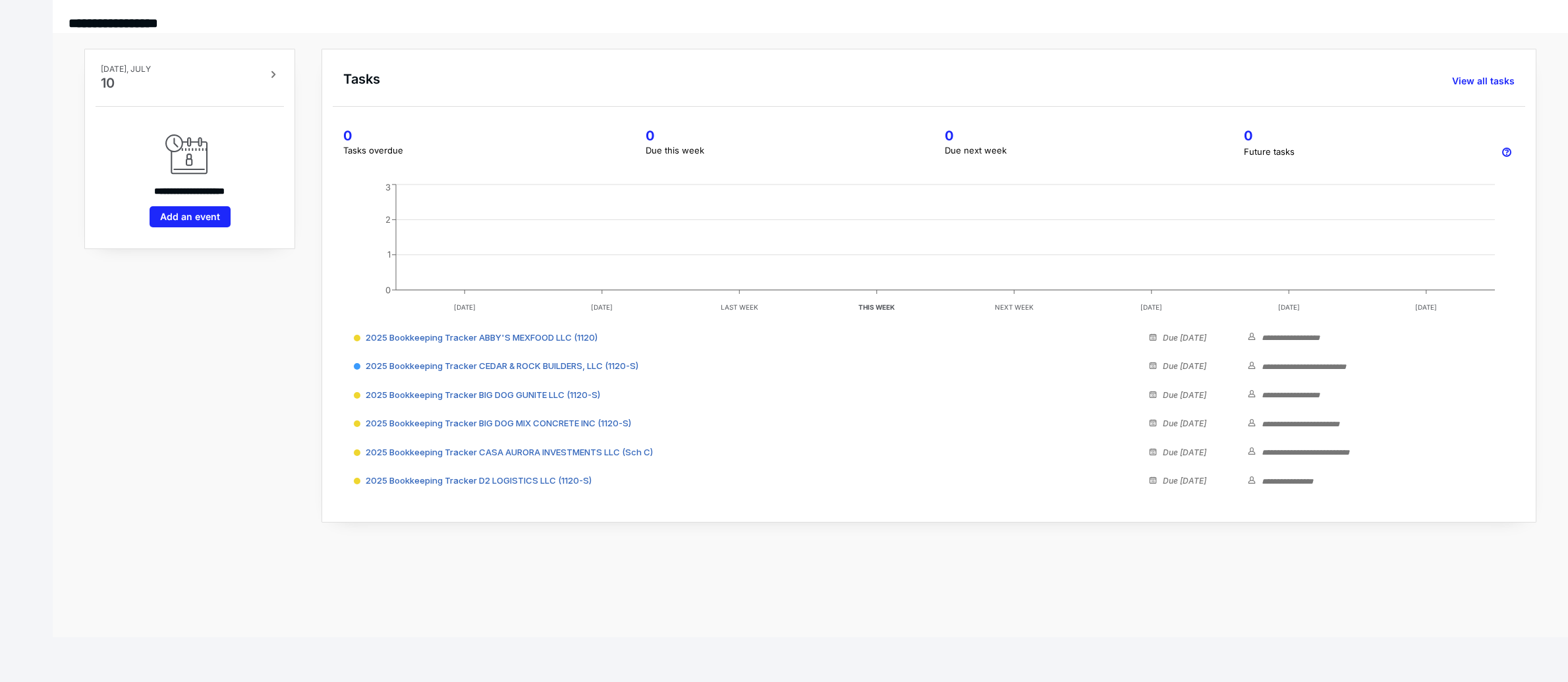 scroll, scrollTop: 0, scrollLeft: 0, axis: both 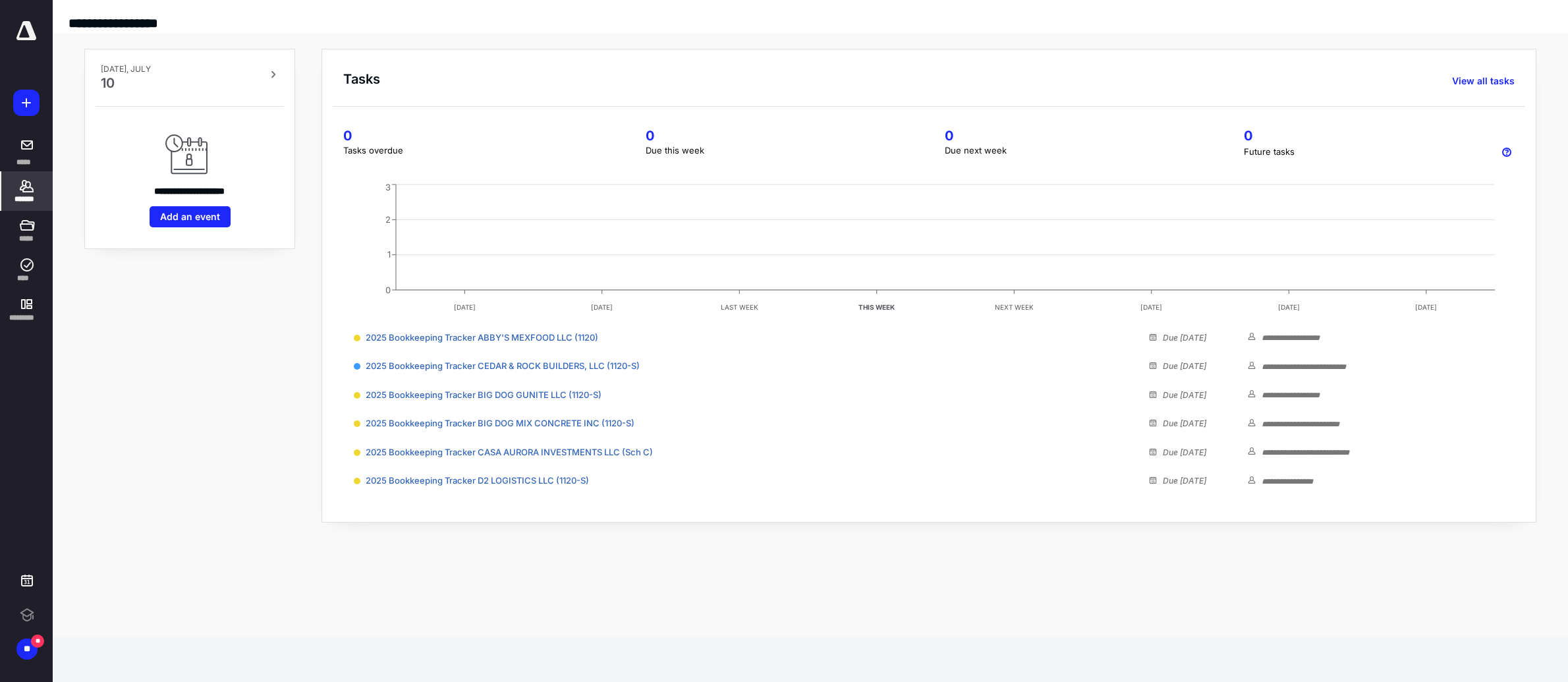 click on "*******" at bounding box center [27, 199] 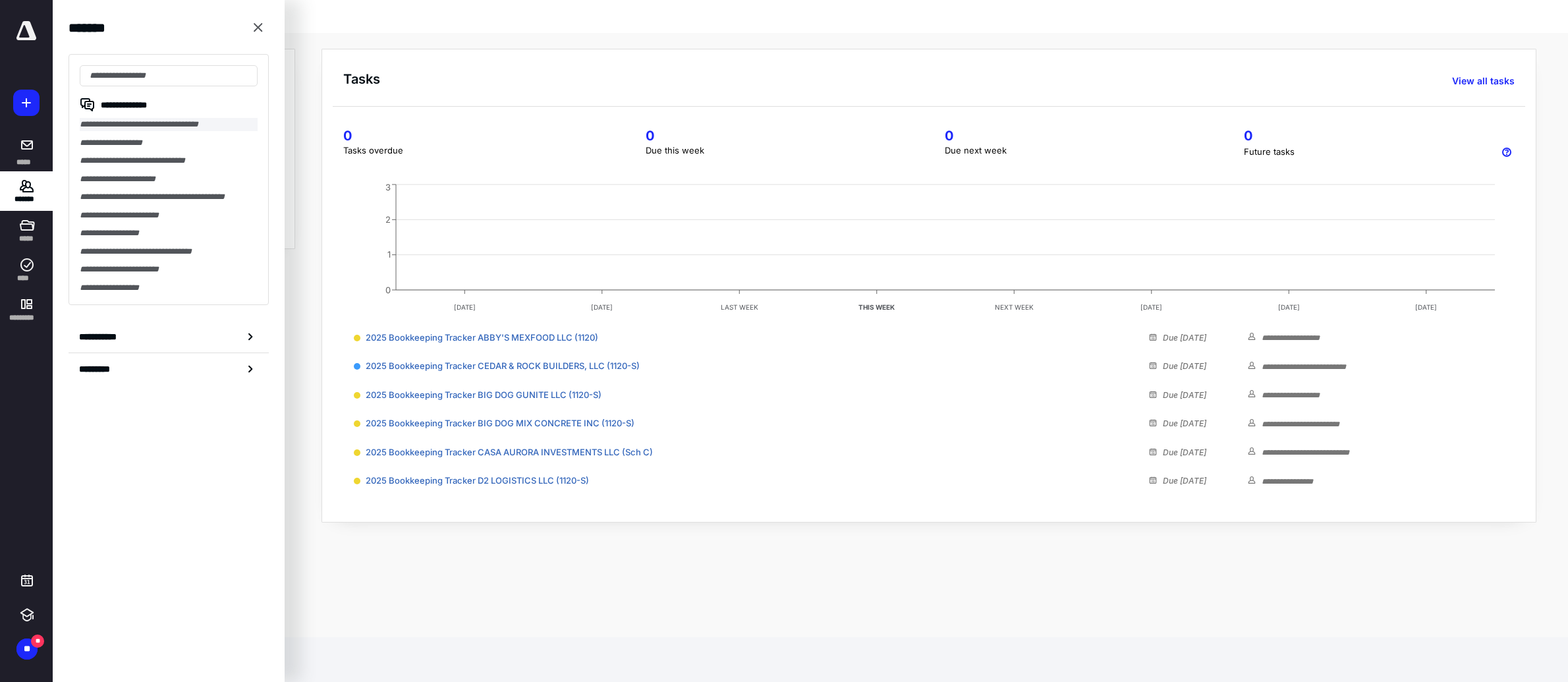 click on "**********" at bounding box center [169, 125] 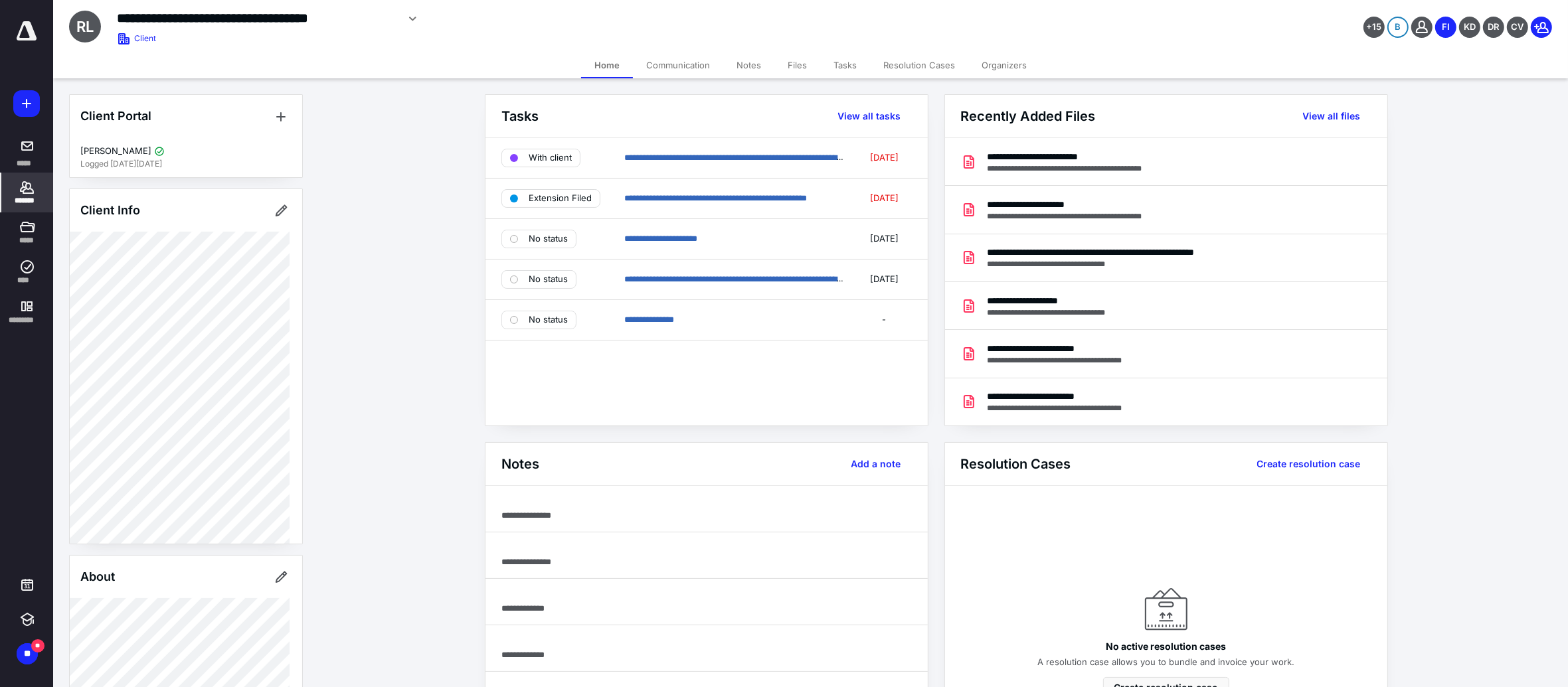 click on "Files" at bounding box center (797, 65) 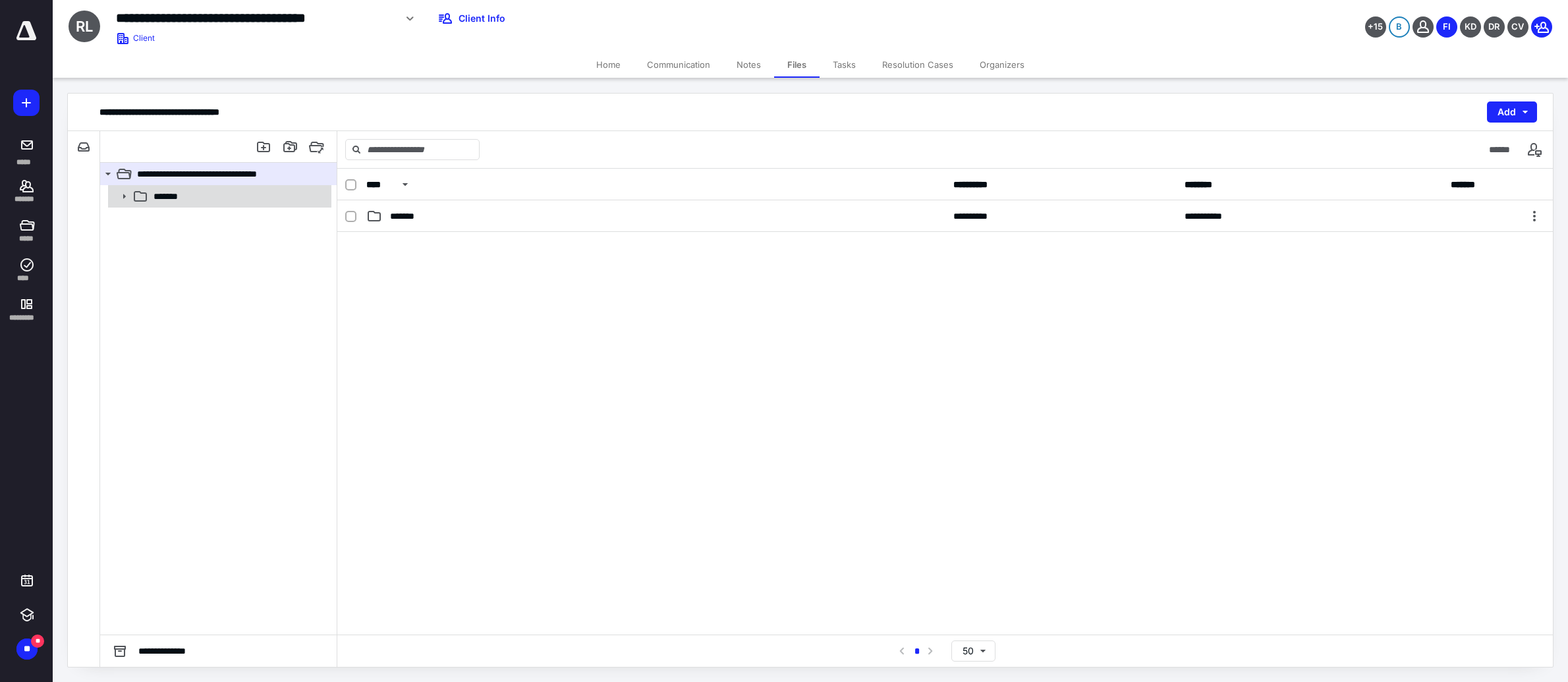 click on "*******" at bounding box center [238, 196] 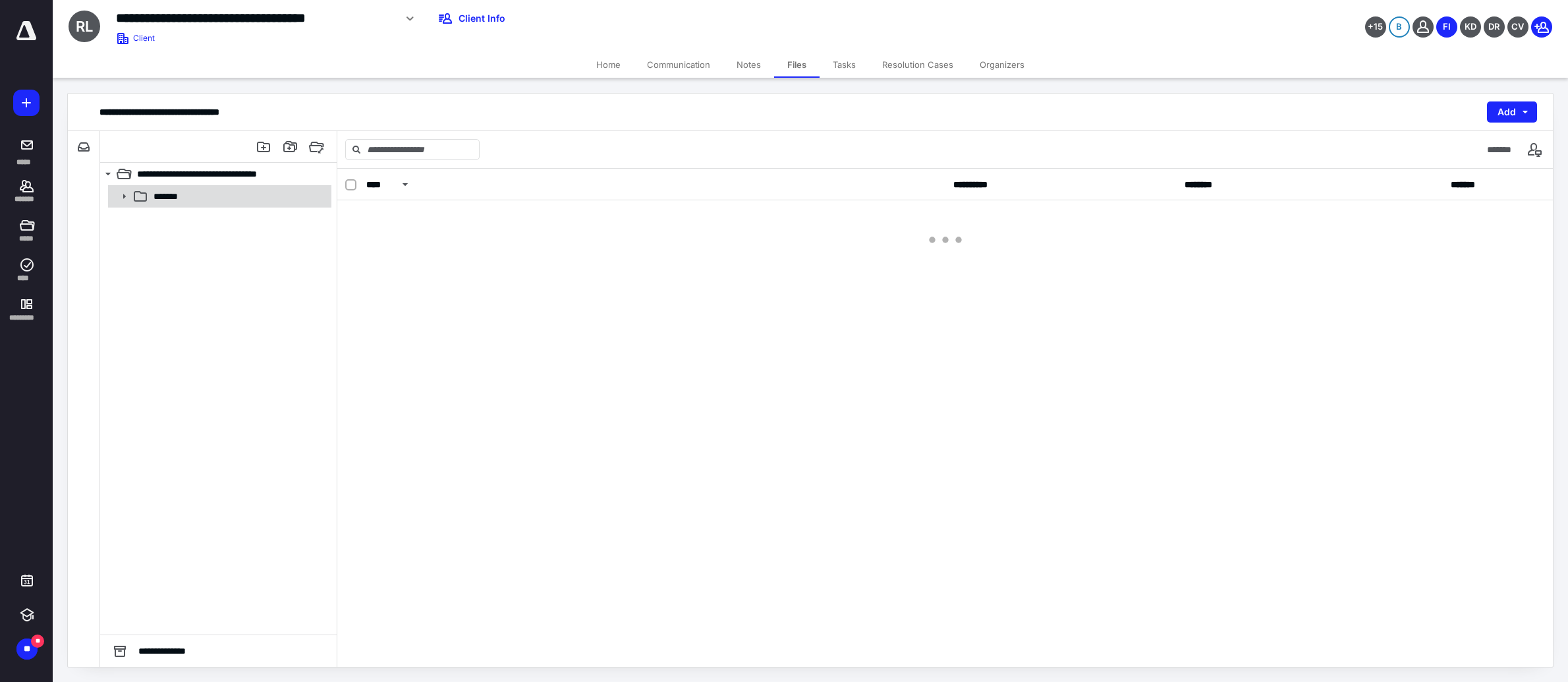 click on "*******" at bounding box center (238, 196) 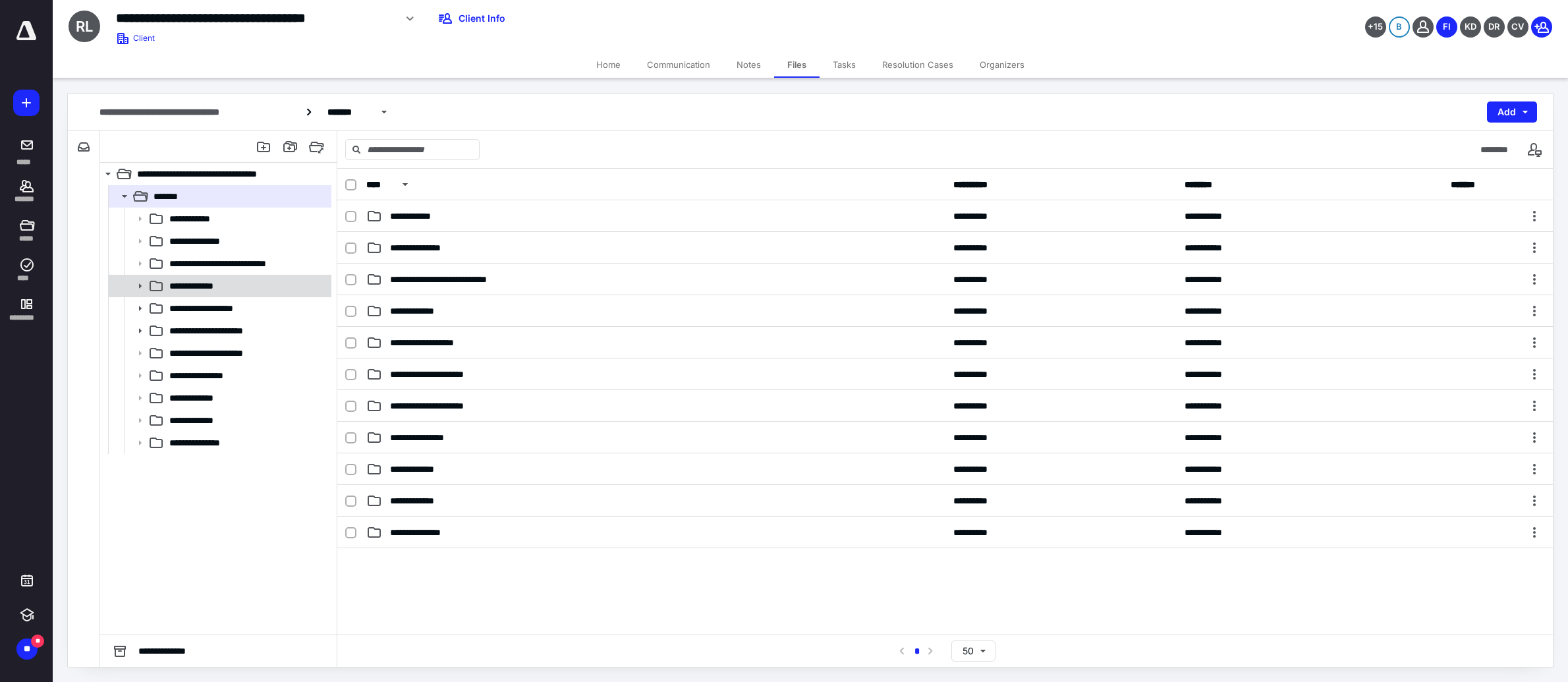 click on "**********" at bounding box center [246, 286] 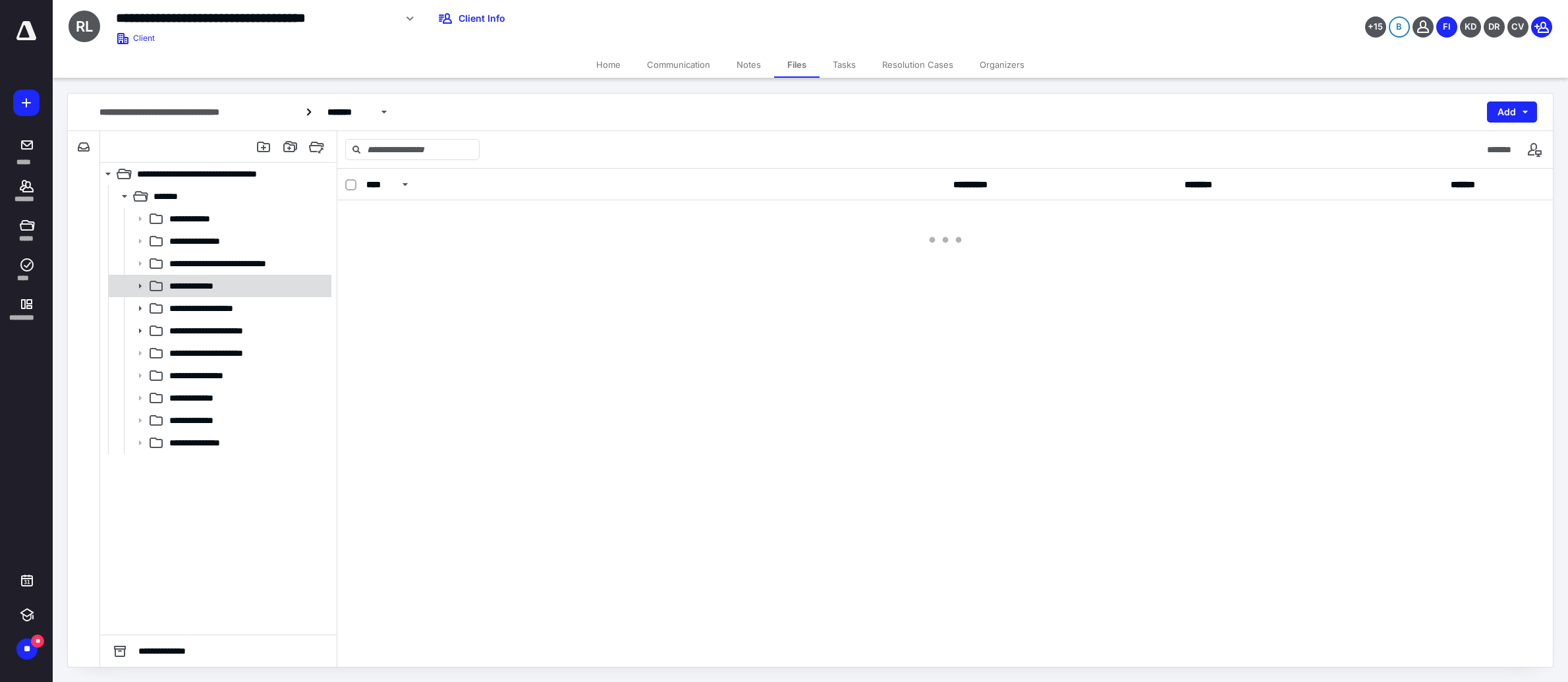click on "**********" at bounding box center (246, 286) 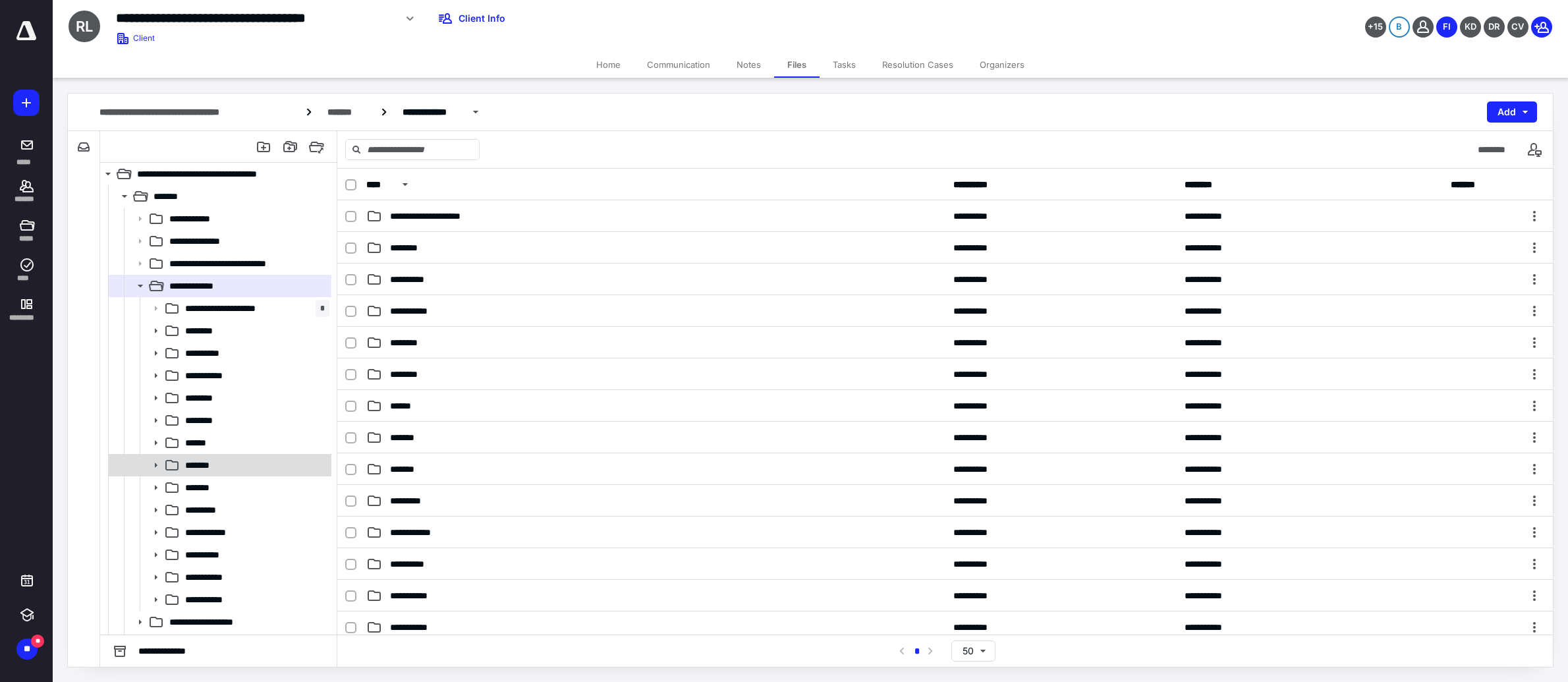 click at bounding box center [116, 465] 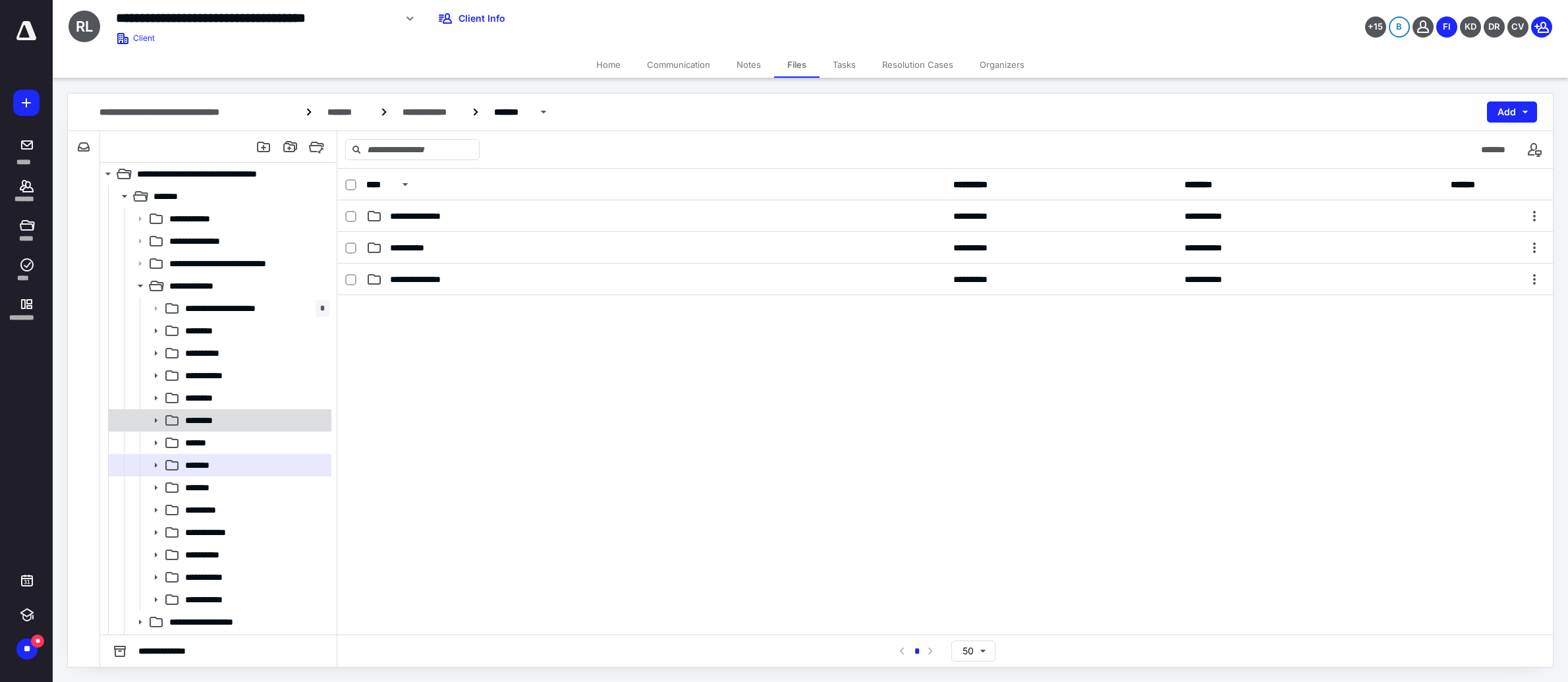click on "********" at bounding box center [254, 420] 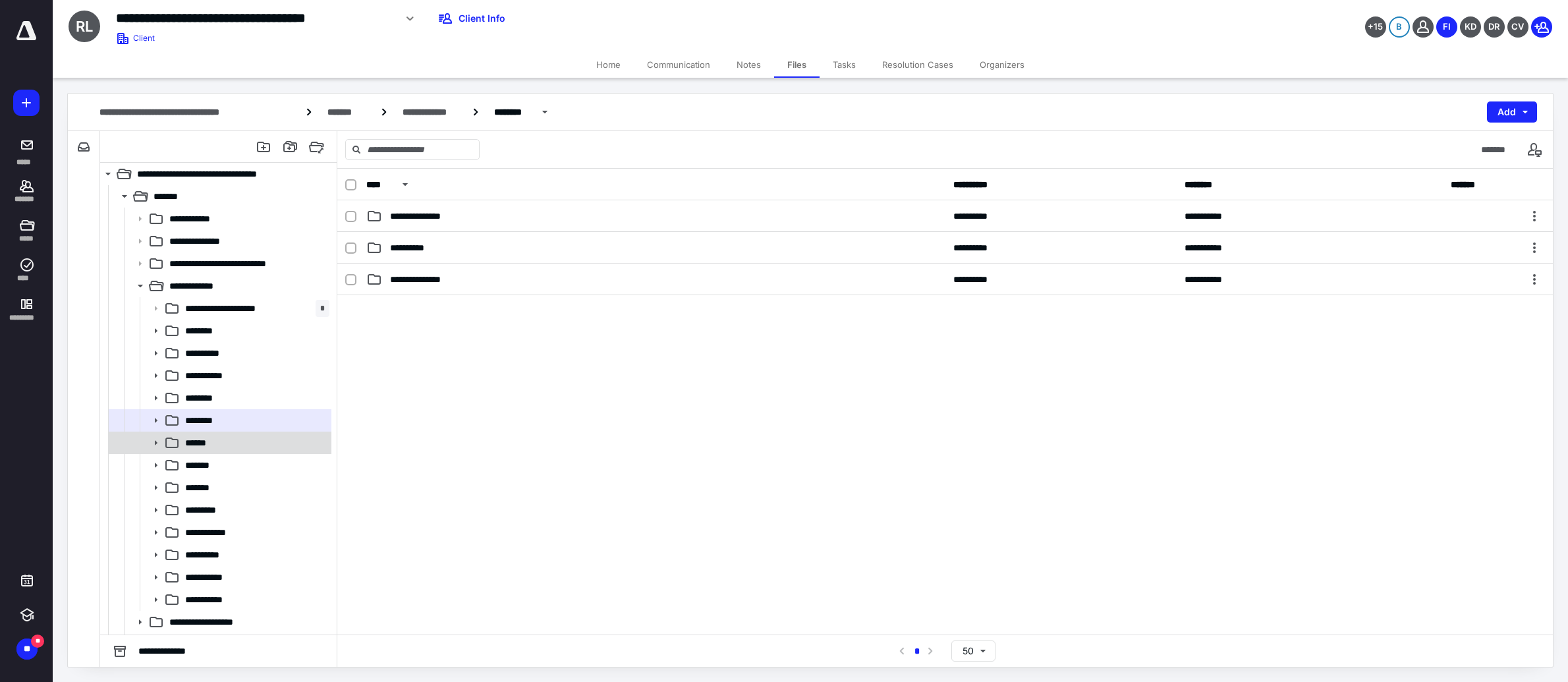click on "******" at bounding box center [254, 443] 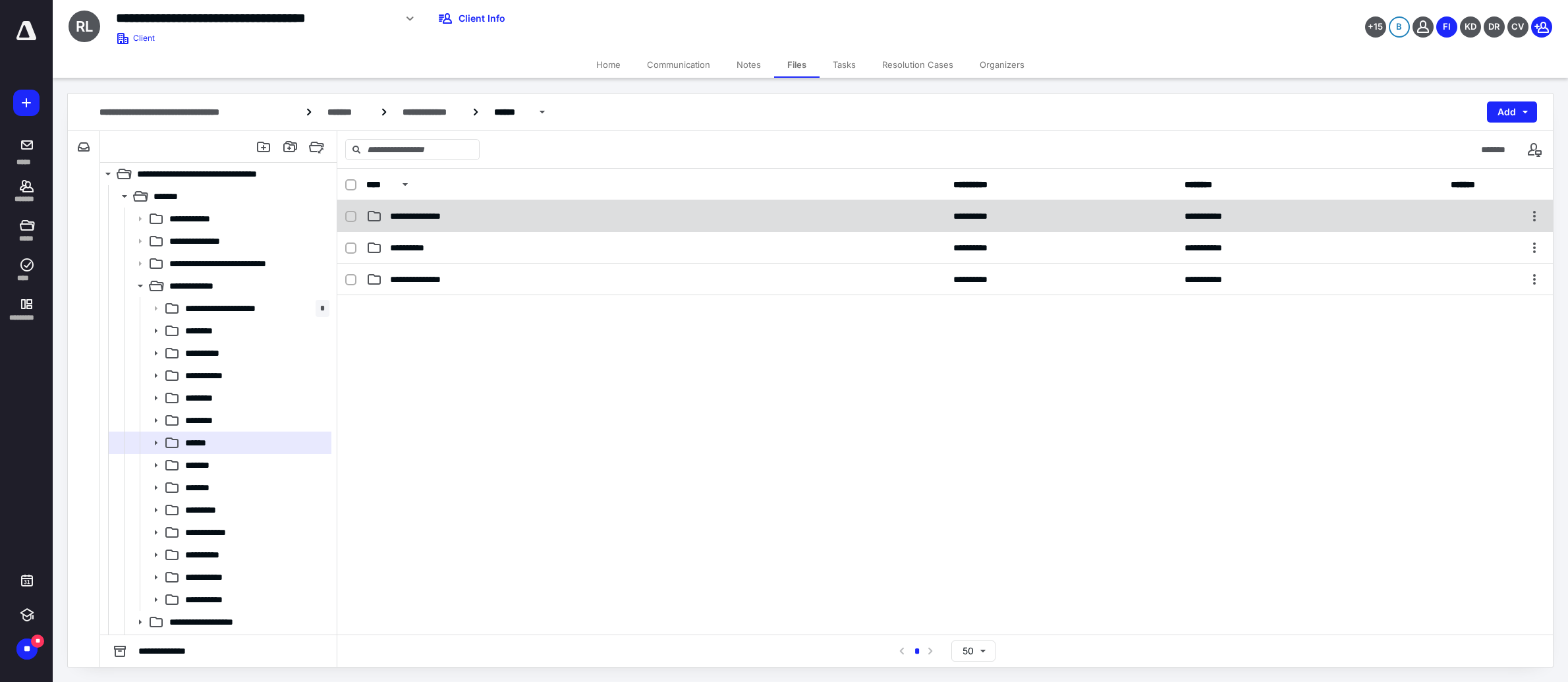 click on "**********" at bounding box center [656, 216] 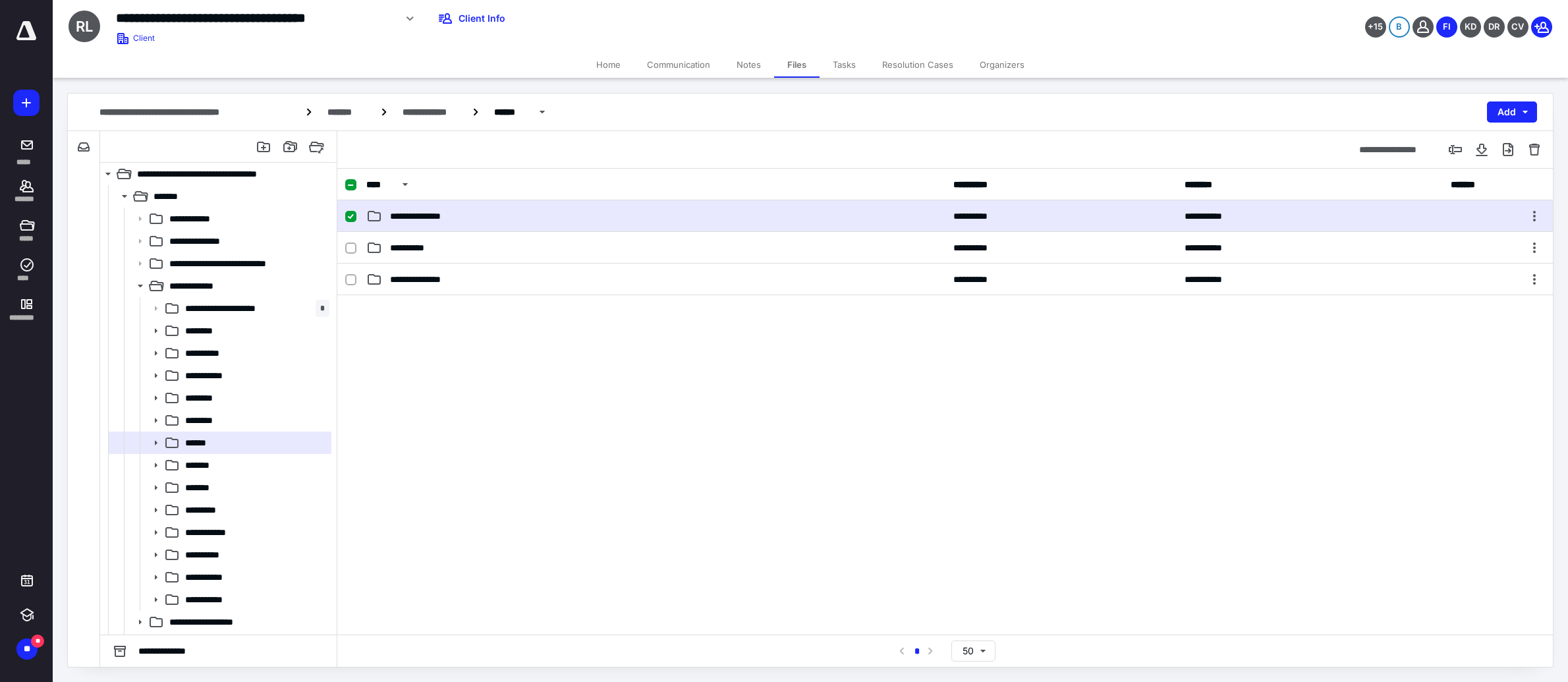 click on "**********" at bounding box center (656, 216) 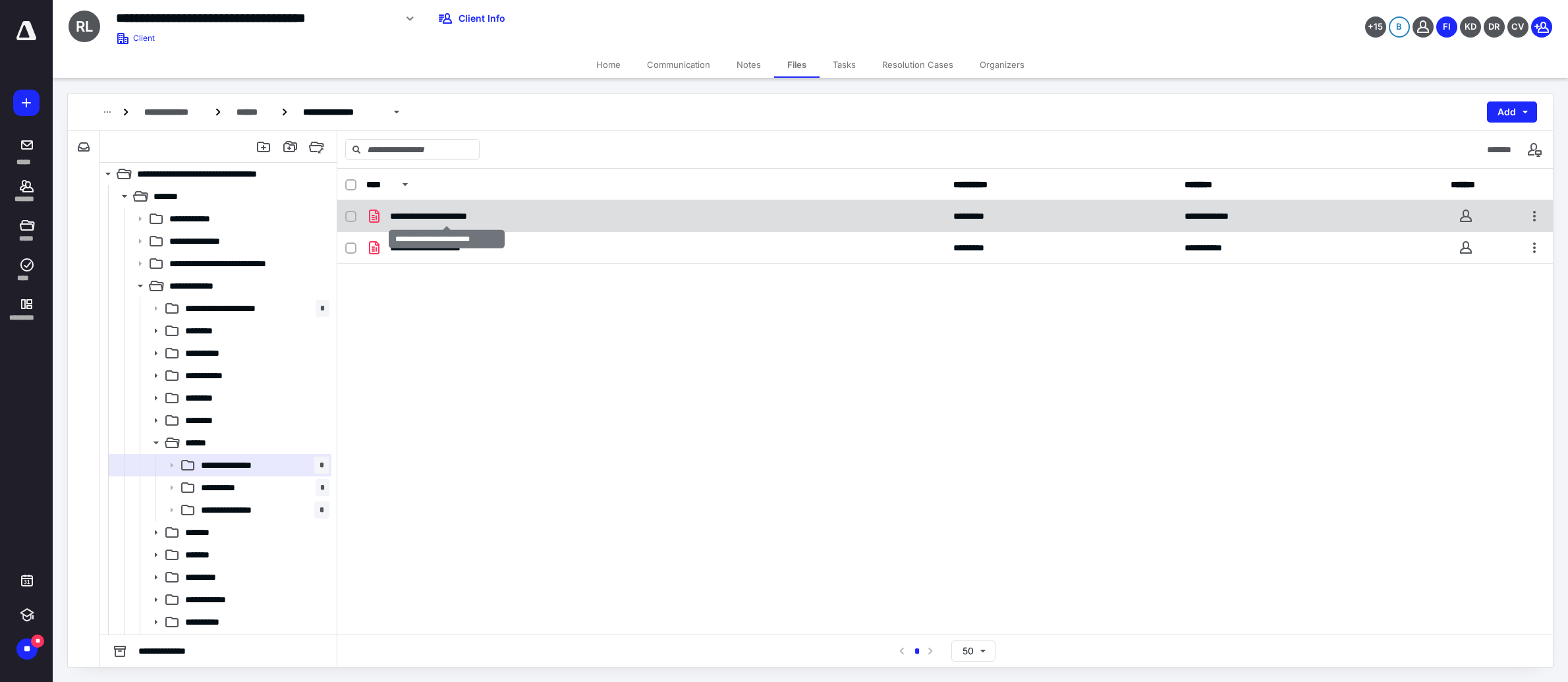 click on "**********" at bounding box center (447, 216) 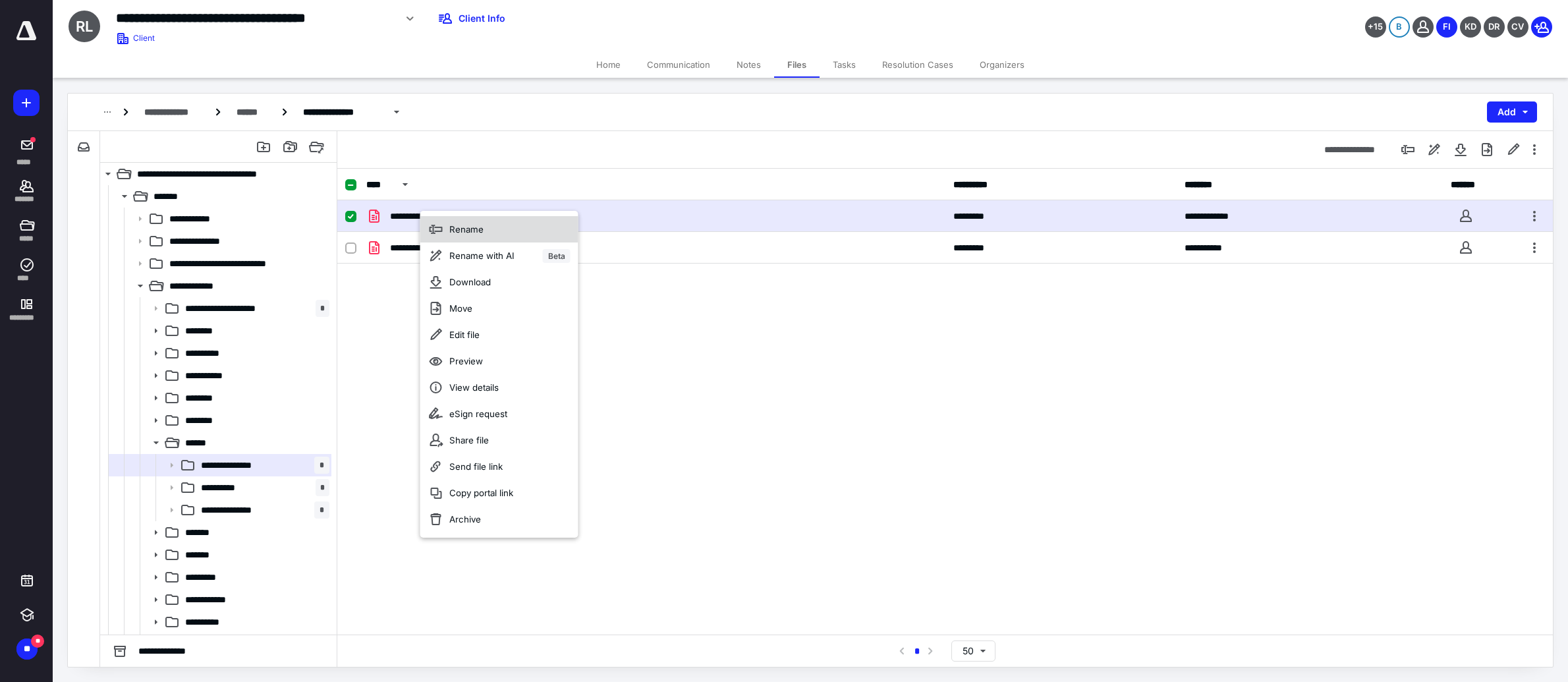 click on "Rename" at bounding box center (499, 229) 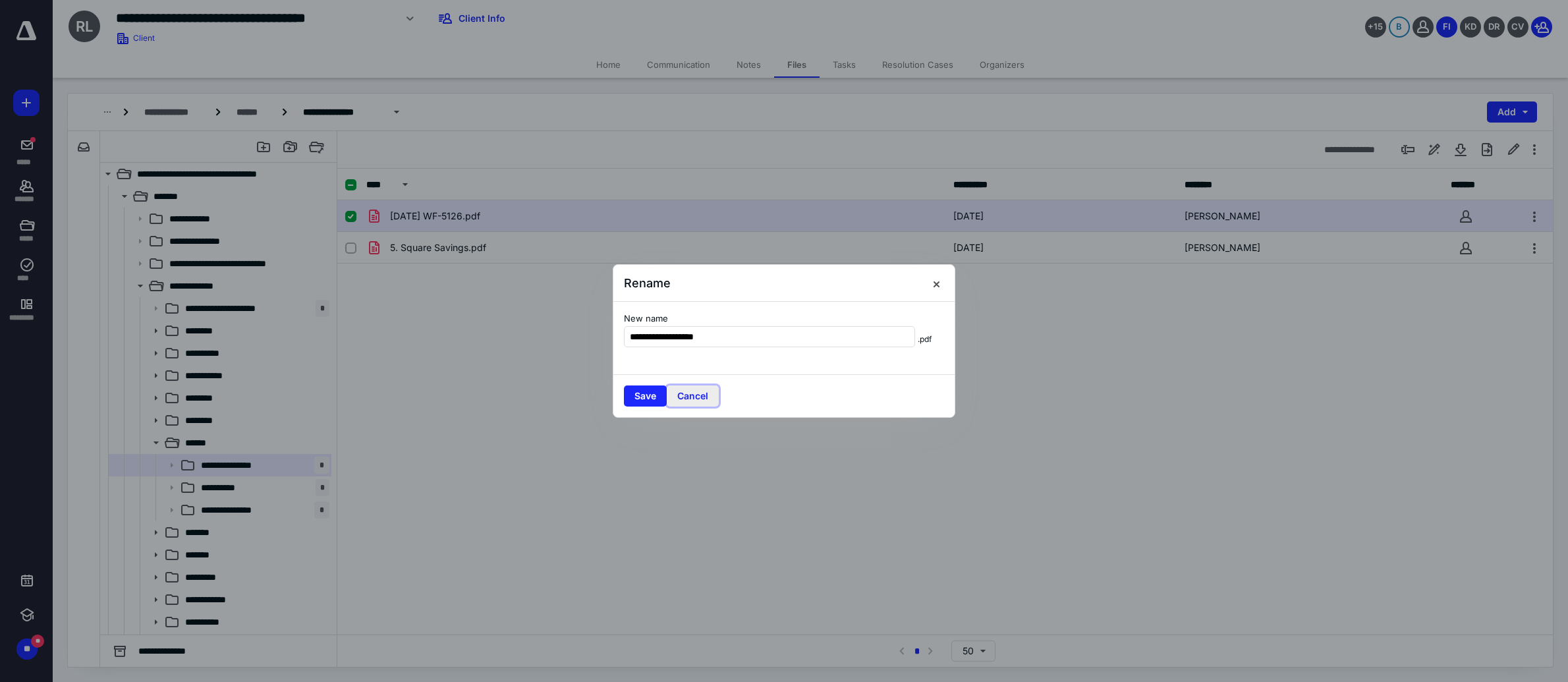 click on "Cancel" at bounding box center (692, 396) 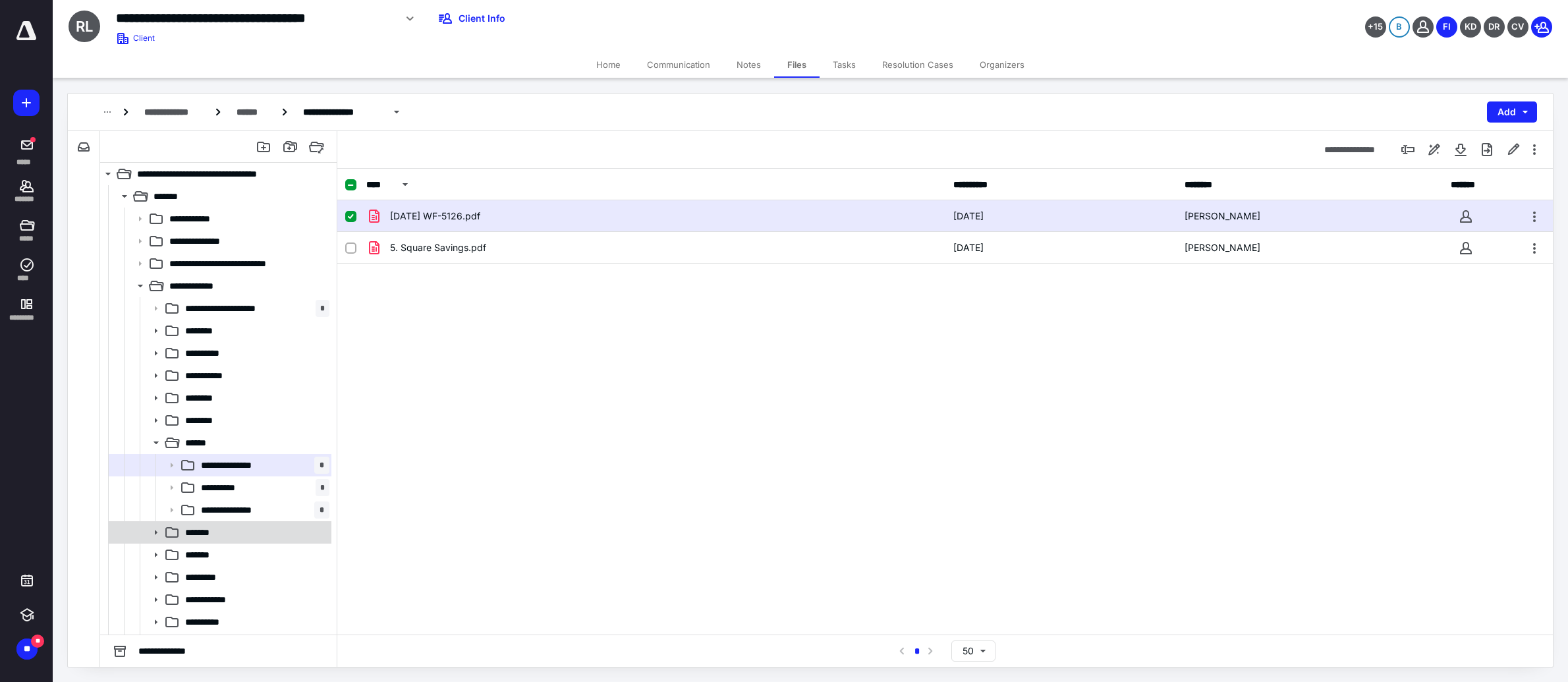 click on "*******" at bounding box center [219, 532] 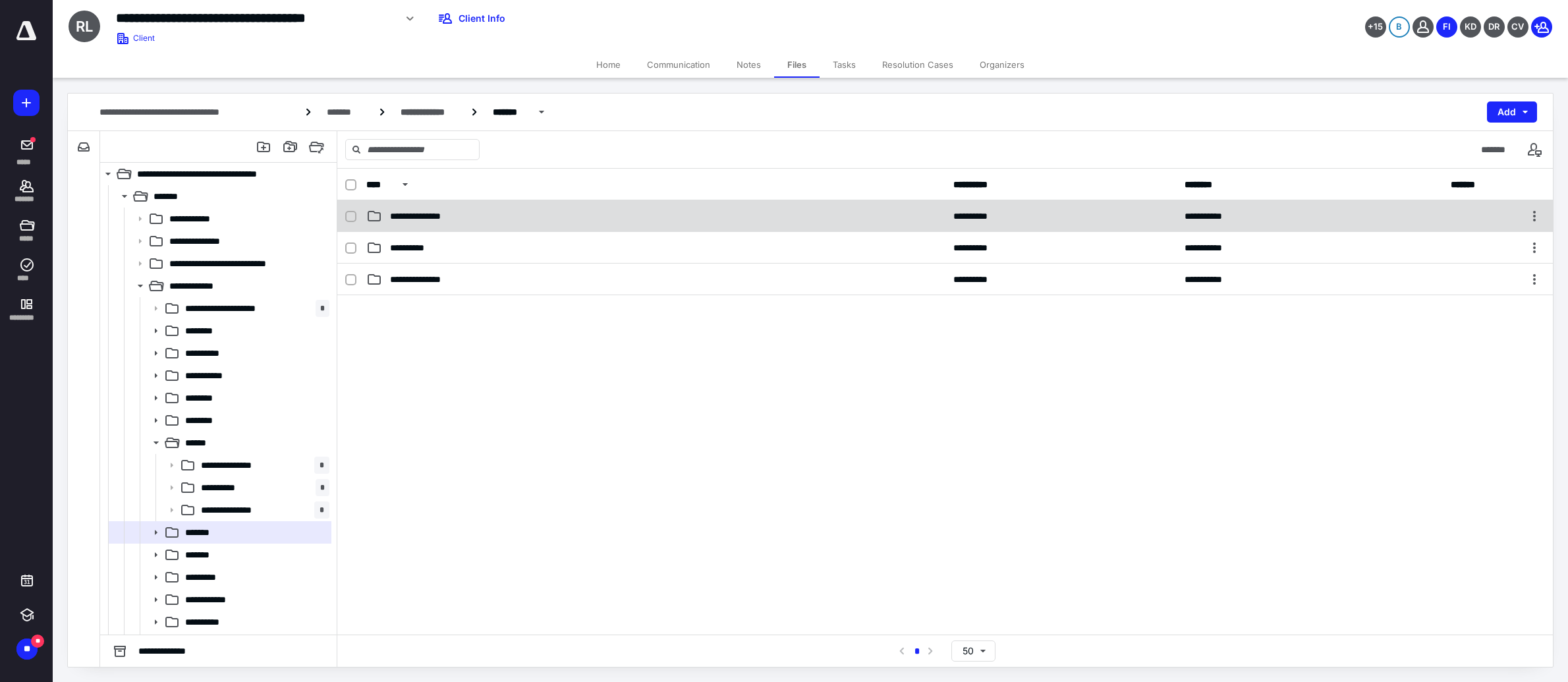 click on "**********" at bounding box center (656, 216) 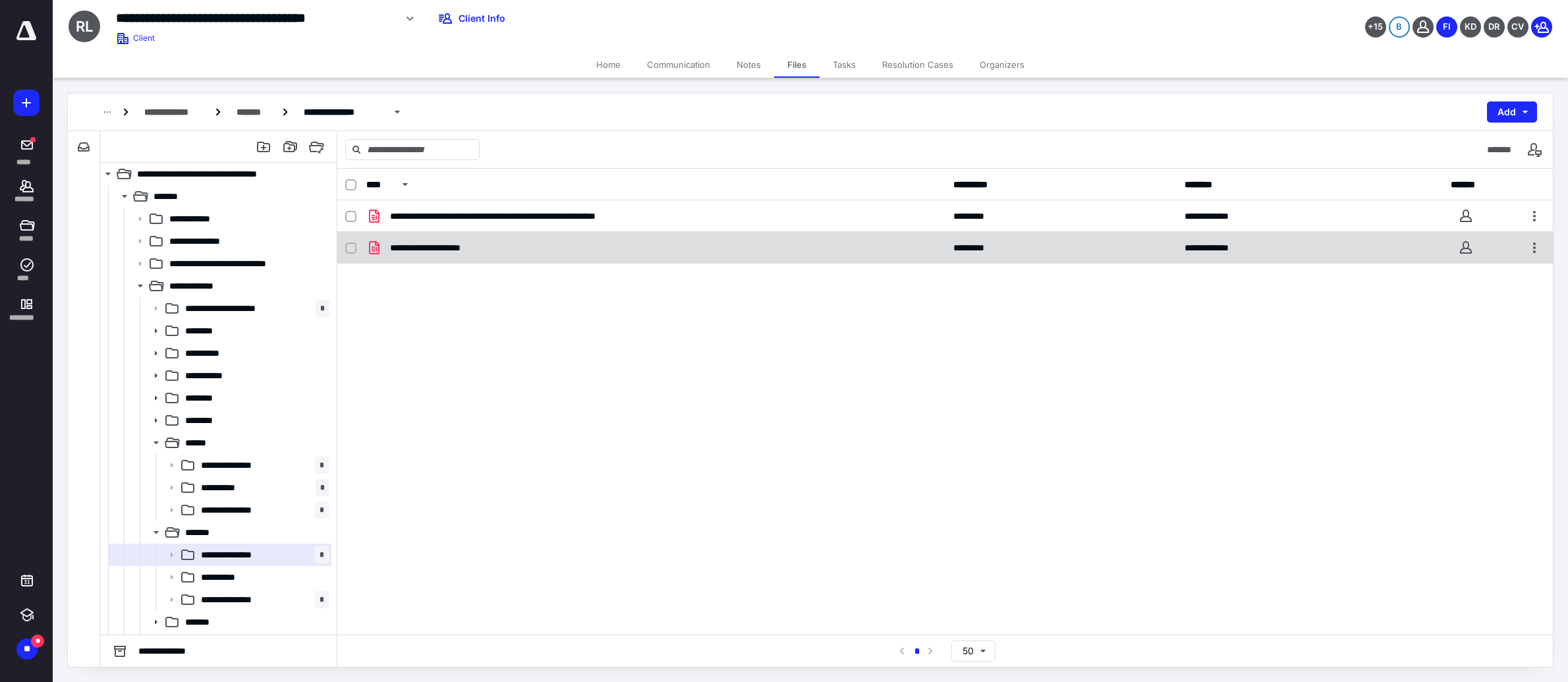 click on "**********" at bounding box center (441, 248) 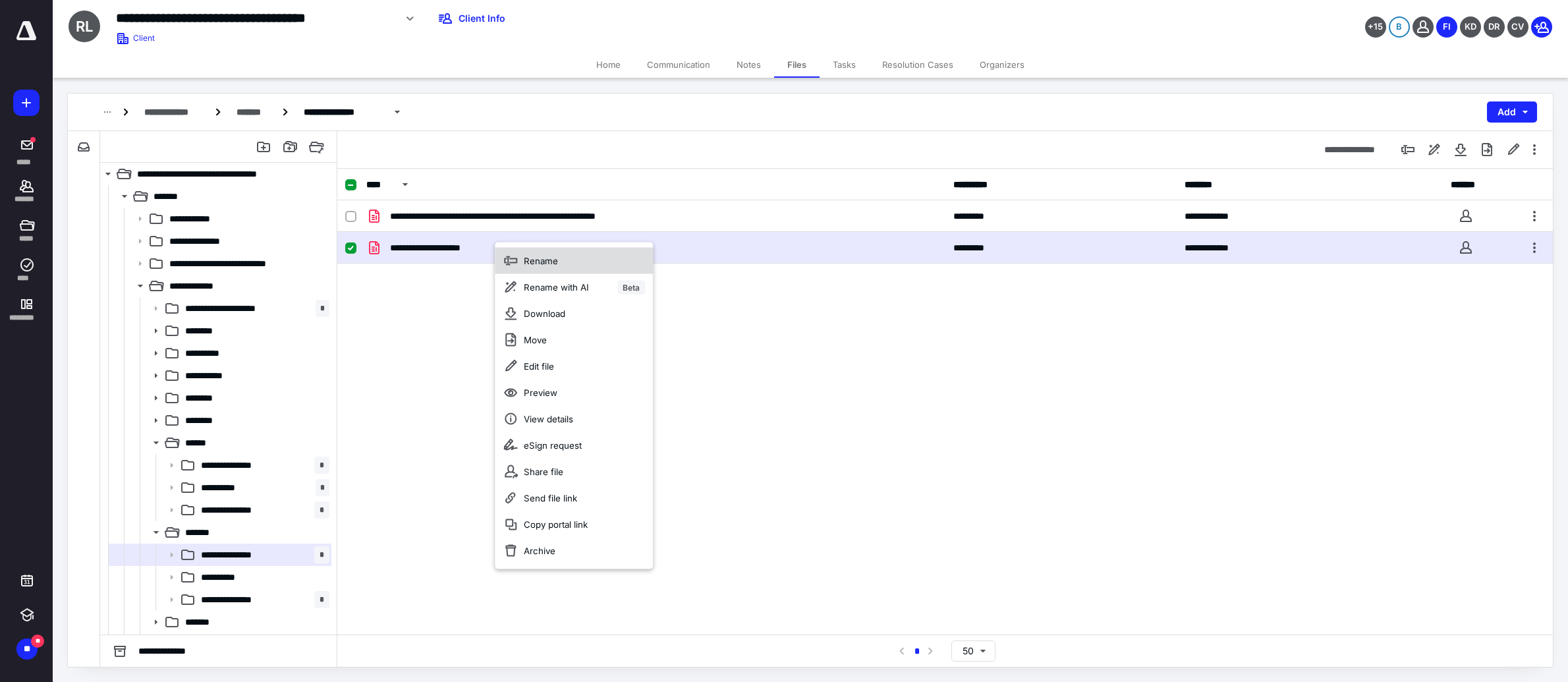click on "Rename" at bounding box center [541, 261] 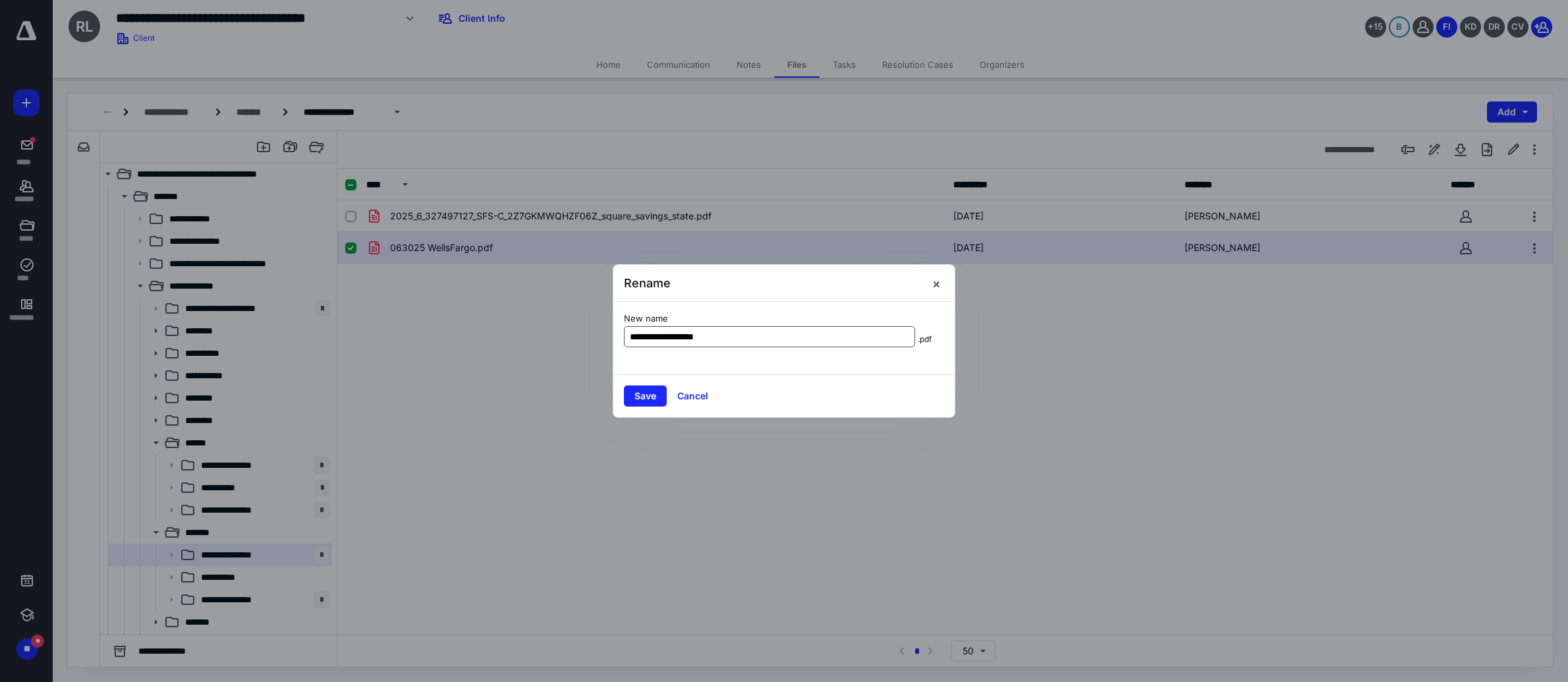 click on "**********" at bounding box center [770, 337] 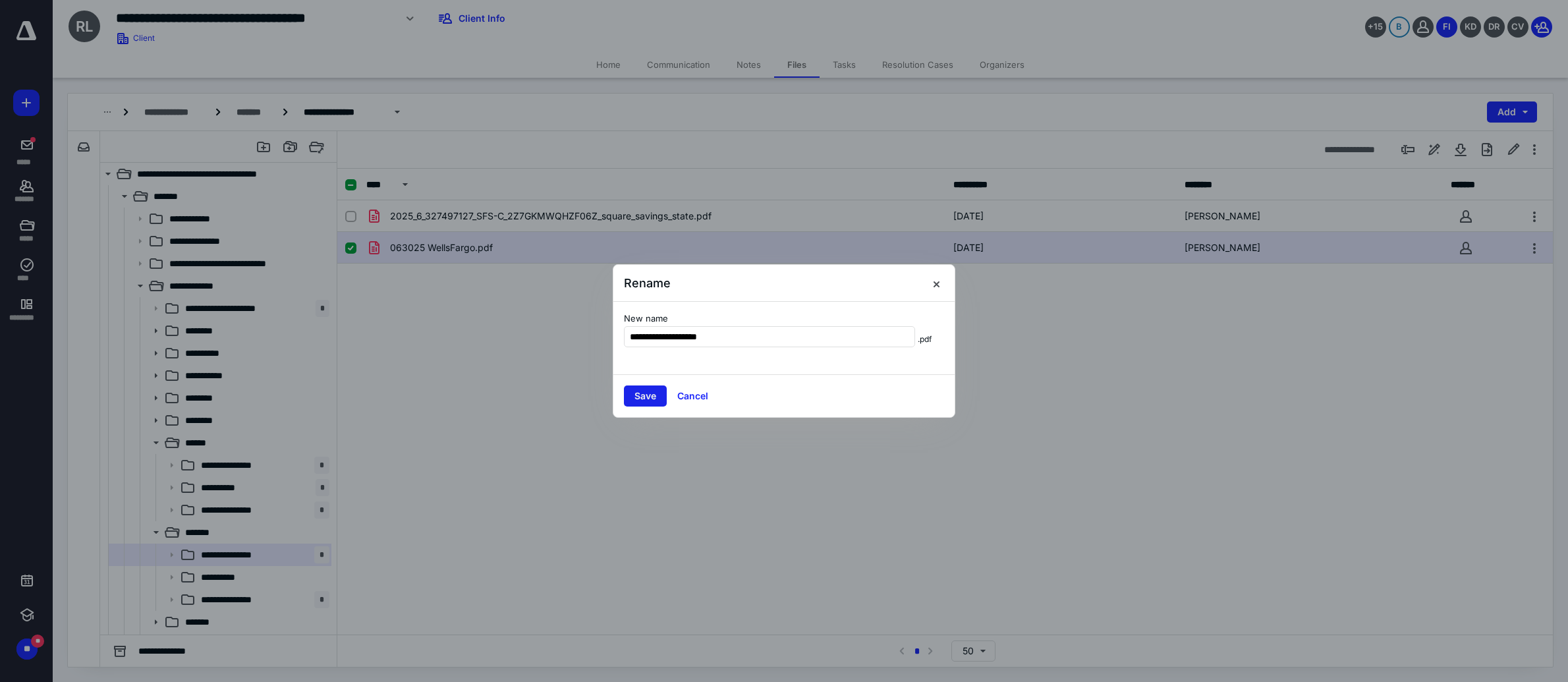 type on "**********" 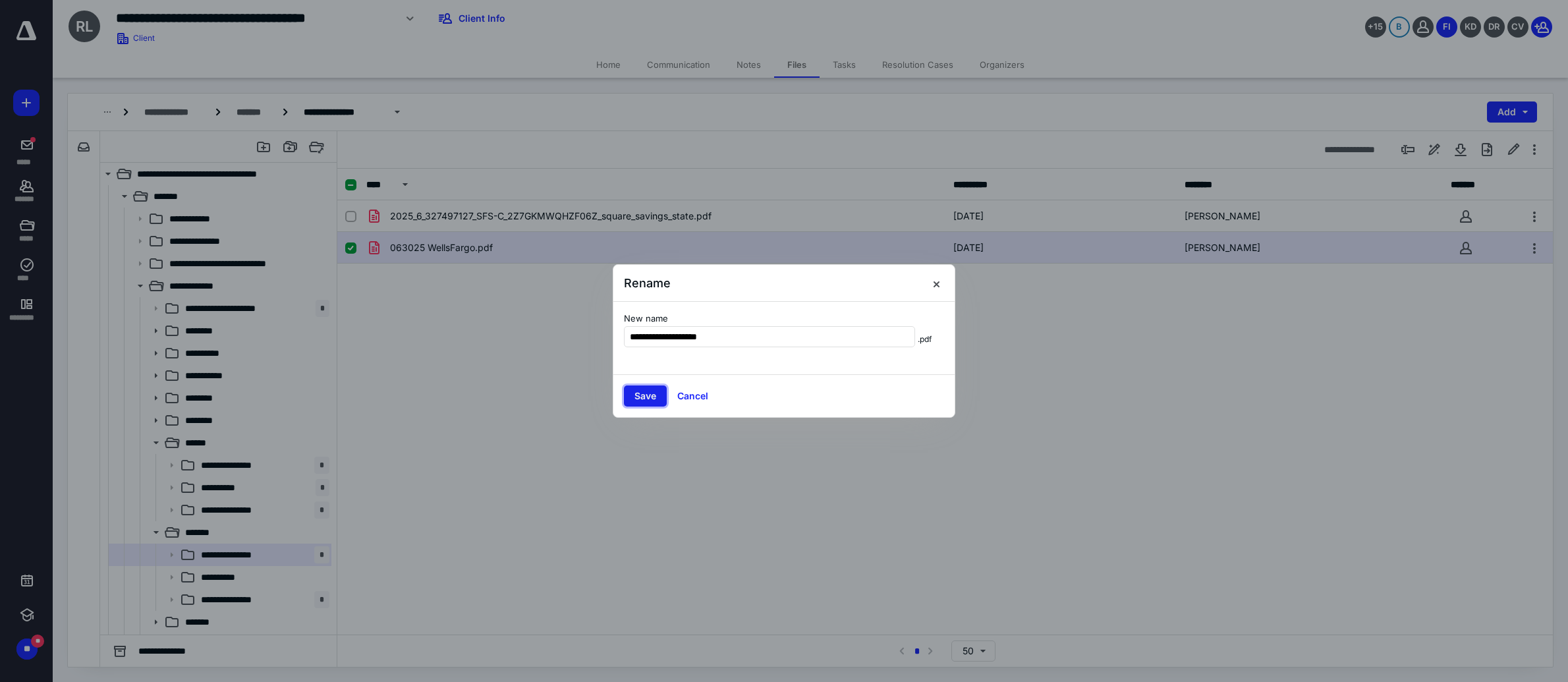 click on "Save" at bounding box center [645, 396] 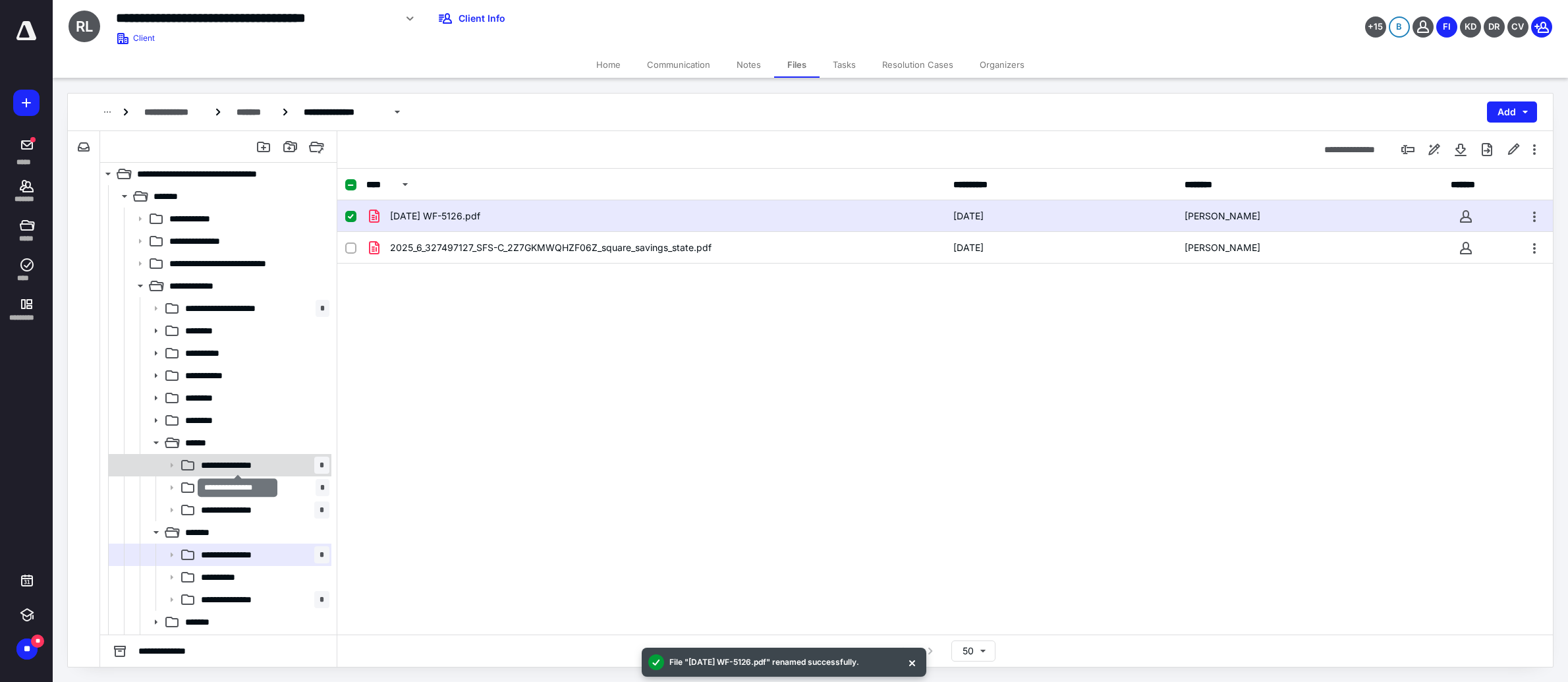 click on "**********" at bounding box center [237, 465] 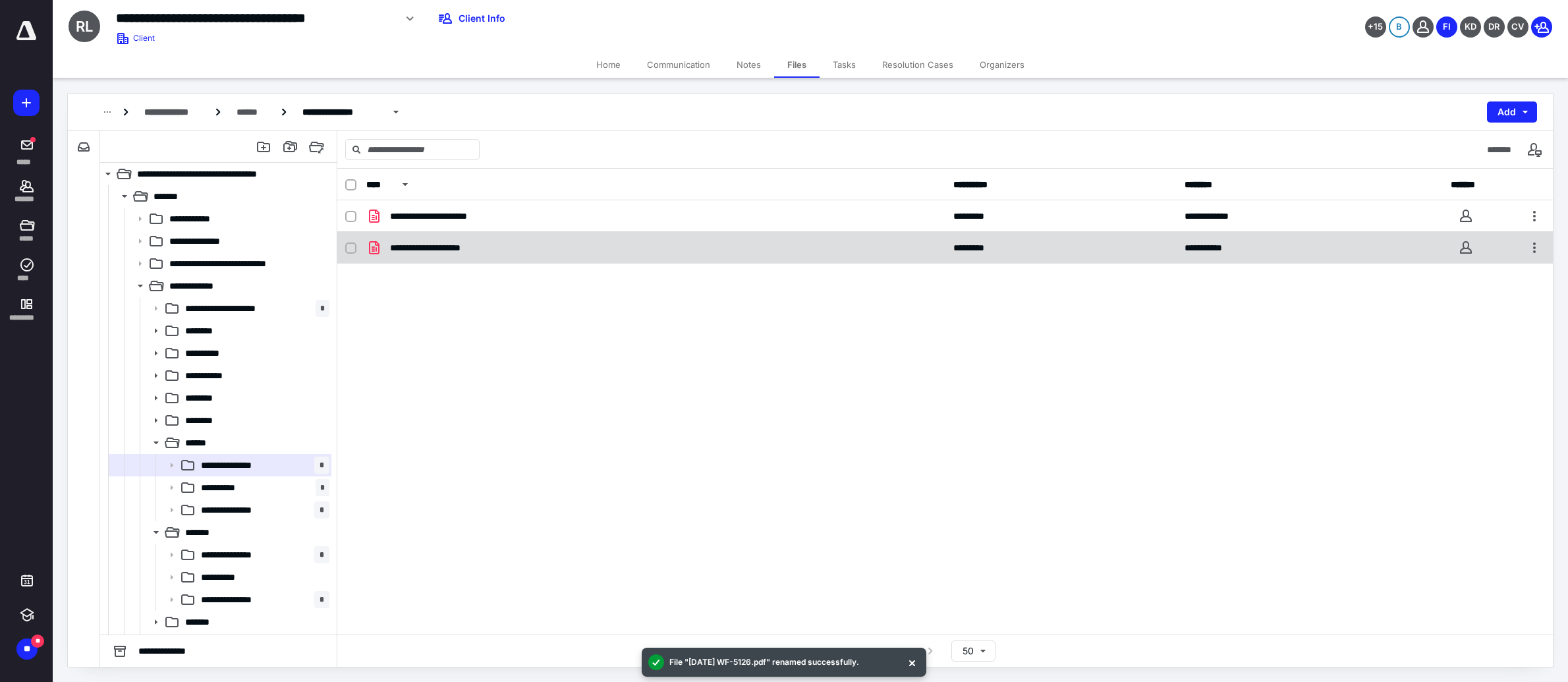 click on "**********" at bounding box center (437, 248) 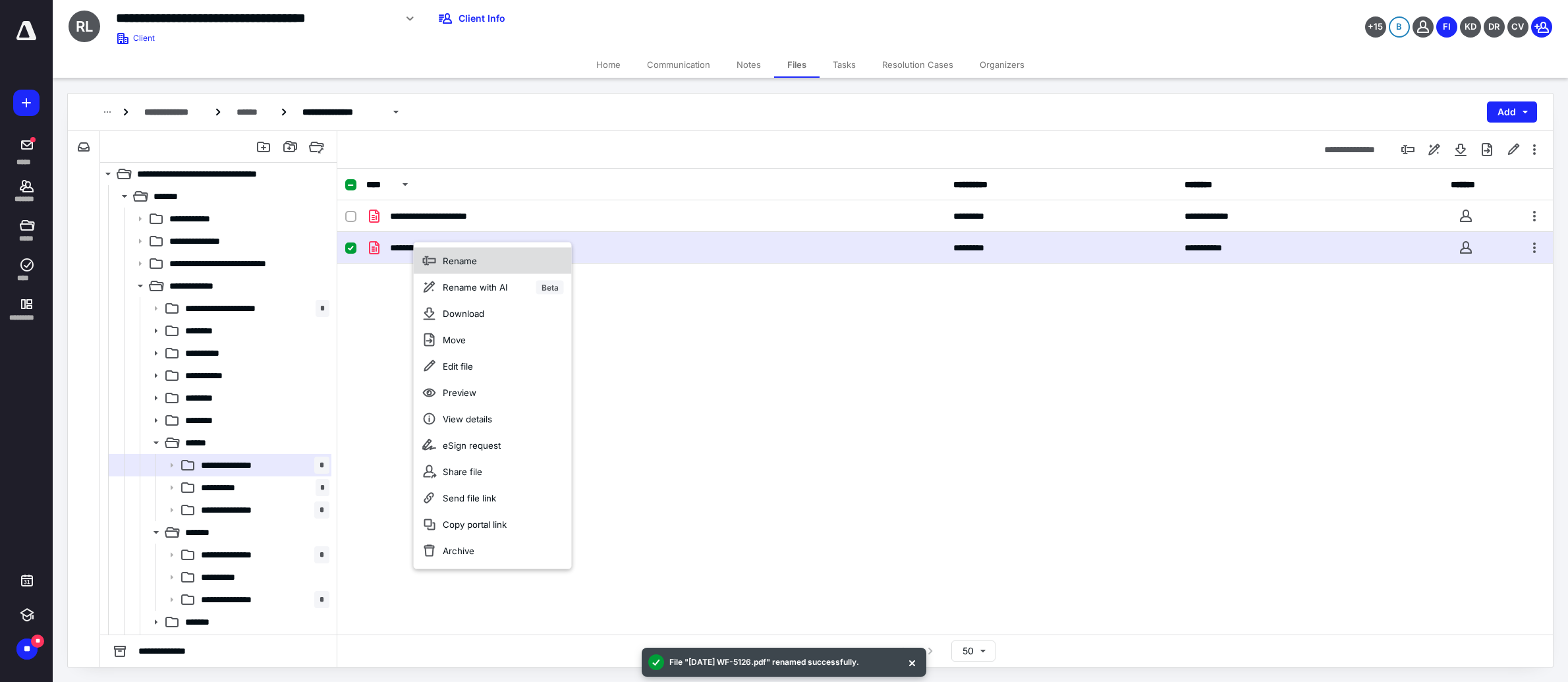 click on "Rename" at bounding box center [460, 261] 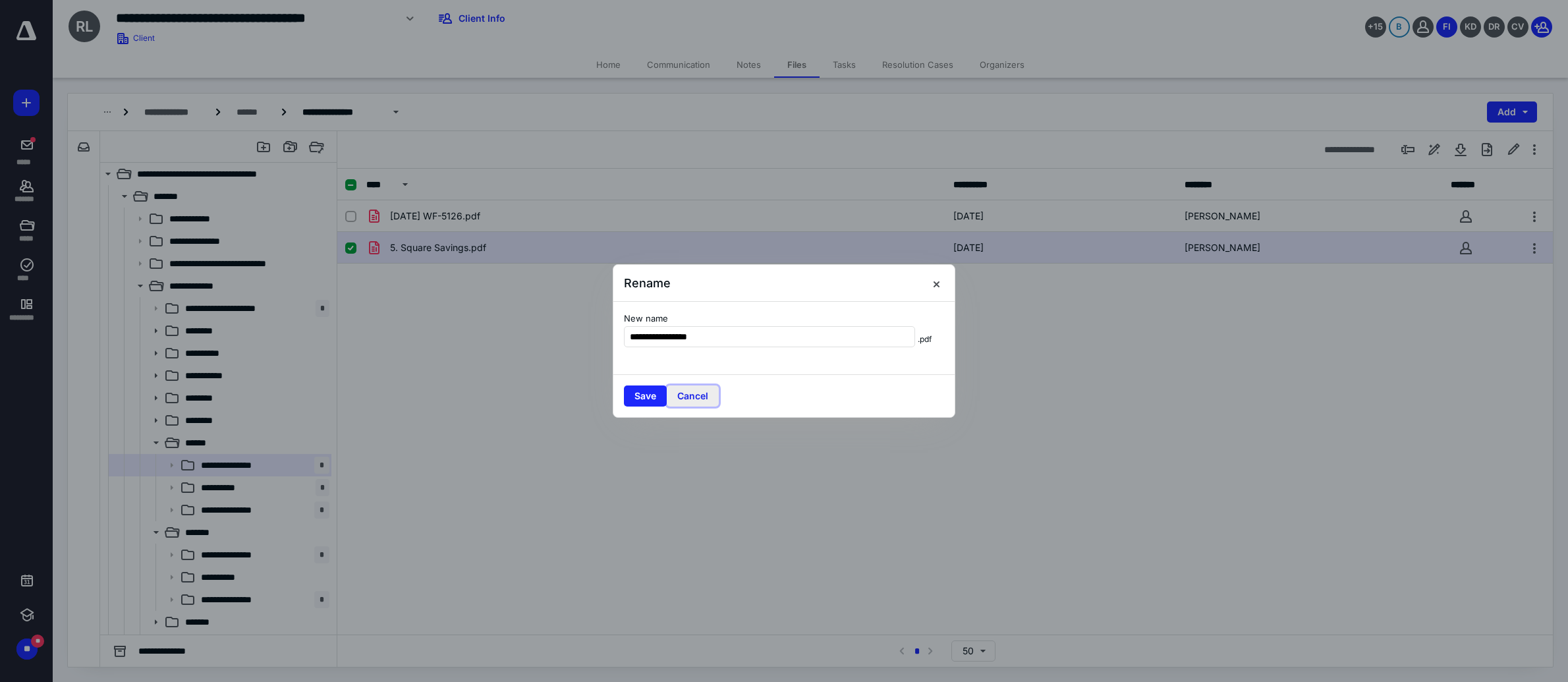 click on "Cancel" at bounding box center (692, 396) 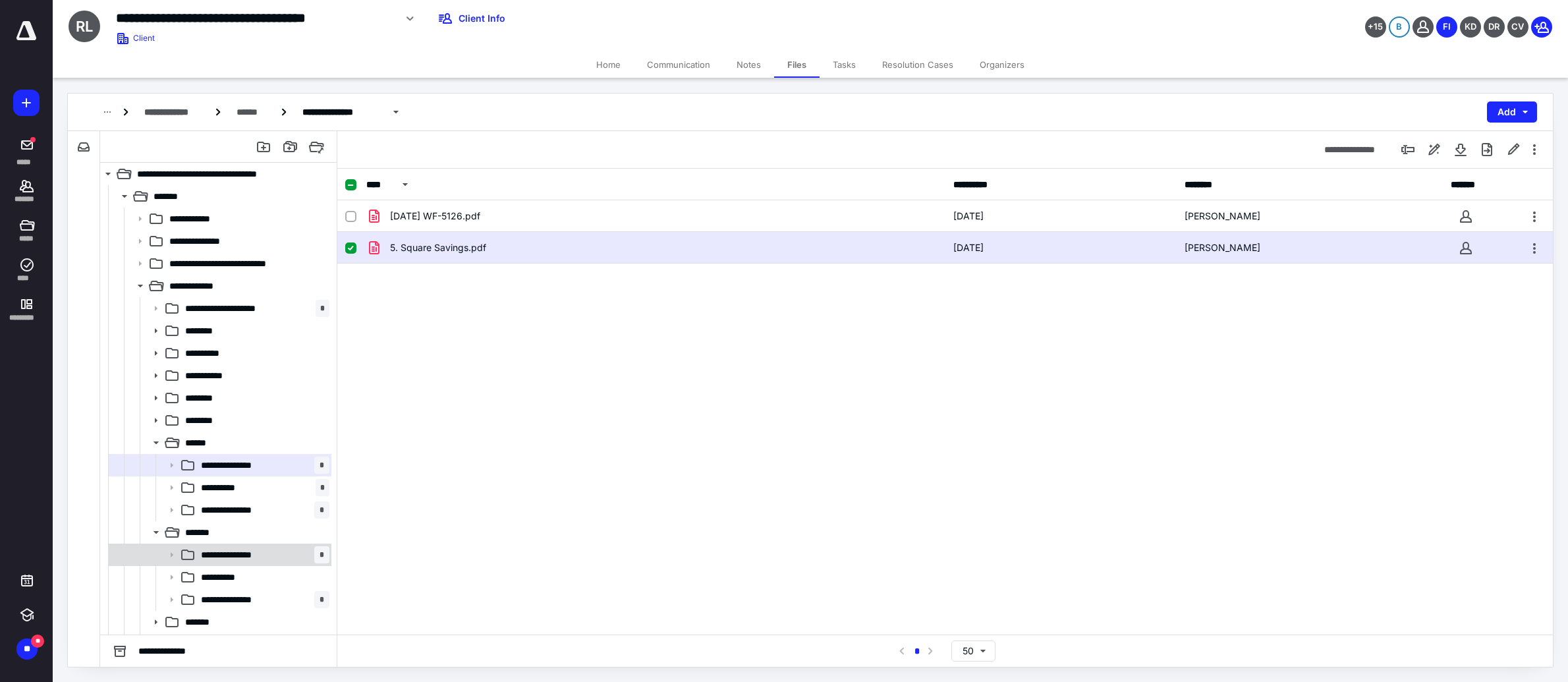 click on "**********" at bounding box center [237, 555] 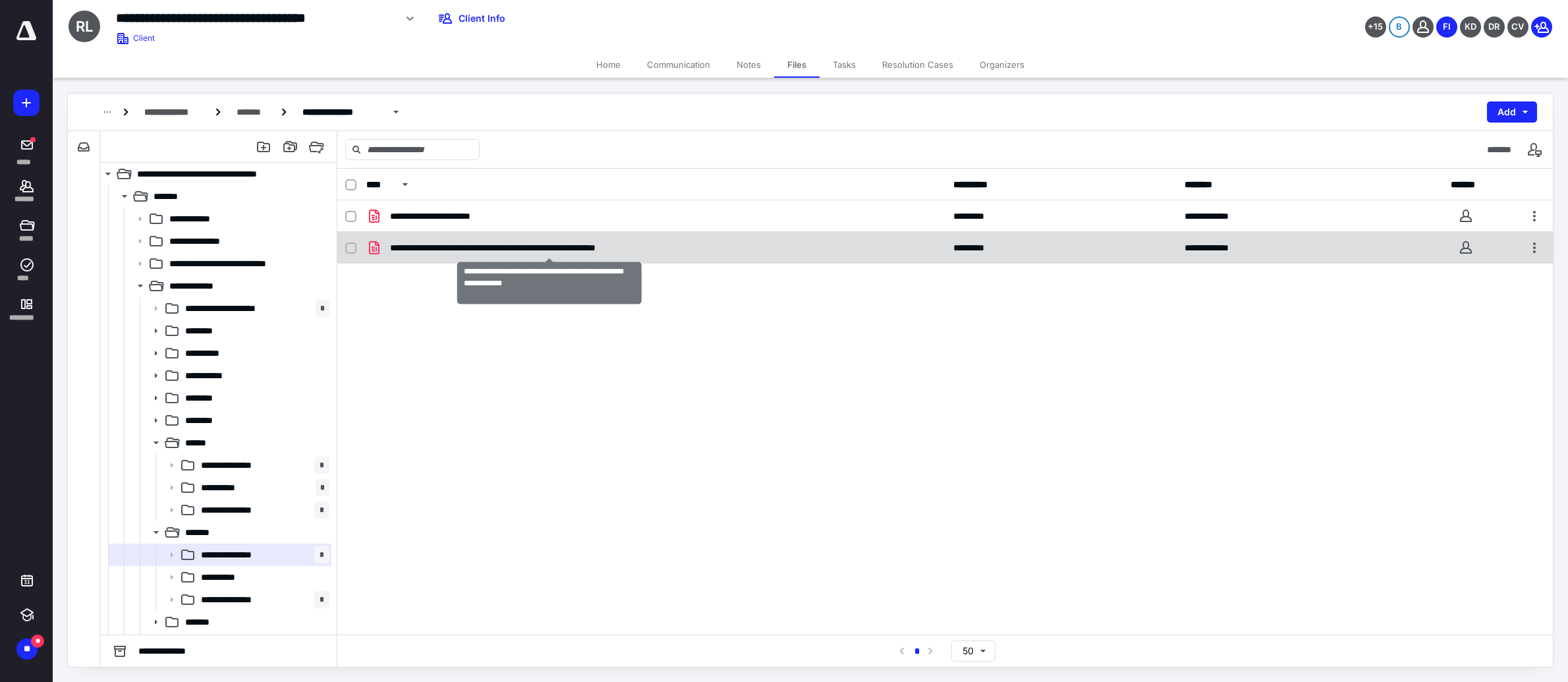 click on "**********" at bounding box center [549, 248] 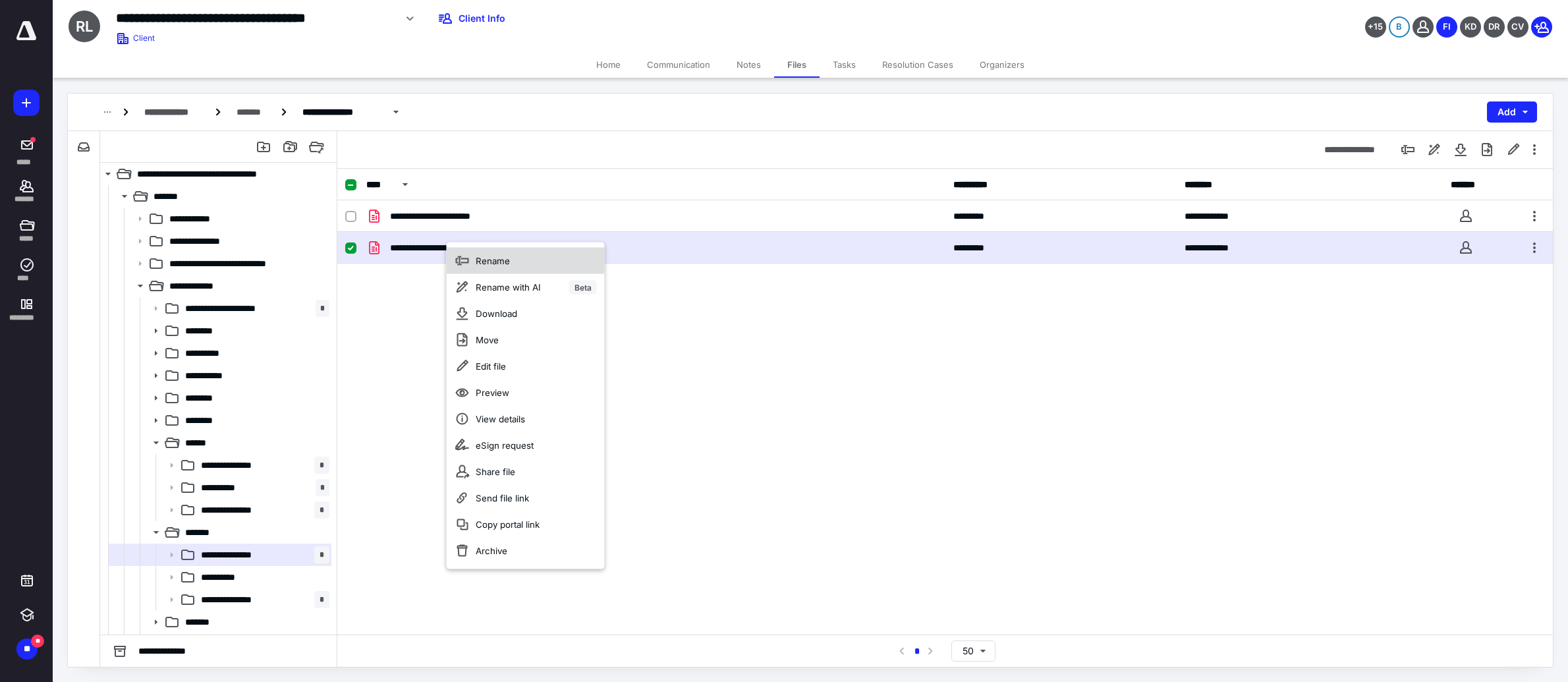 click on "Rename" at bounding box center (493, 261) 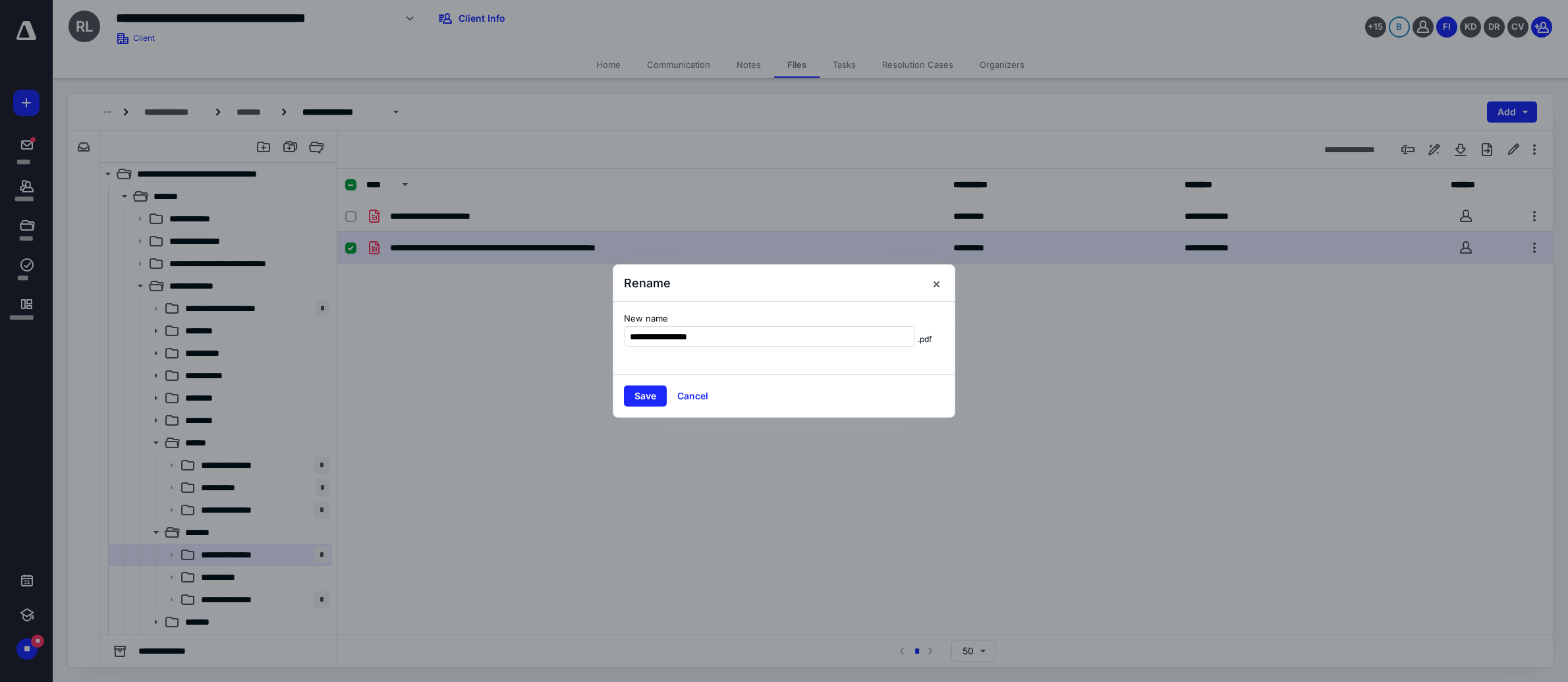 scroll, scrollTop: 0, scrollLeft: 0, axis: both 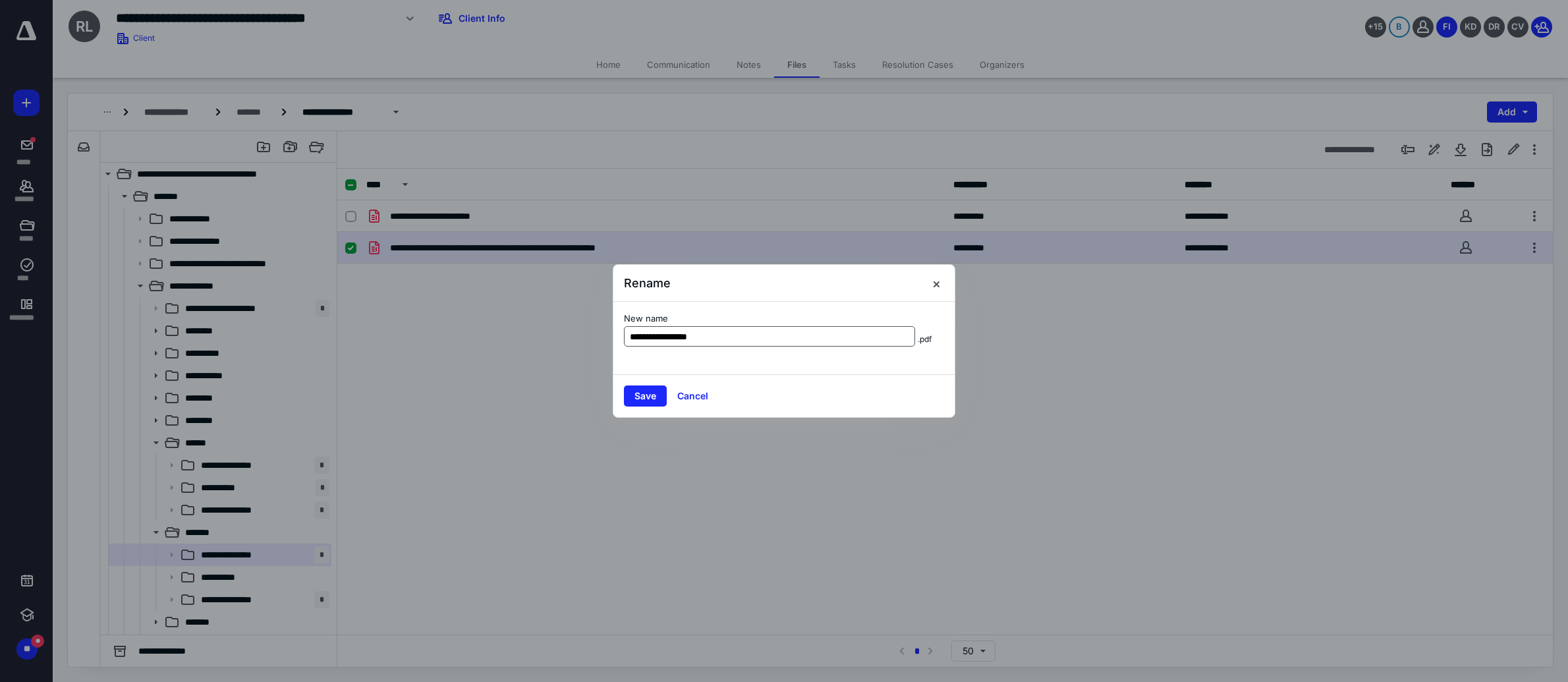 click on "**********" at bounding box center [770, 337] 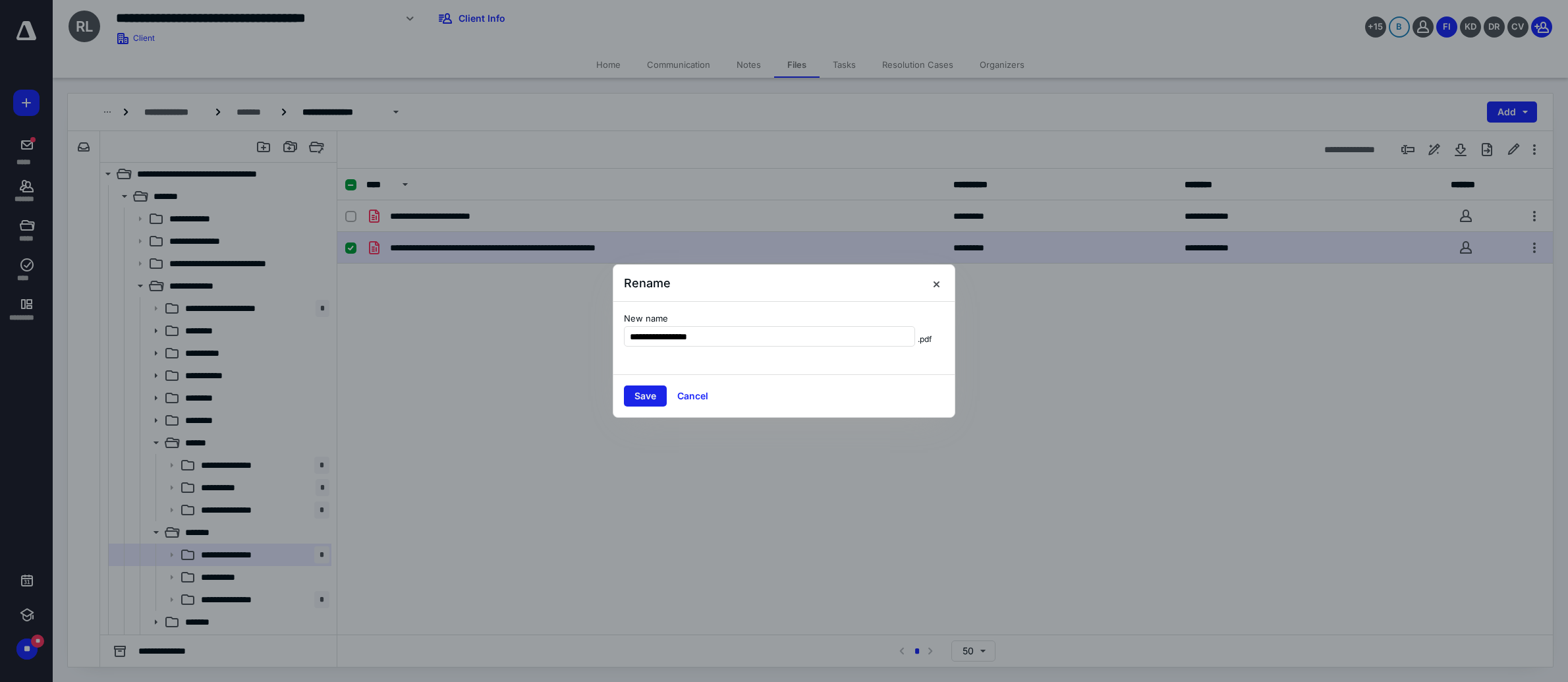 type on "**********" 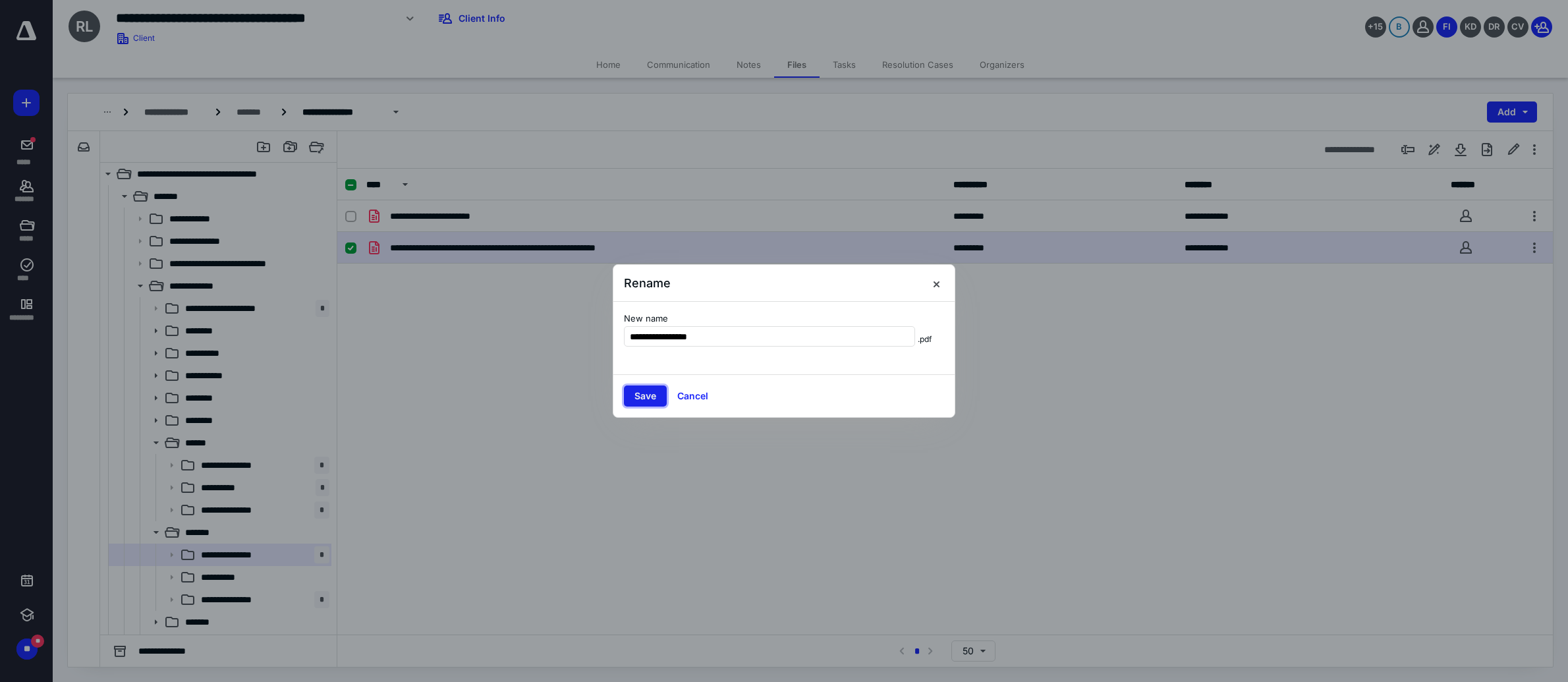 click on "Save" at bounding box center (645, 396) 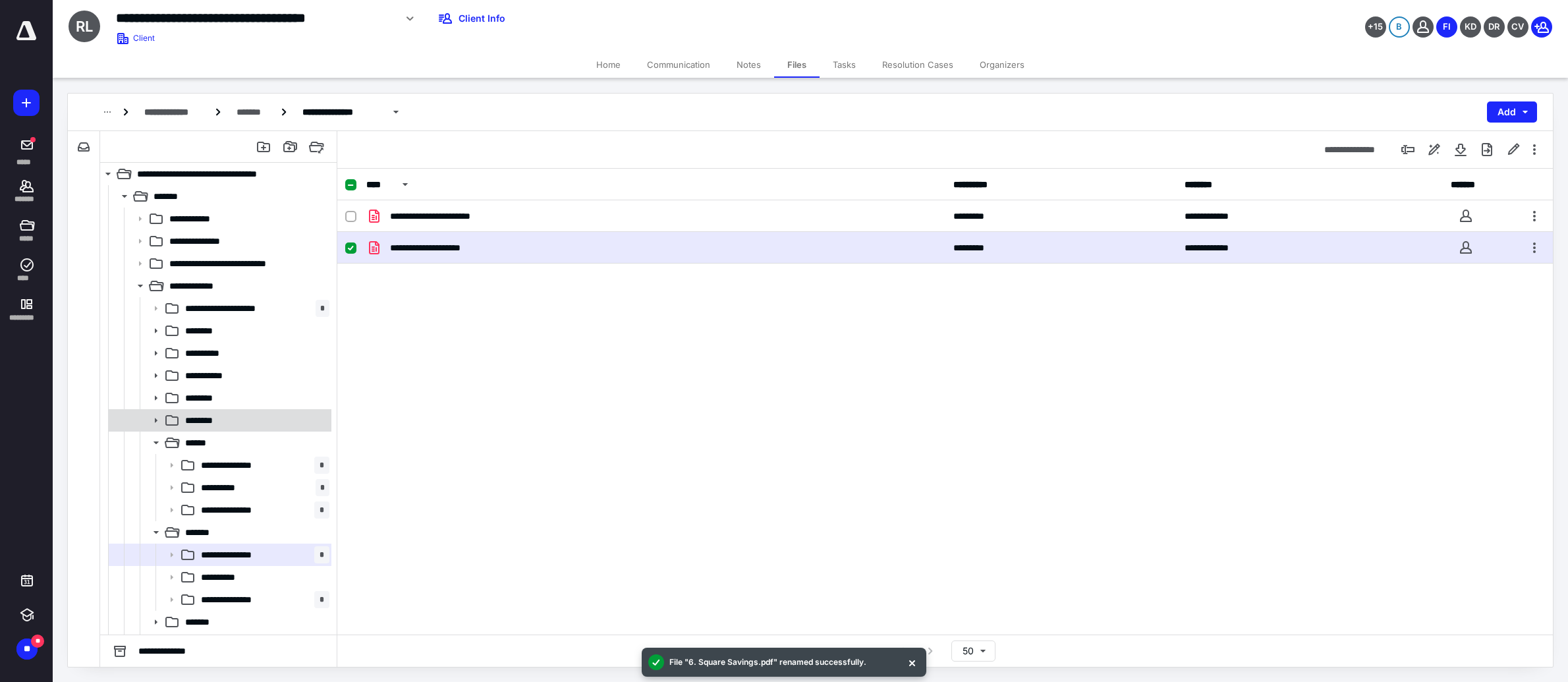 click on "********" at bounding box center (254, 420) 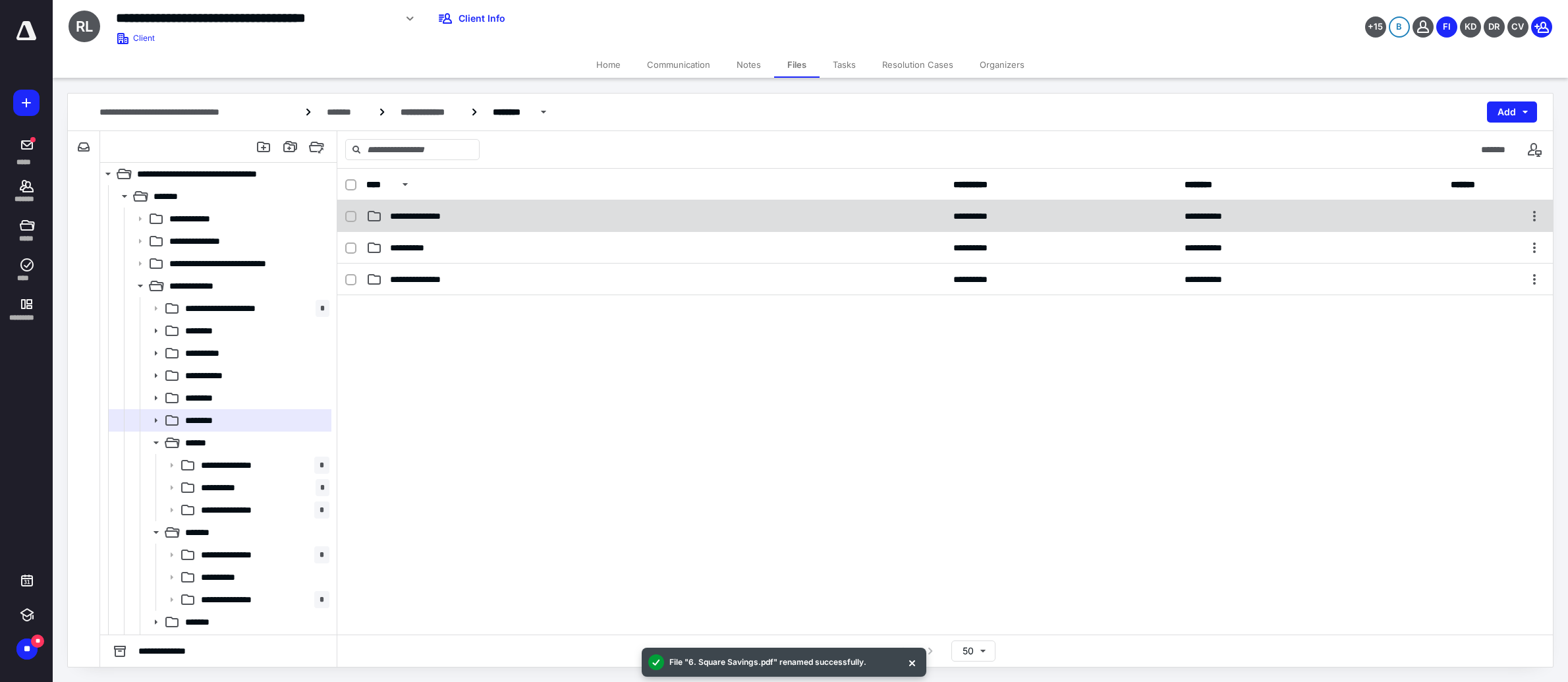 click on "**********" at bounding box center [426, 216] 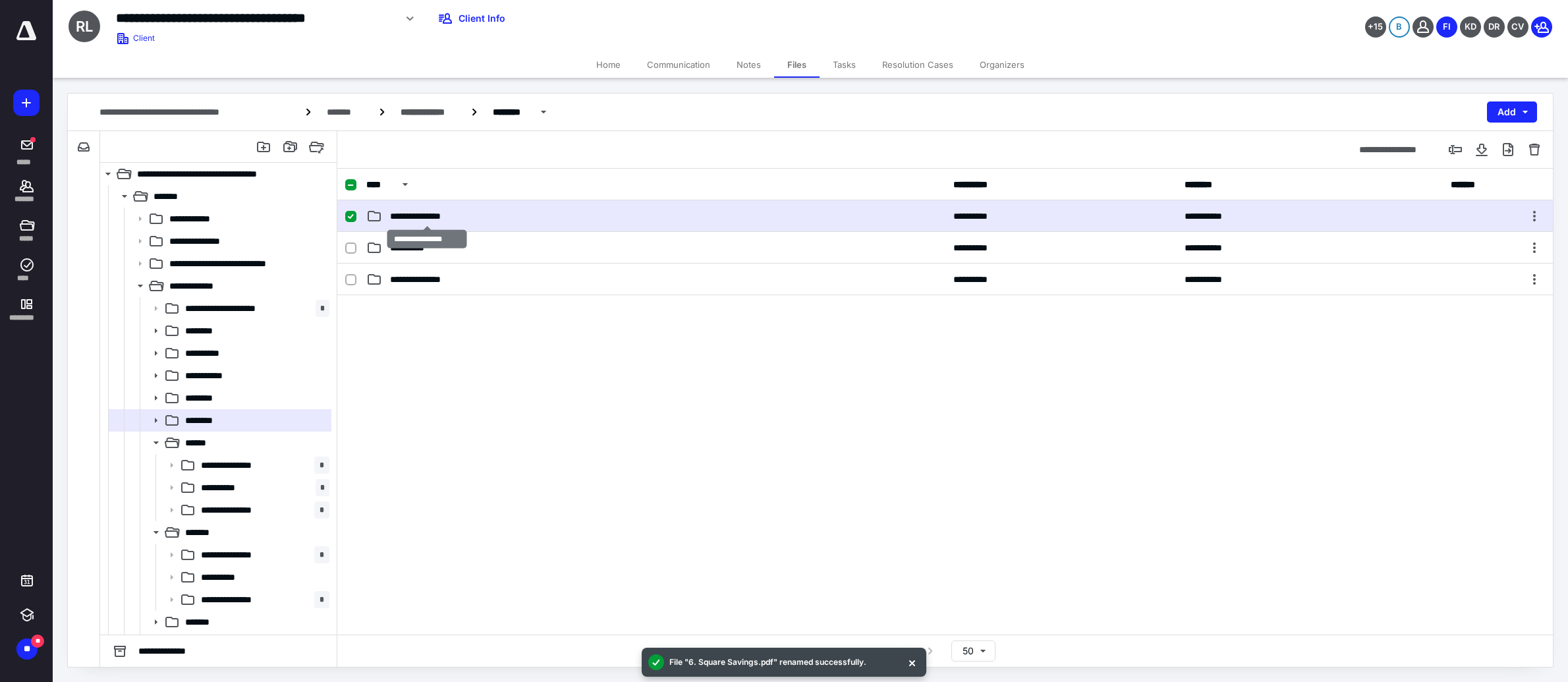 click on "**********" at bounding box center (426, 216) 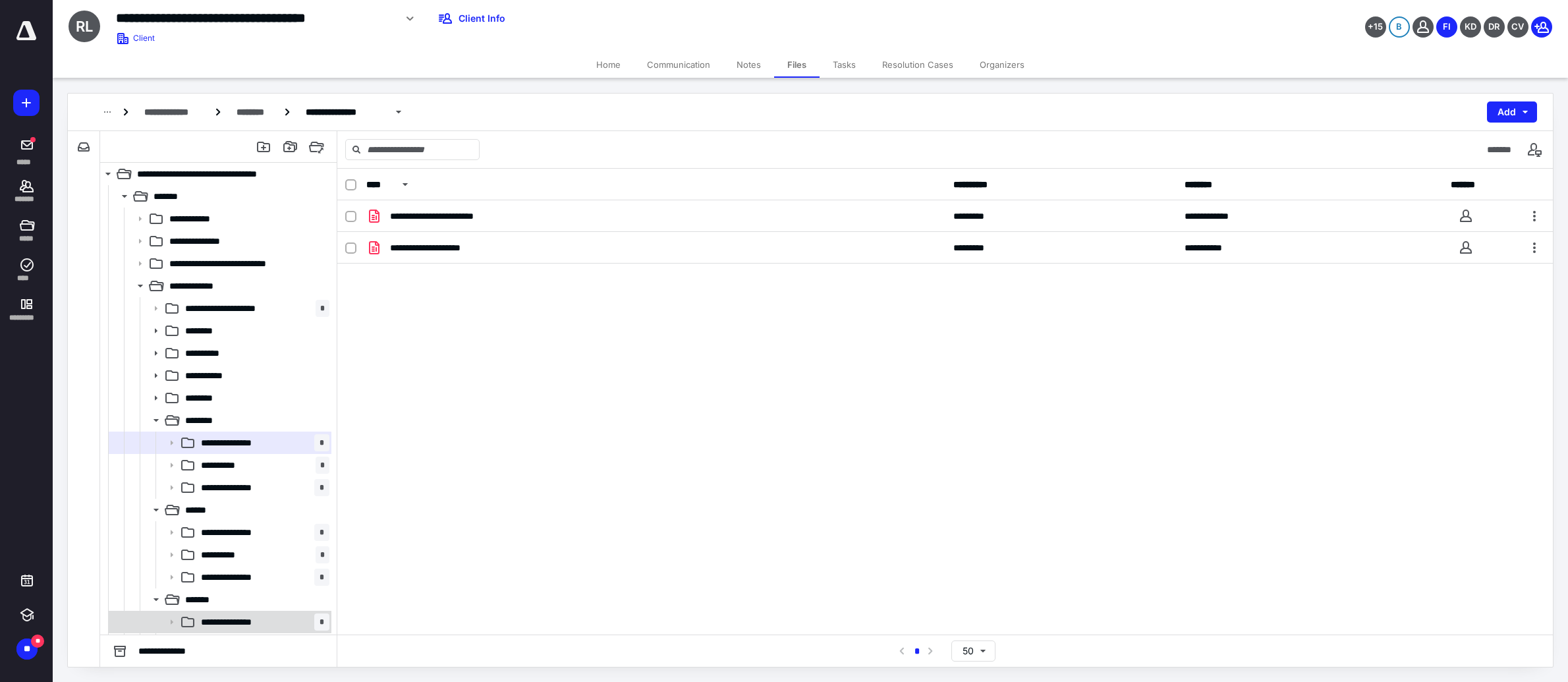 click on "**********" at bounding box center (262, 622) 